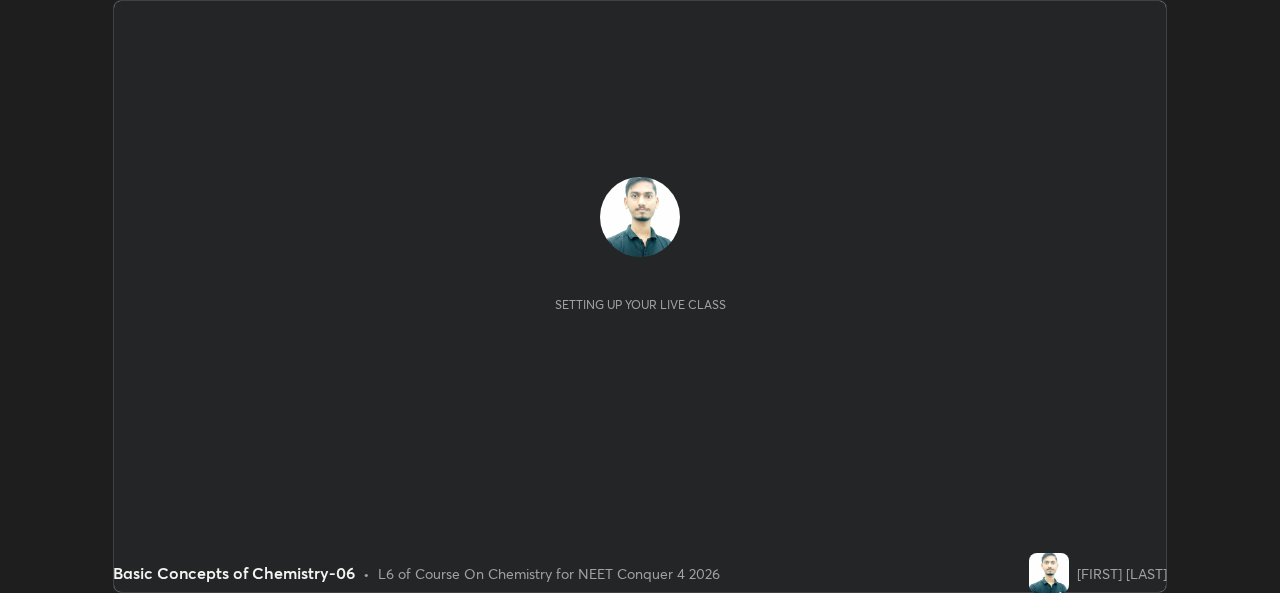 scroll, scrollTop: 0, scrollLeft: 0, axis: both 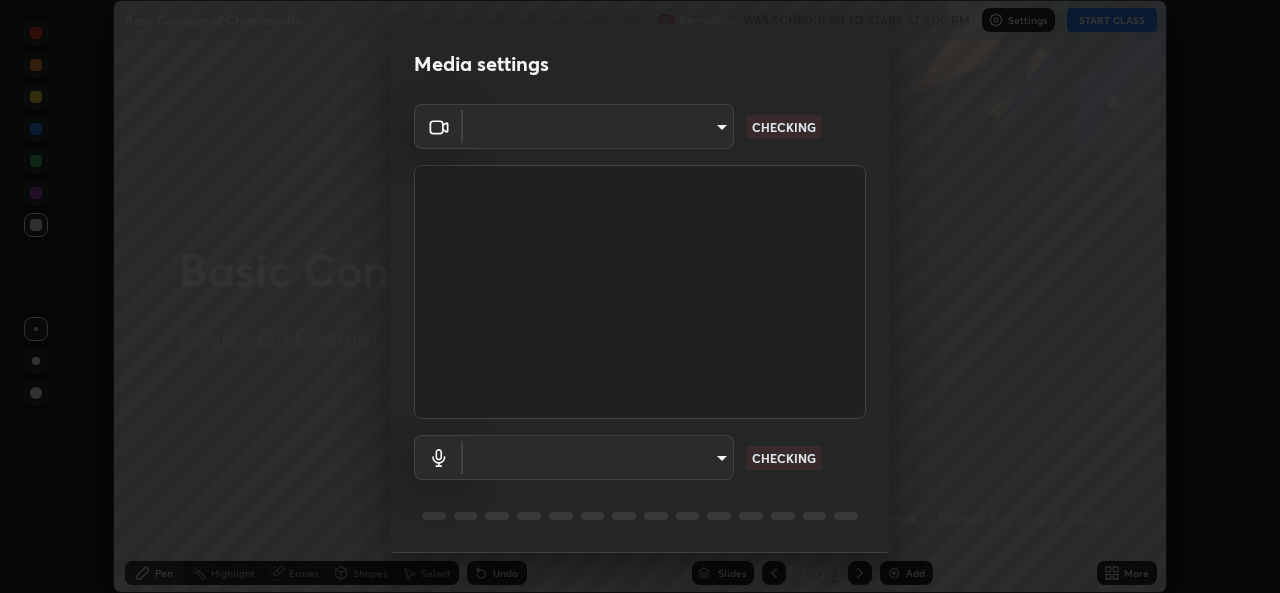 type on "1b5311a9b5640385fef1425c23754c42fb18271d2377e174ff02acca352544af" 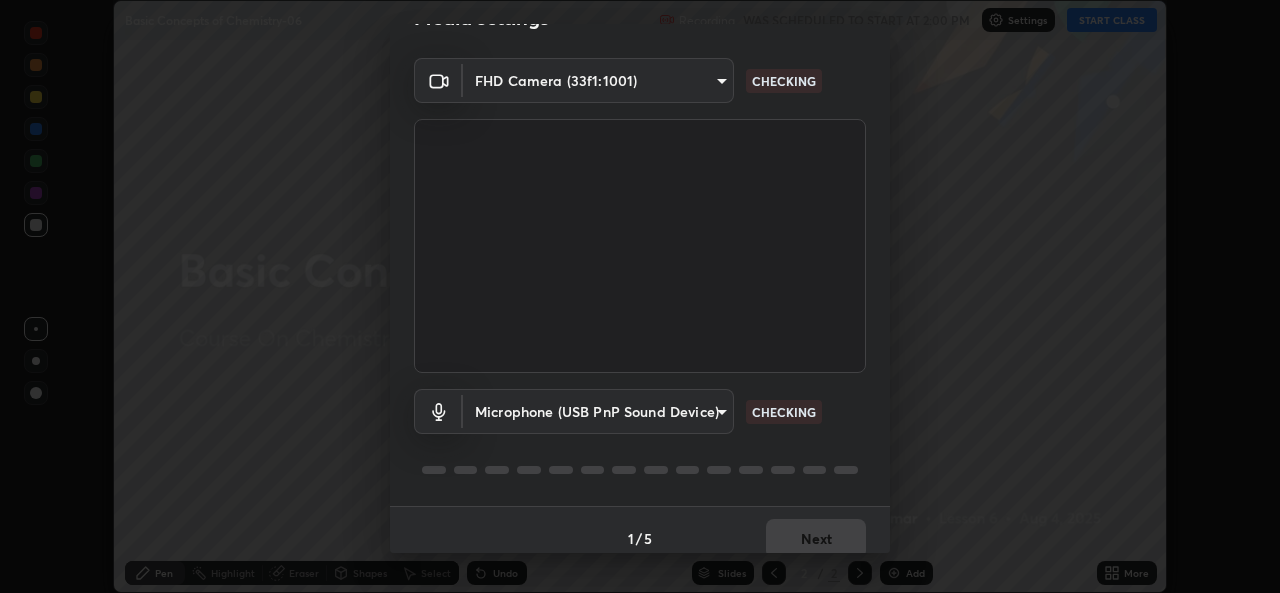 scroll, scrollTop: 63, scrollLeft: 0, axis: vertical 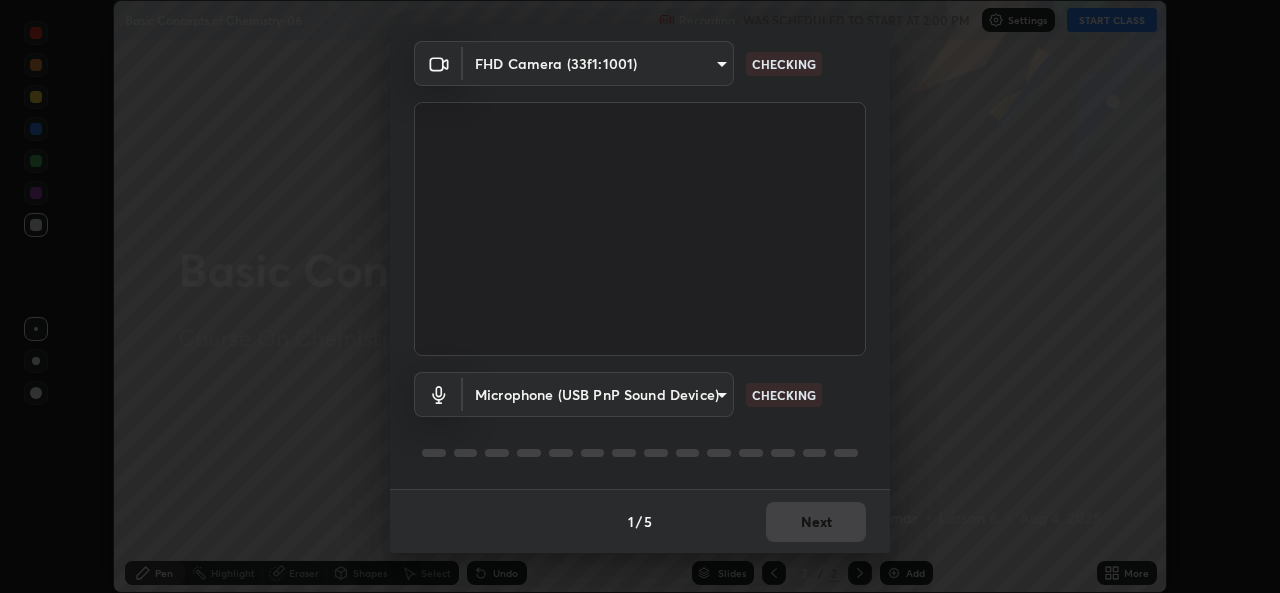 click on "Erase all Basic Concepts of Chemistry-06 Recording WAS SCHEDULED TO START AT  2:00 PM Settings START CLASS Setting up your live class Basic Concepts of Chemistry-06 • L6 of Course On Chemistry for NEET Conquer 4 2026 [FIRST] [LAST] Pen Highlight Eraser Shapes Select Undo Slides 2 / 2 Add More No doubts shared Encourage your learners to ask a doubt for better clarity Report an issue Reason for reporting Buffering Chat not working Audio - Video sync issue Educator video quality low ​ Attach an image Report Media settings FHD Camera (33f1:1001) [HASH] CHECKING Microphone (USB PnP Sound Device) [HASH] CHECKING 1 / 5 Next" at bounding box center [640, 296] 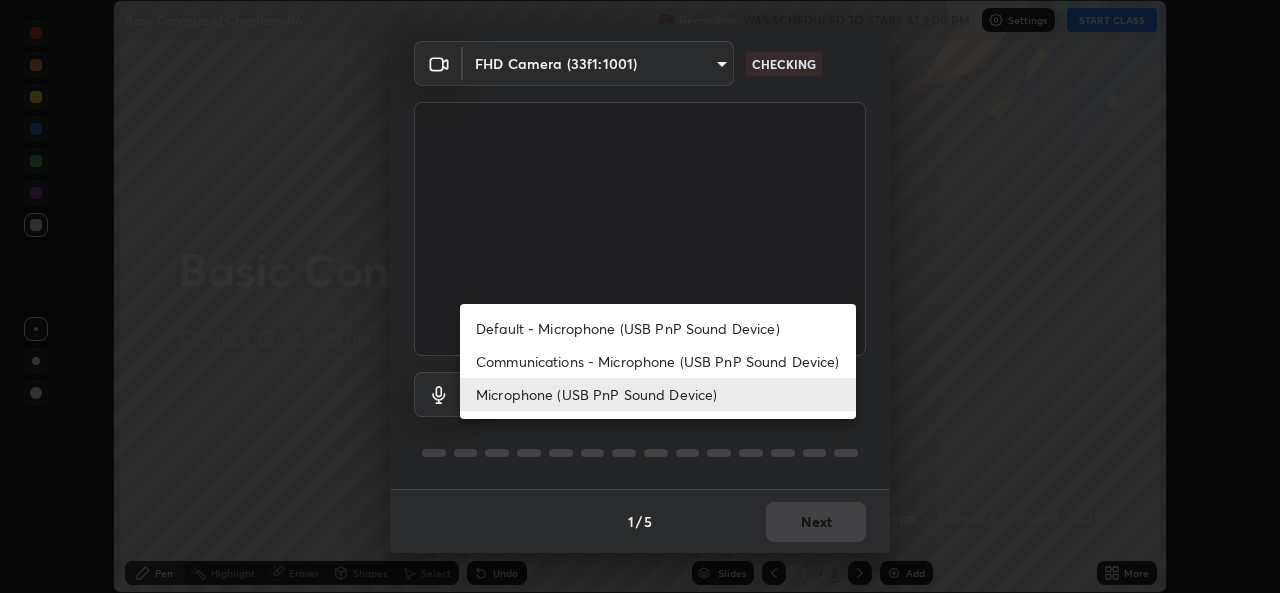 click on "Communications - Microphone (USB PnP Sound Device)" at bounding box center (658, 361) 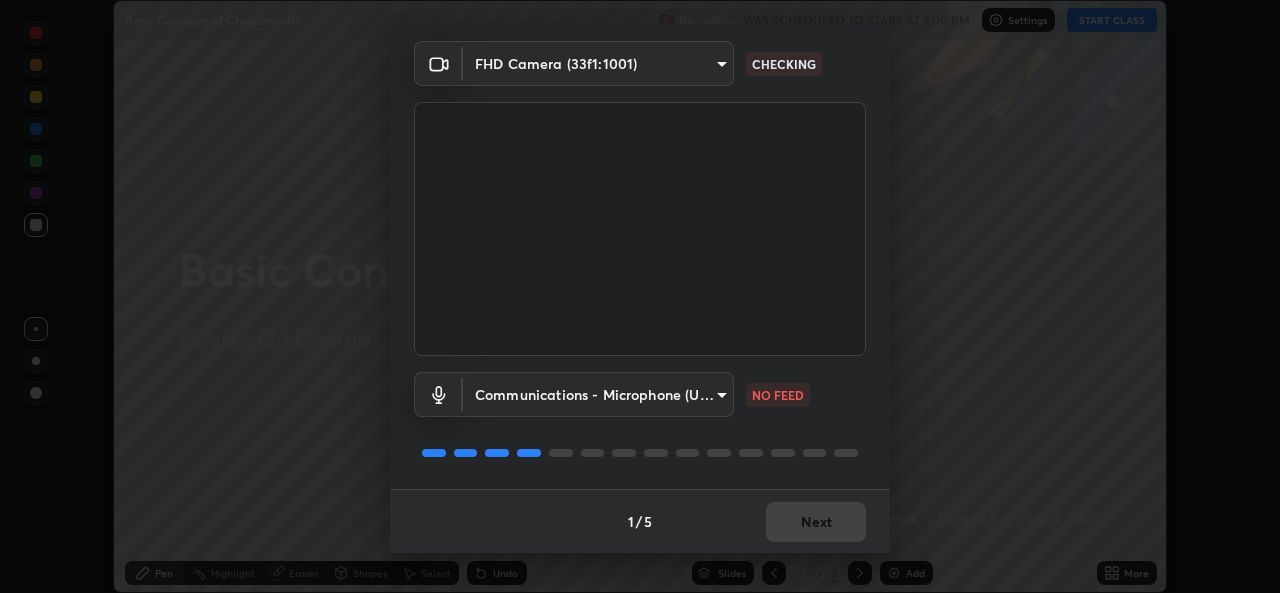 click on "Erase all Basic Concepts of Chemistry-06 Recording WAS SCHEDULED TO START AT  2:00 PM Settings START CLASS Setting up your live class Basic Concepts of Chemistry-06 • L6 of Course On Chemistry for NEET Conquer 4 2026 [FIRST] [LAST] Pen Highlight Eraser Shapes Select Undo Slides 2 / 2 Add More No doubts shared Encourage your learners to ask a doubt for better clarity Report an issue Reason for reporting Buffering Chat not working Audio - Video sync issue Educator video quality low ​ Attach an image Report Media settings FHD Camera (33f1:1001) [HASH] CHECKING Communications - Microphone (USB PnP Sound Device) communications NO FEED 1 / 5 Next" at bounding box center [640, 296] 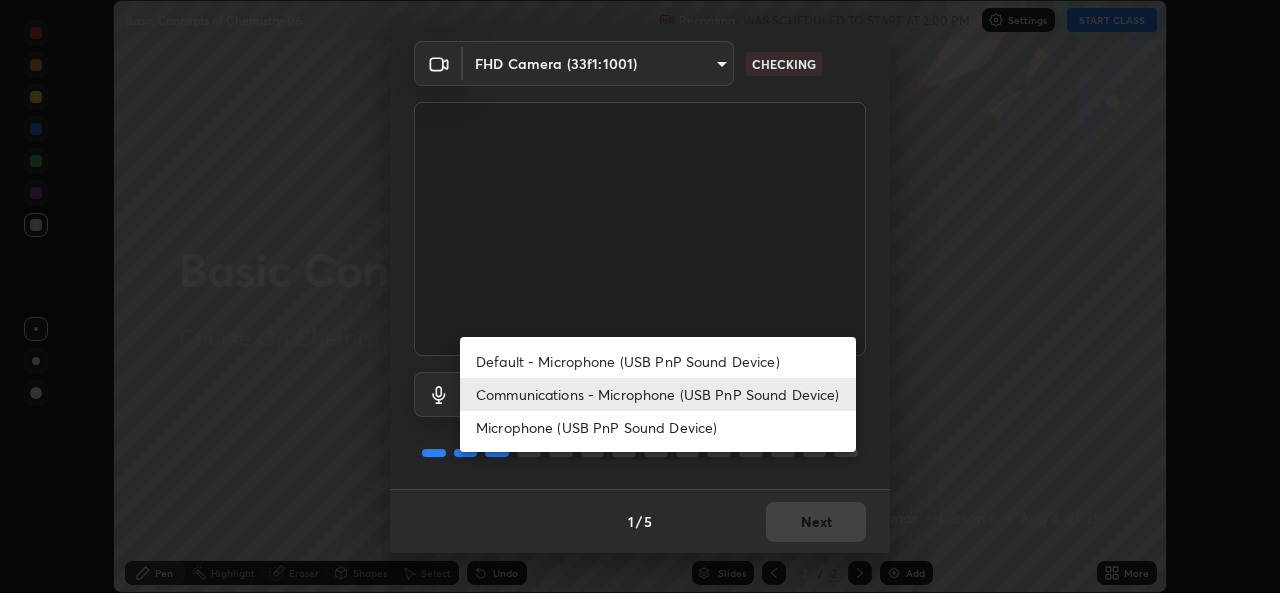 click on "Microphone (USB PnP Sound Device)" at bounding box center (658, 427) 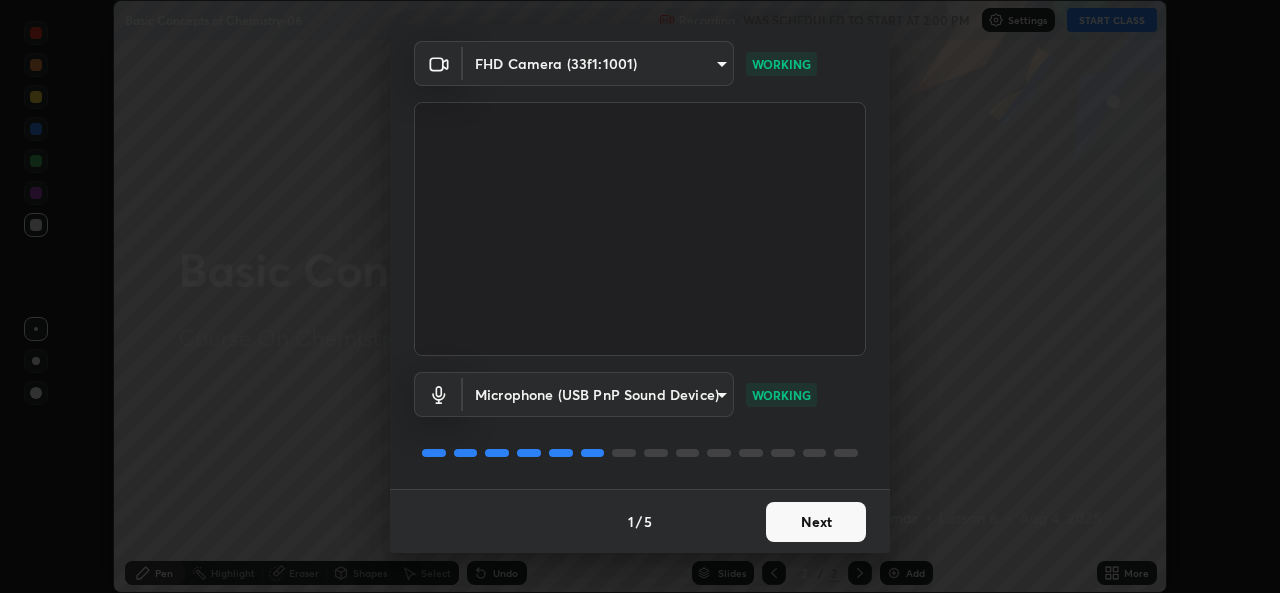 click on "Next" at bounding box center (816, 522) 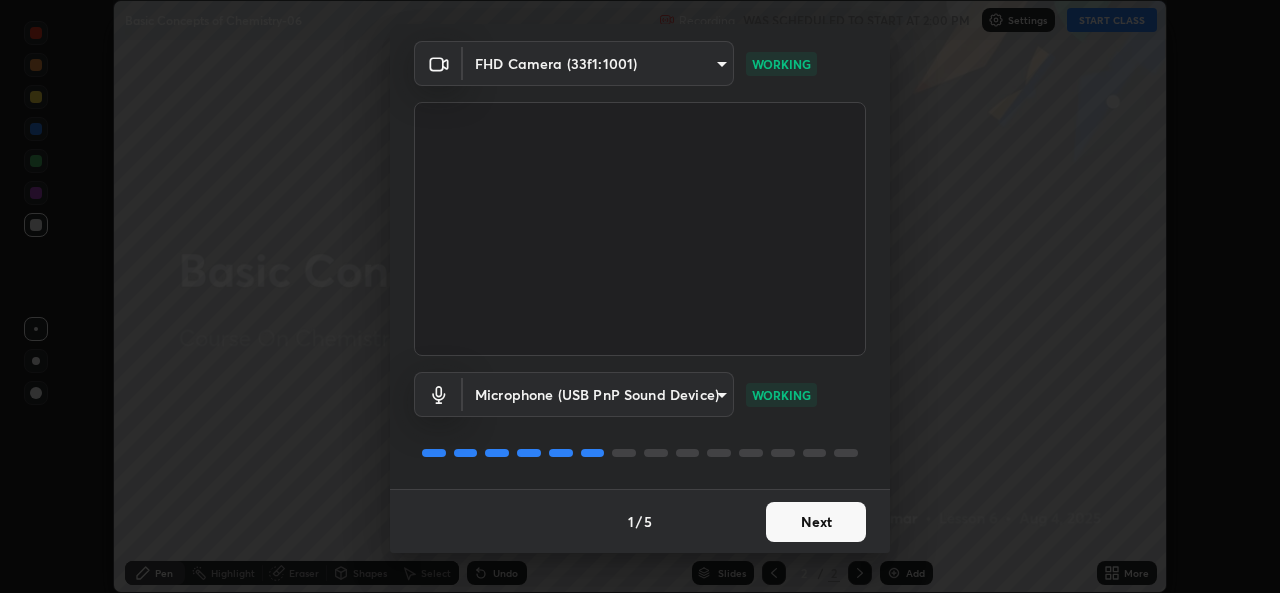 scroll, scrollTop: 0, scrollLeft: 0, axis: both 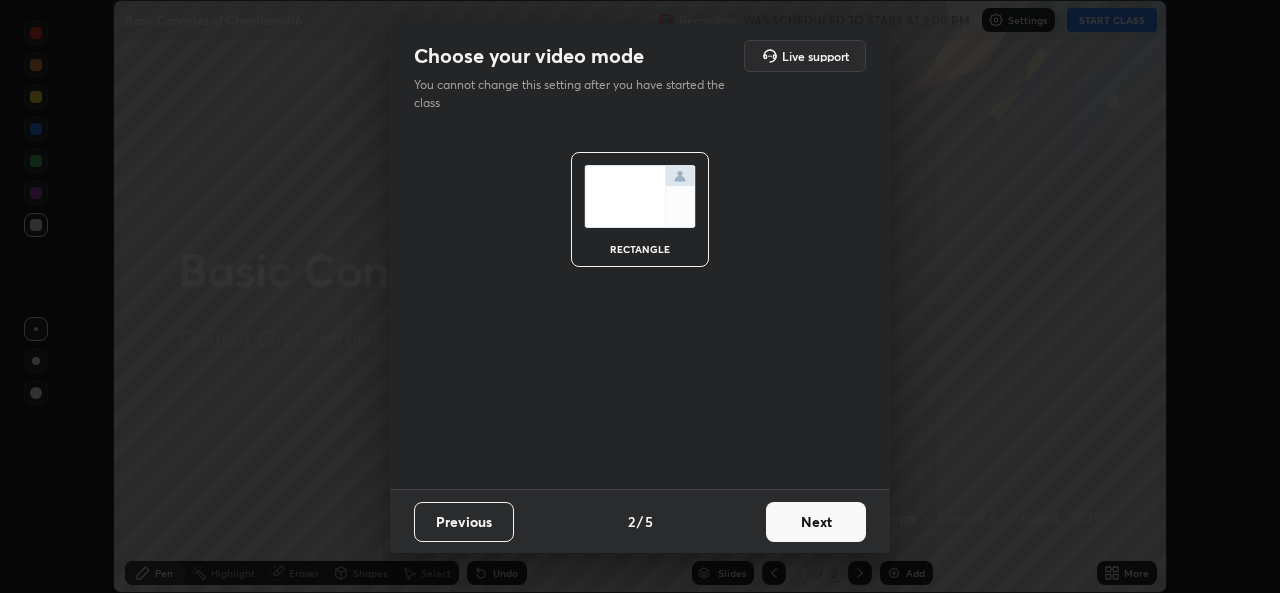click on "Next" at bounding box center (816, 522) 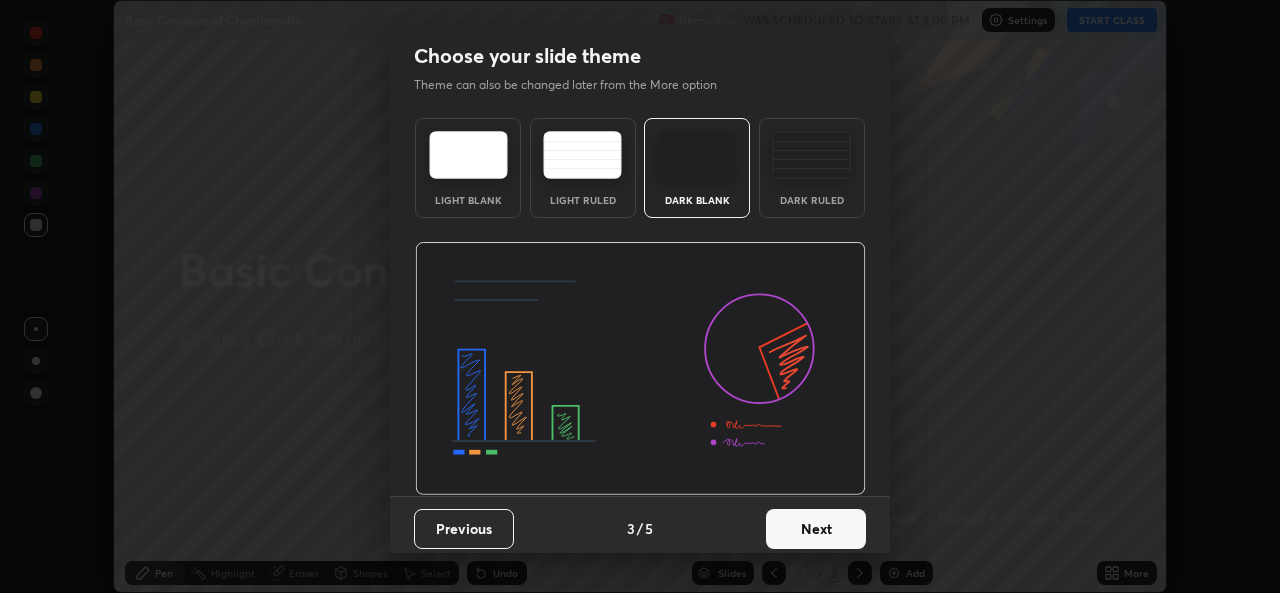 click on "Next" at bounding box center [816, 529] 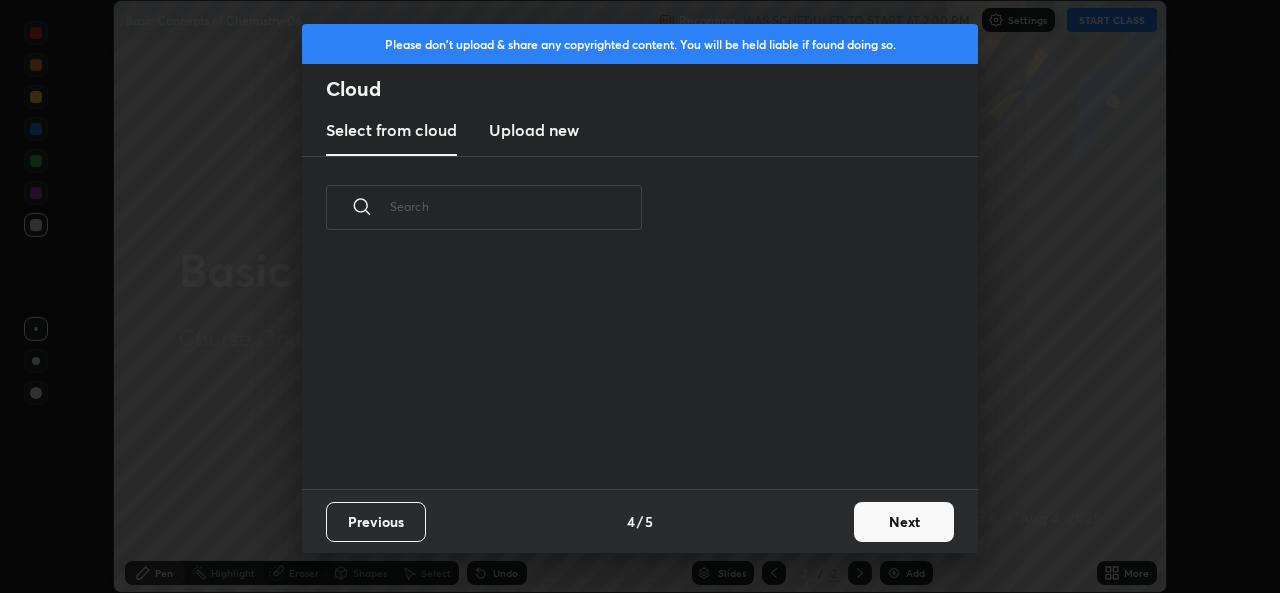 click on "Next" at bounding box center (904, 522) 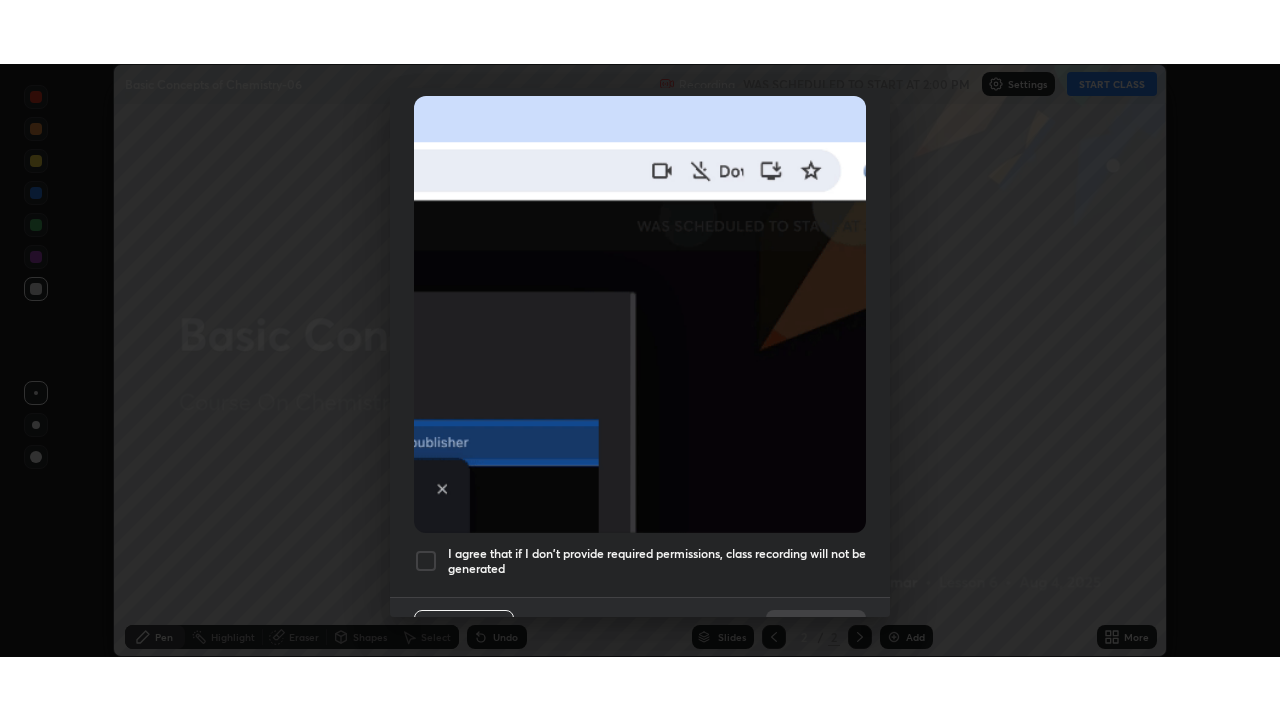scroll, scrollTop: 471, scrollLeft: 0, axis: vertical 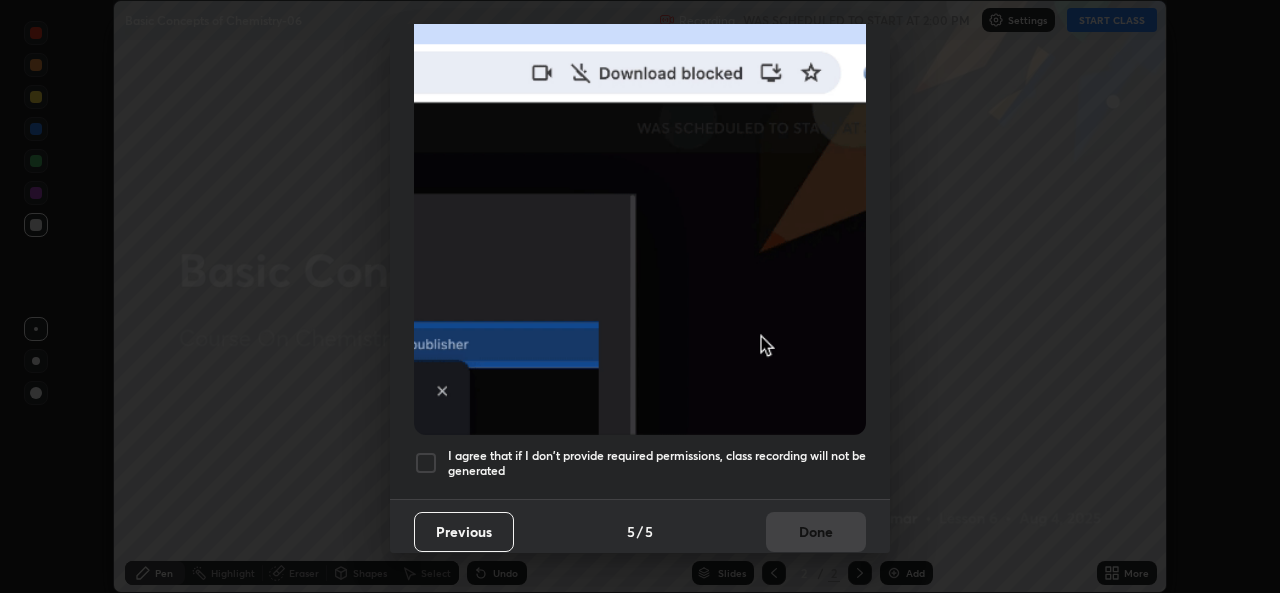 click on "I agree that if I don't provide required permissions, class recording will not be generated" at bounding box center [657, 463] 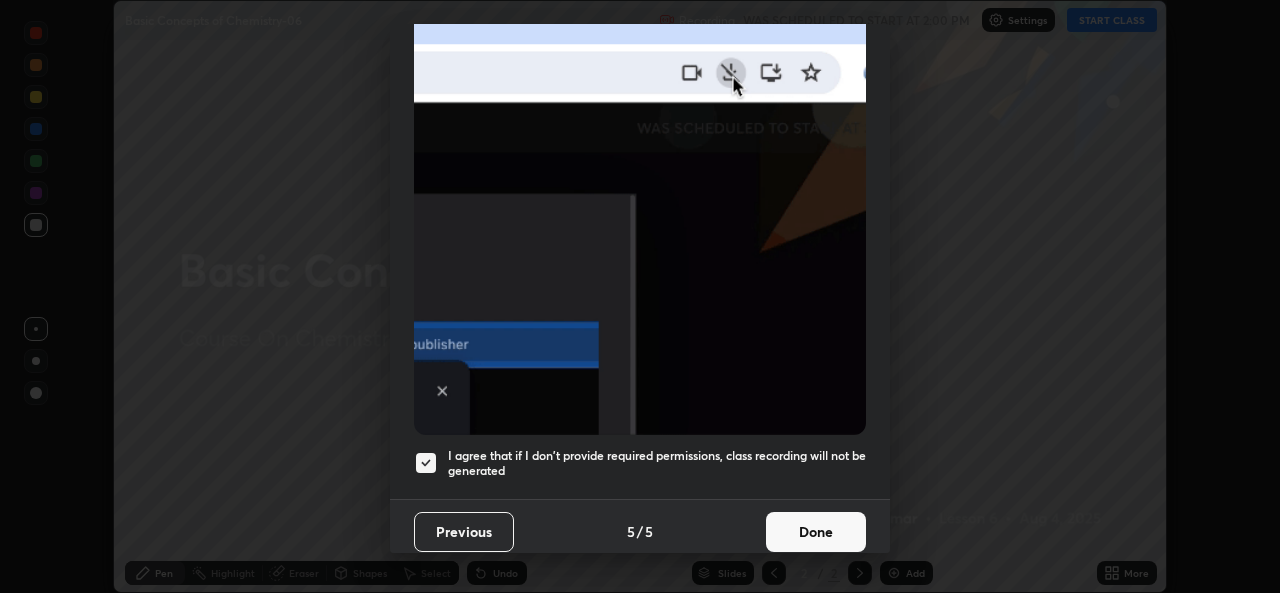 click on "Done" at bounding box center (816, 532) 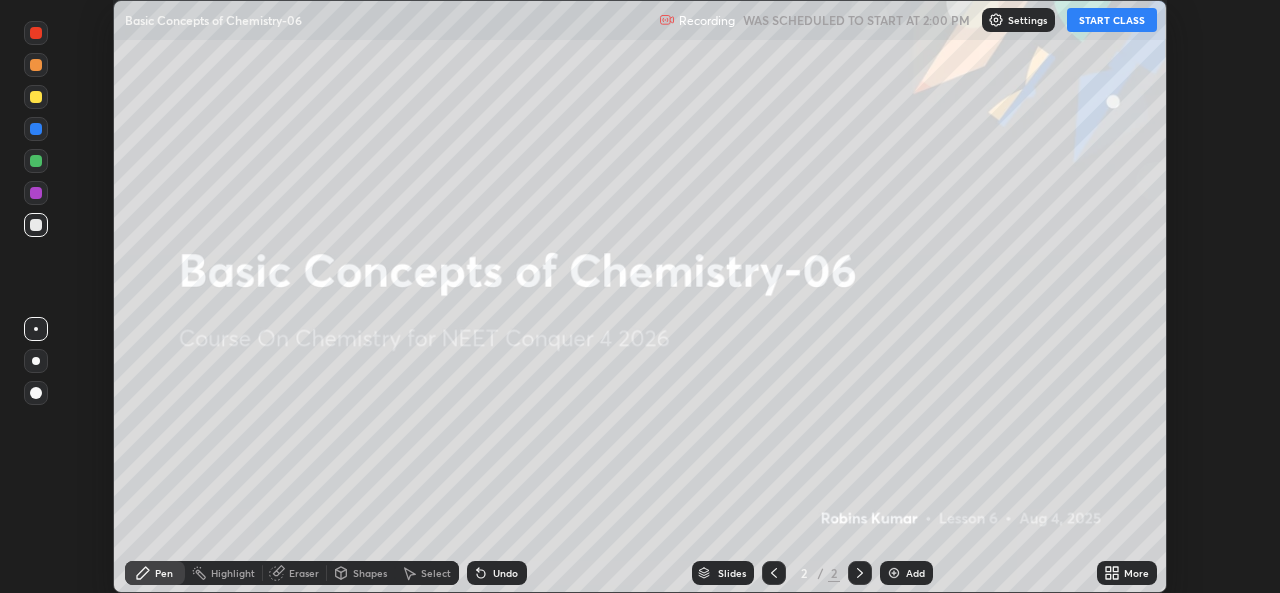 click 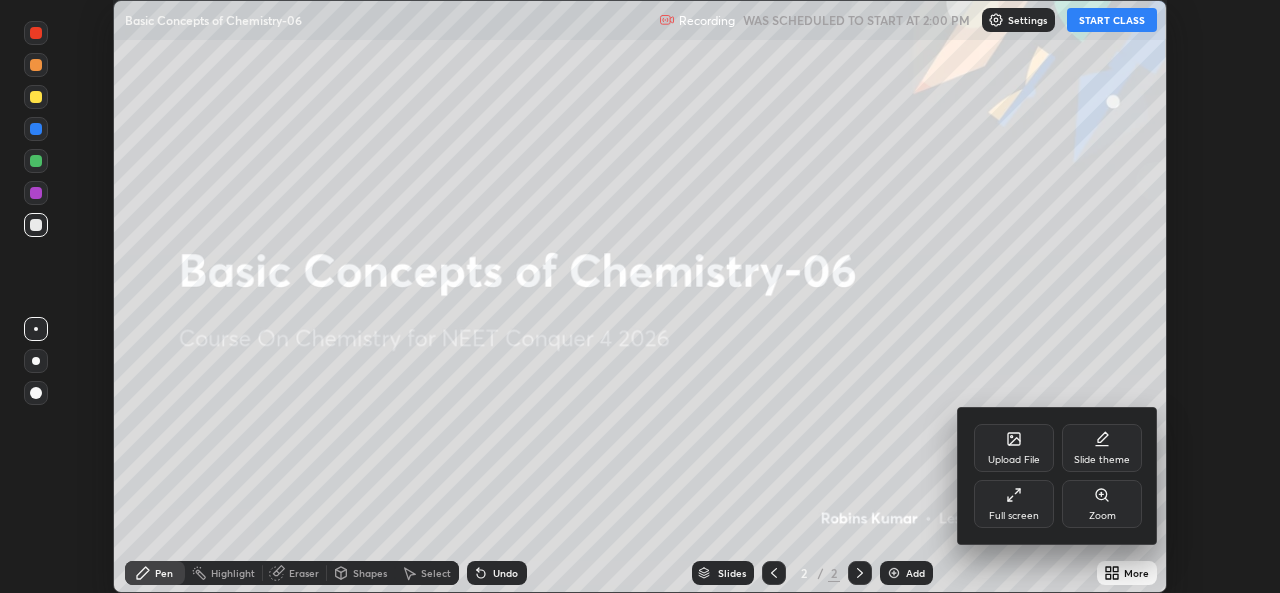 click on "Slide theme" at bounding box center [1102, 448] 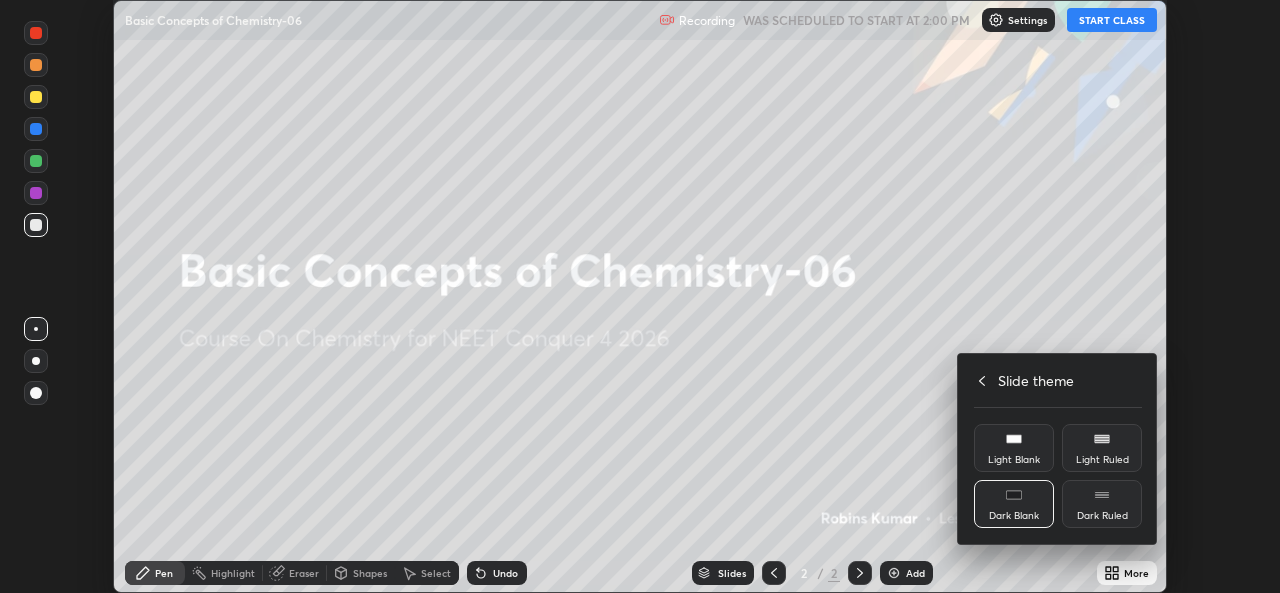 click on "Dark Ruled" at bounding box center [1102, 504] 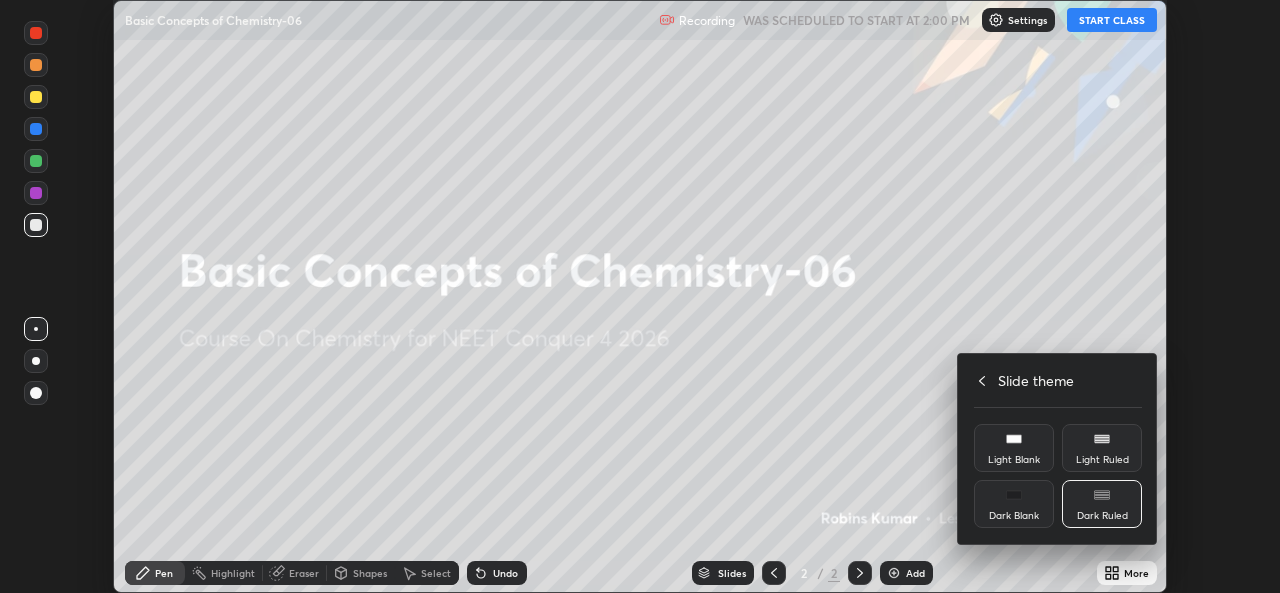 click 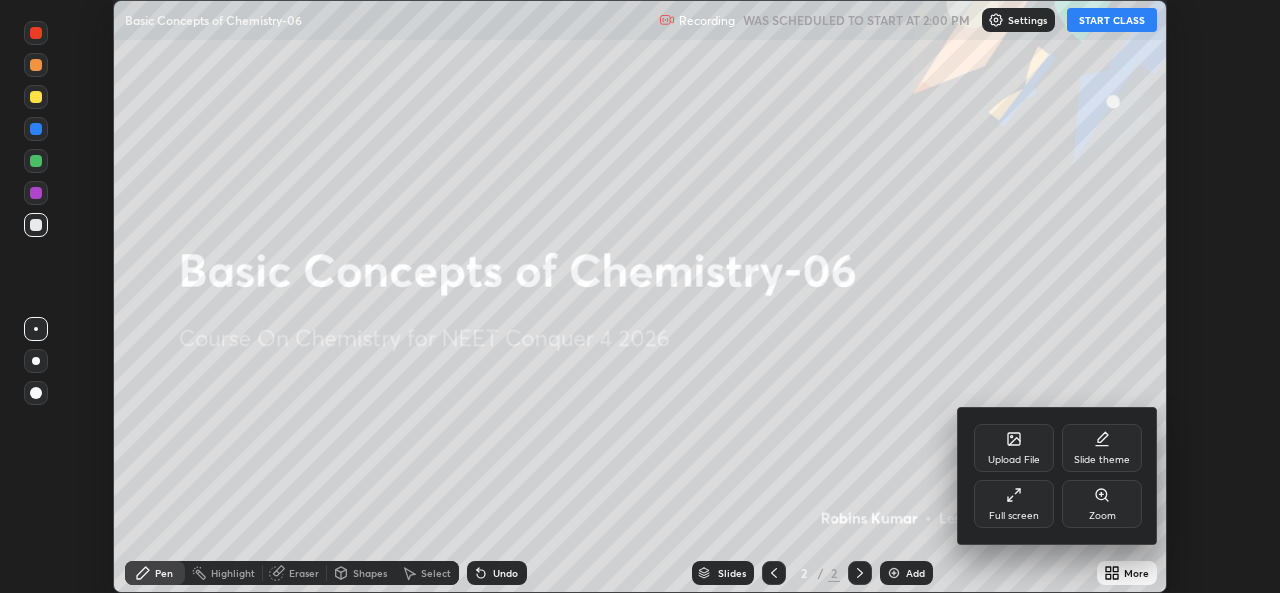 click on "Full screen" at bounding box center [1014, 504] 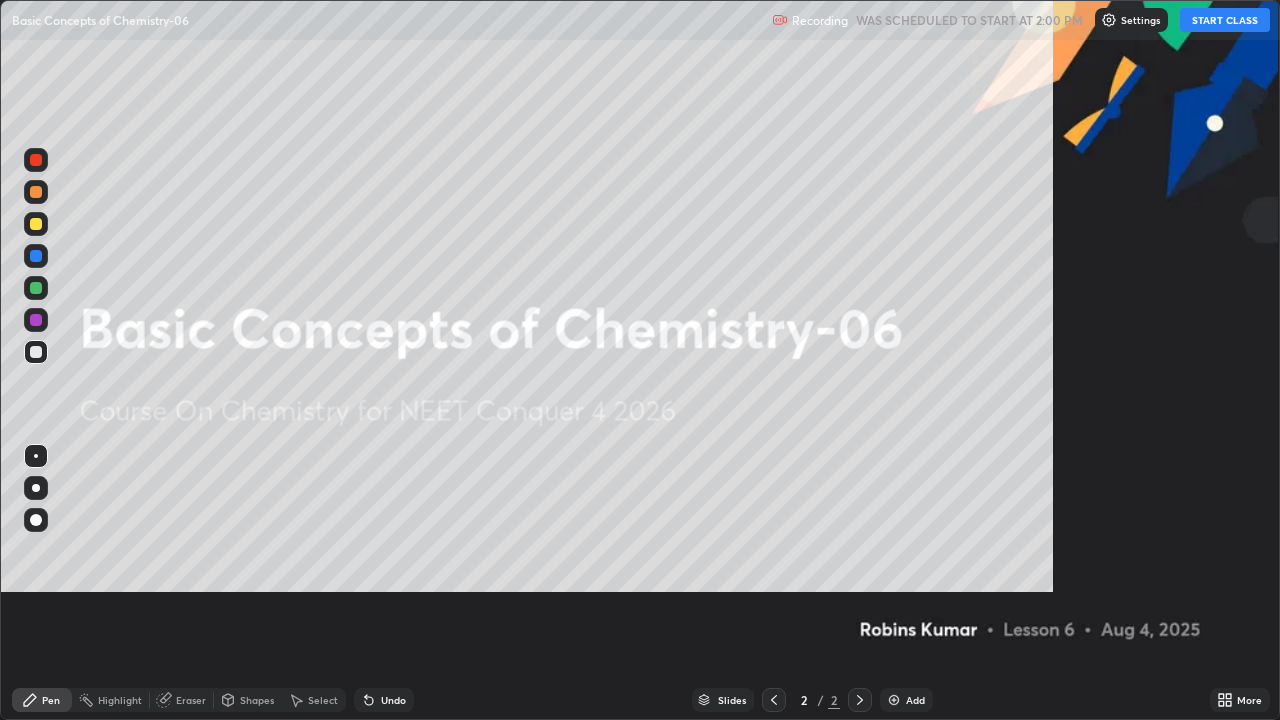 scroll, scrollTop: 99280, scrollLeft: 98720, axis: both 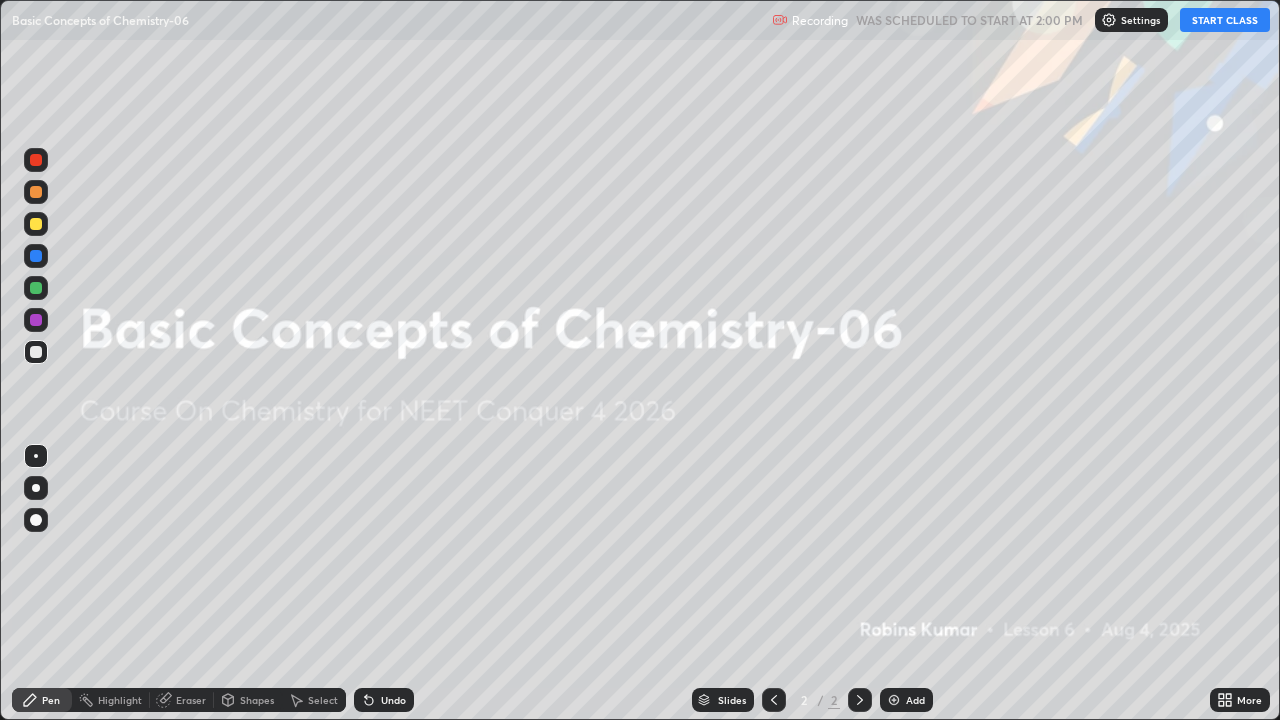 click on "START CLASS" at bounding box center (1225, 20) 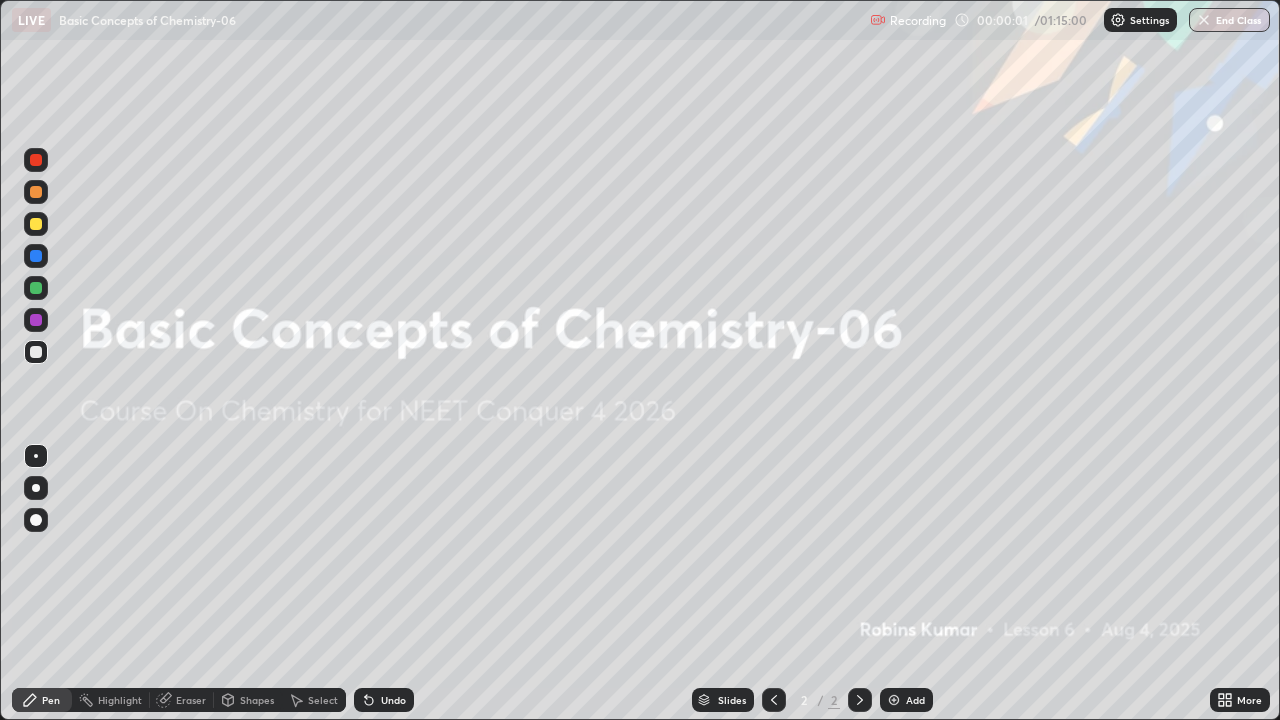click at bounding box center (894, 700) 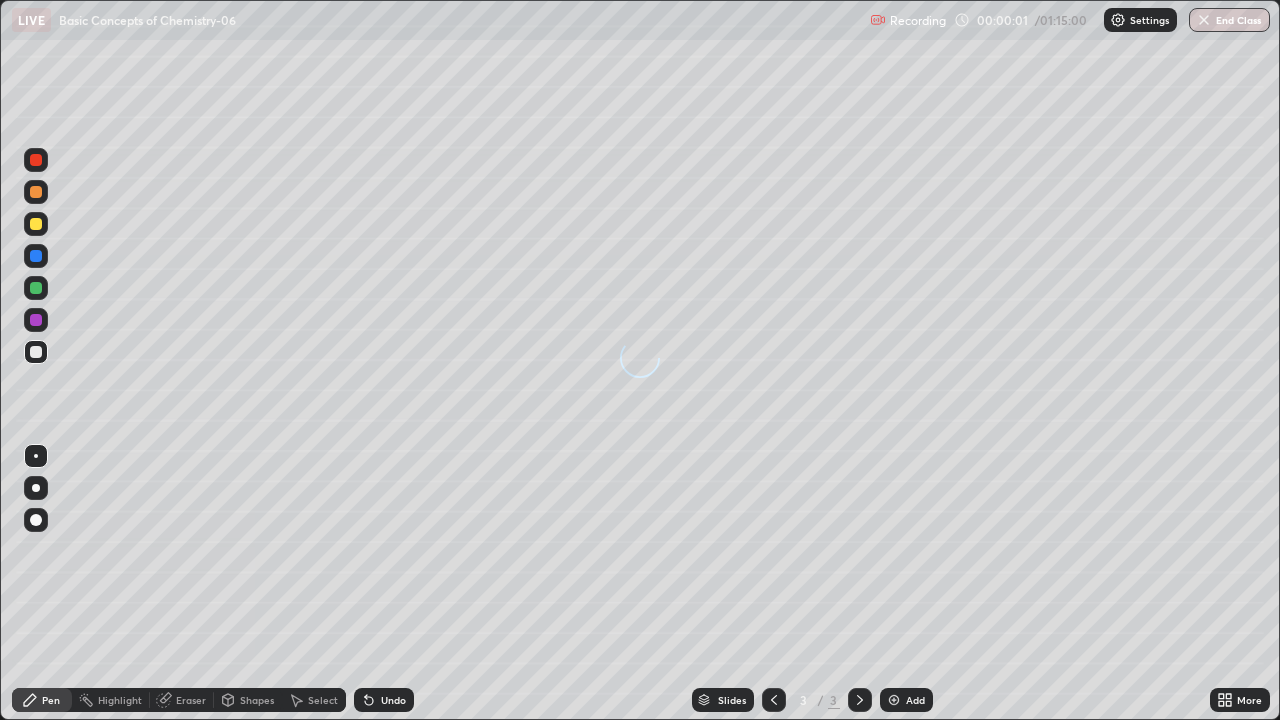 click at bounding box center [894, 700] 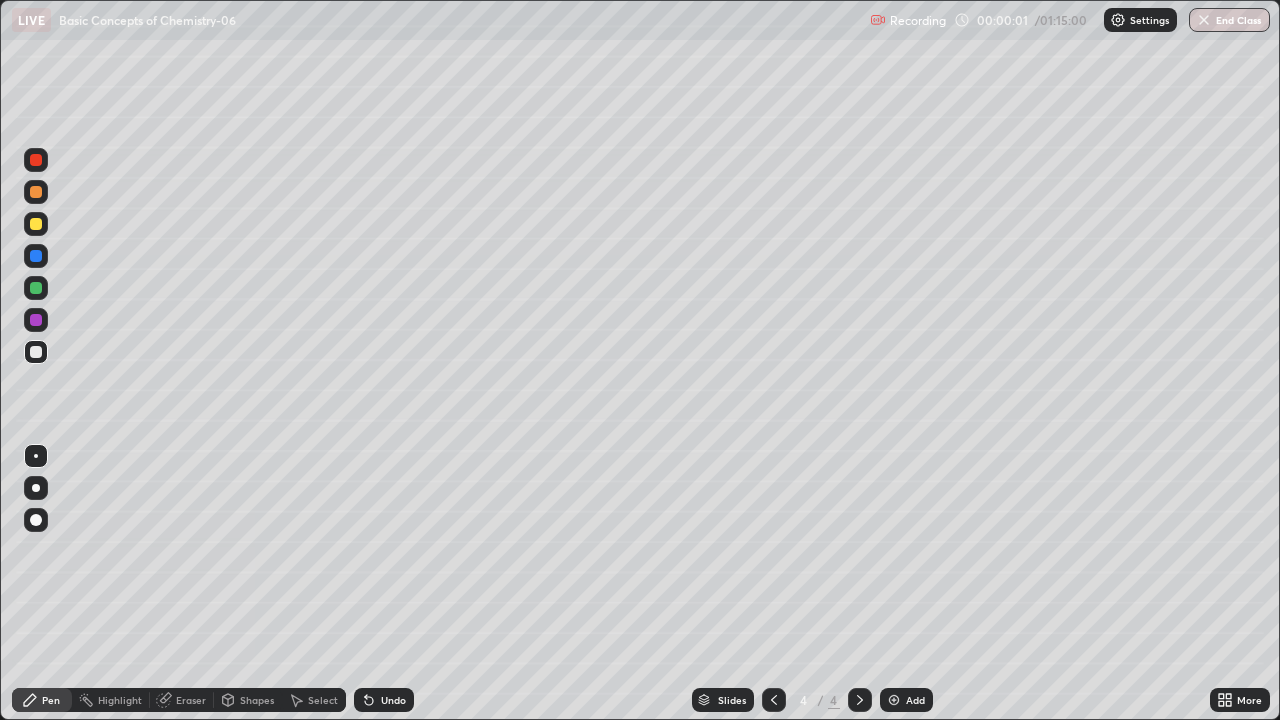 click at bounding box center (894, 700) 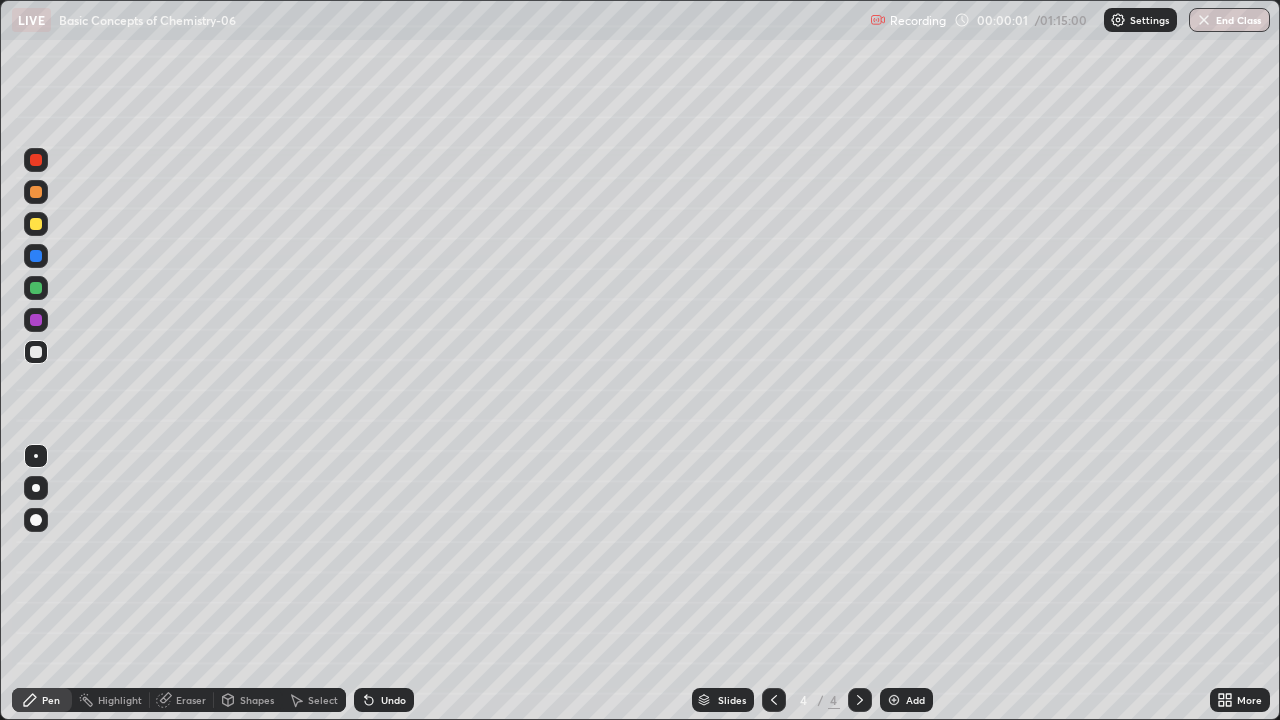 click at bounding box center (894, 700) 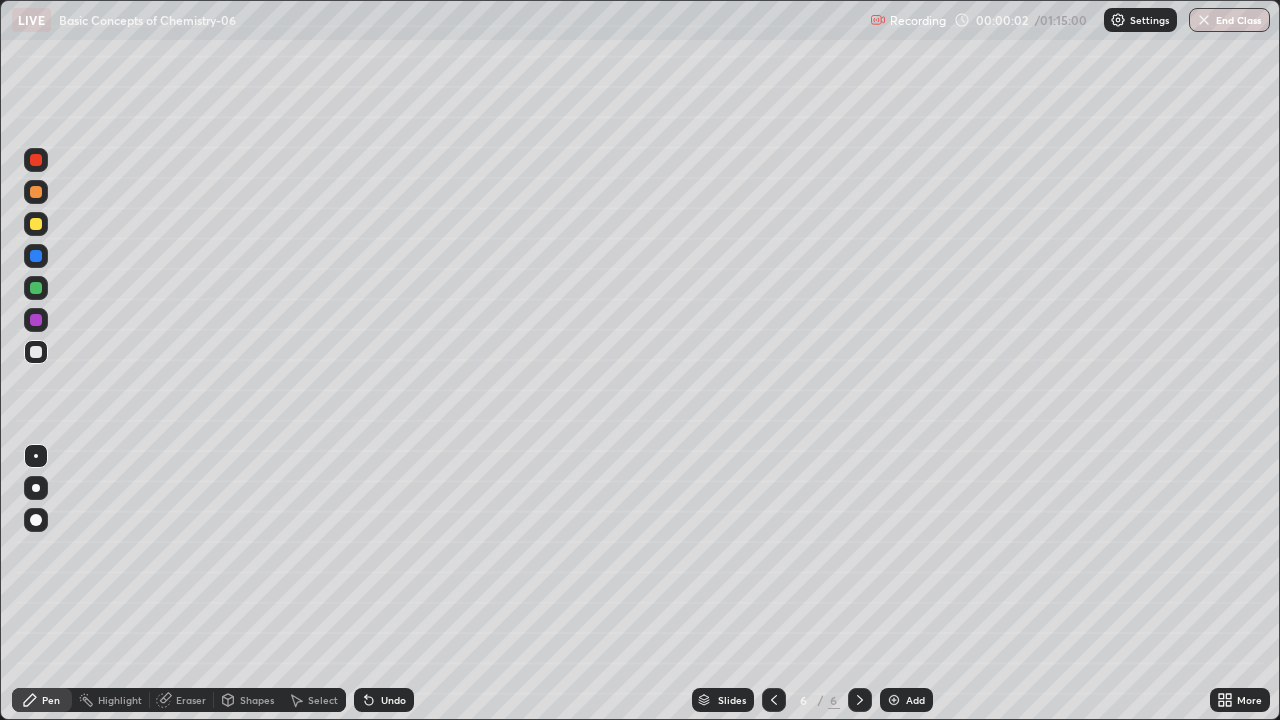 click on "Add" at bounding box center [906, 700] 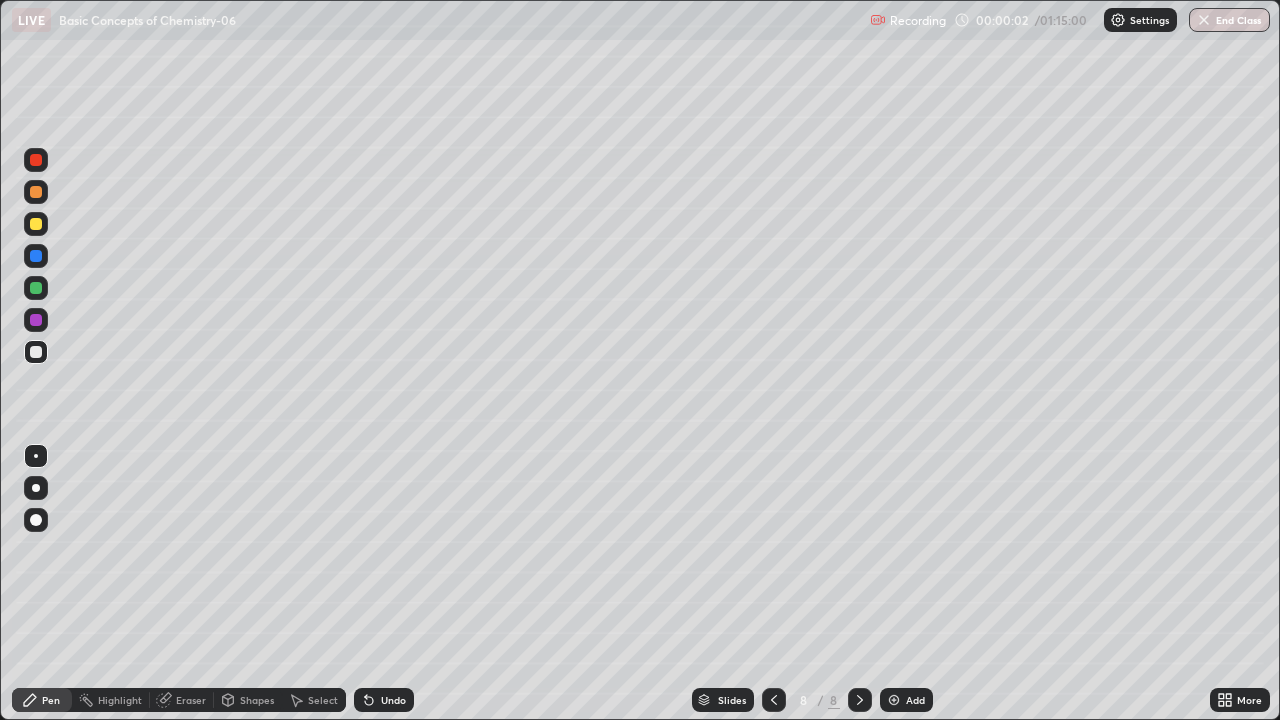 click on "Add" at bounding box center (906, 700) 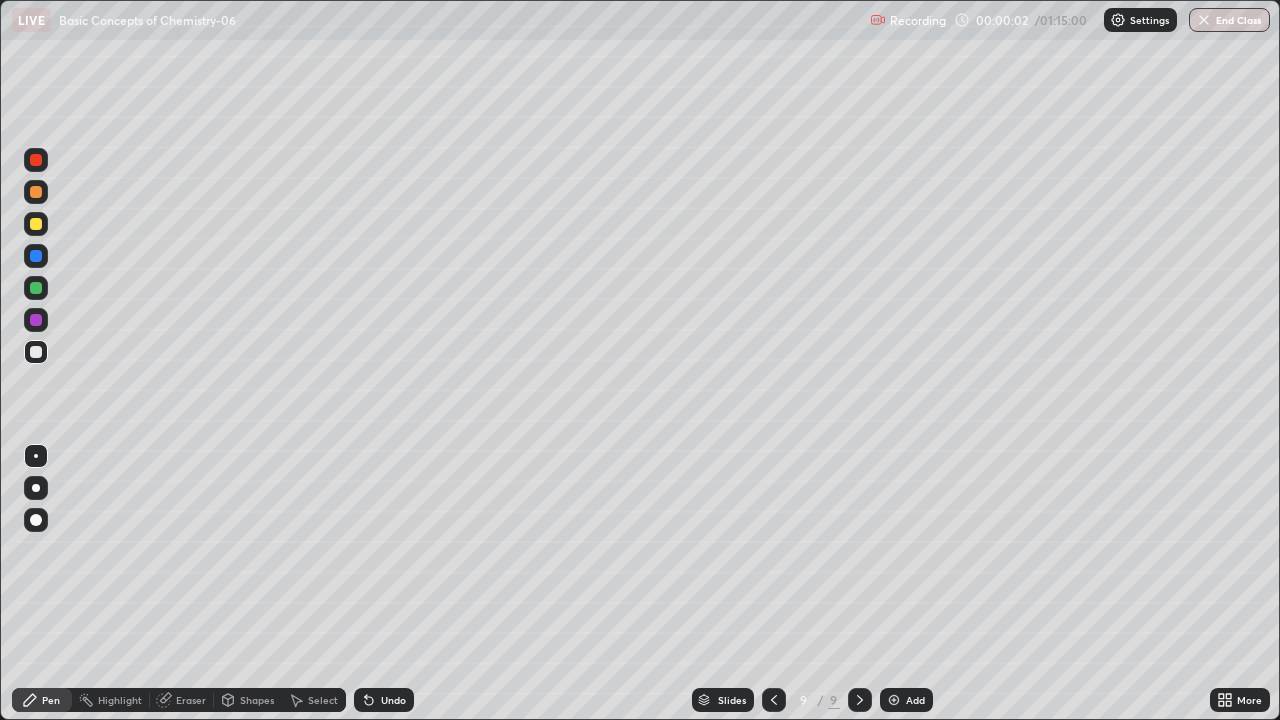 click on "Add" at bounding box center [906, 700] 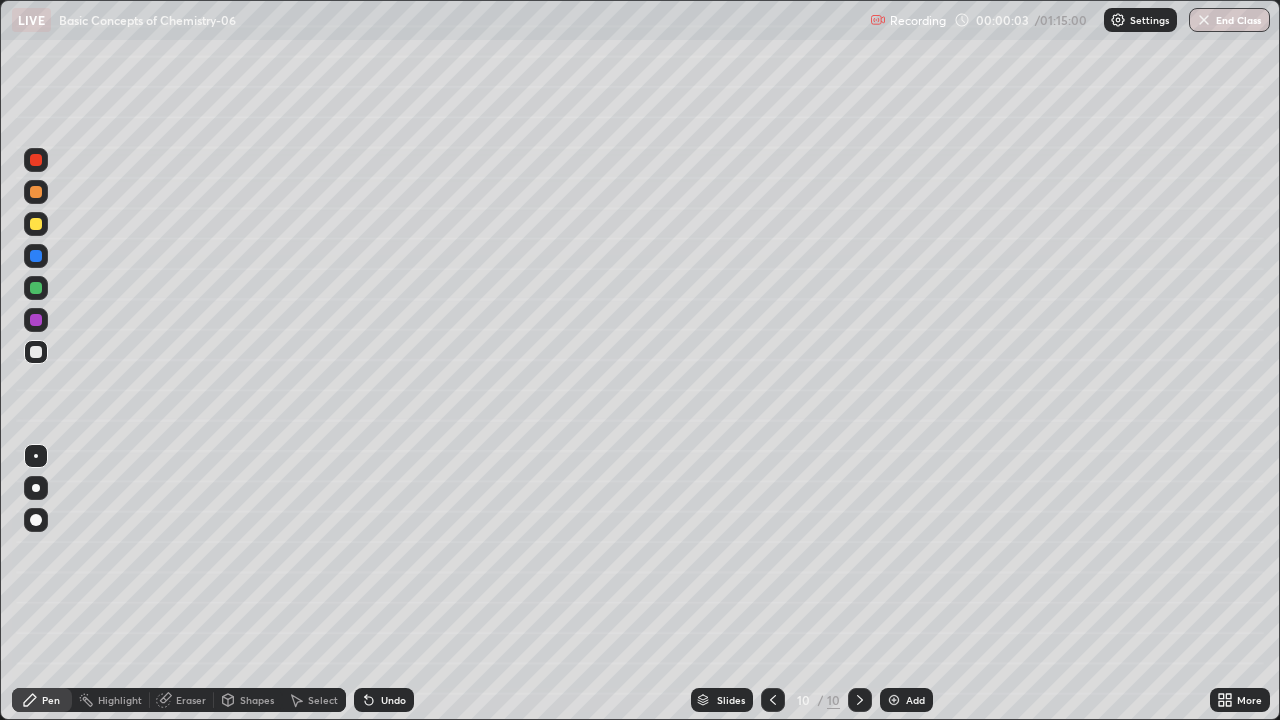 click on "Add" at bounding box center (906, 700) 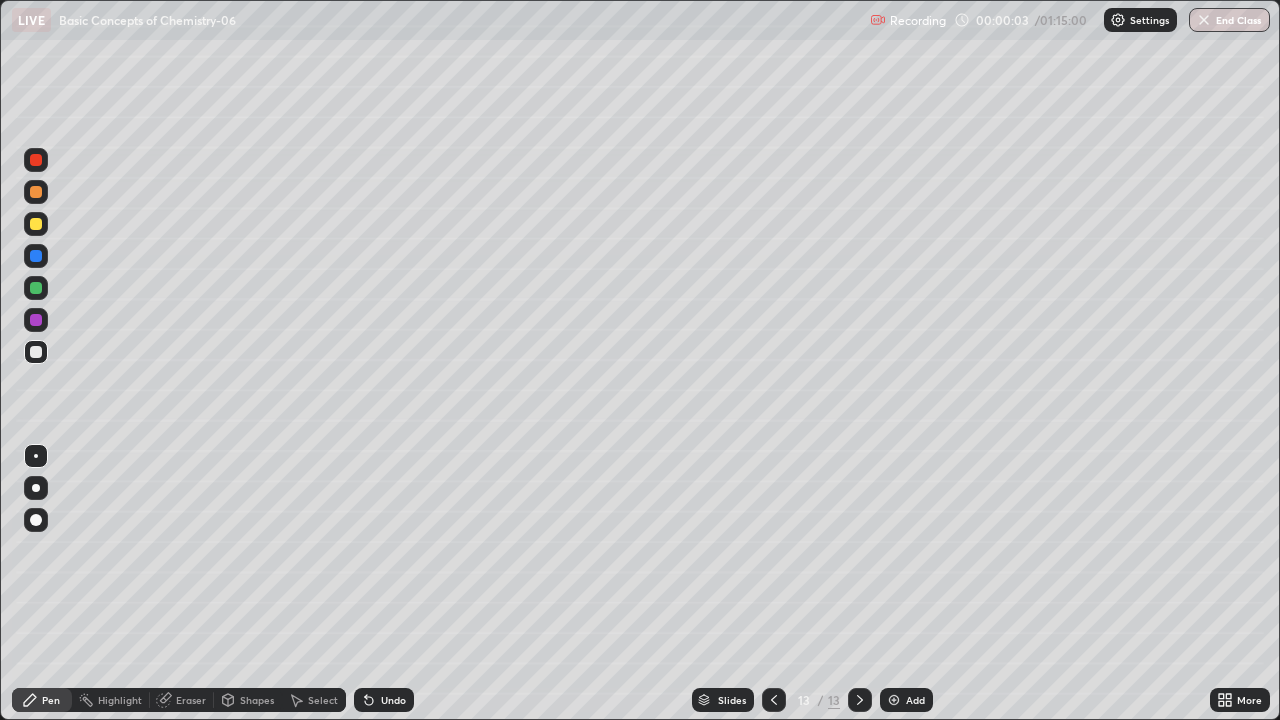 click on "Add" at bounding box center [906, 700] 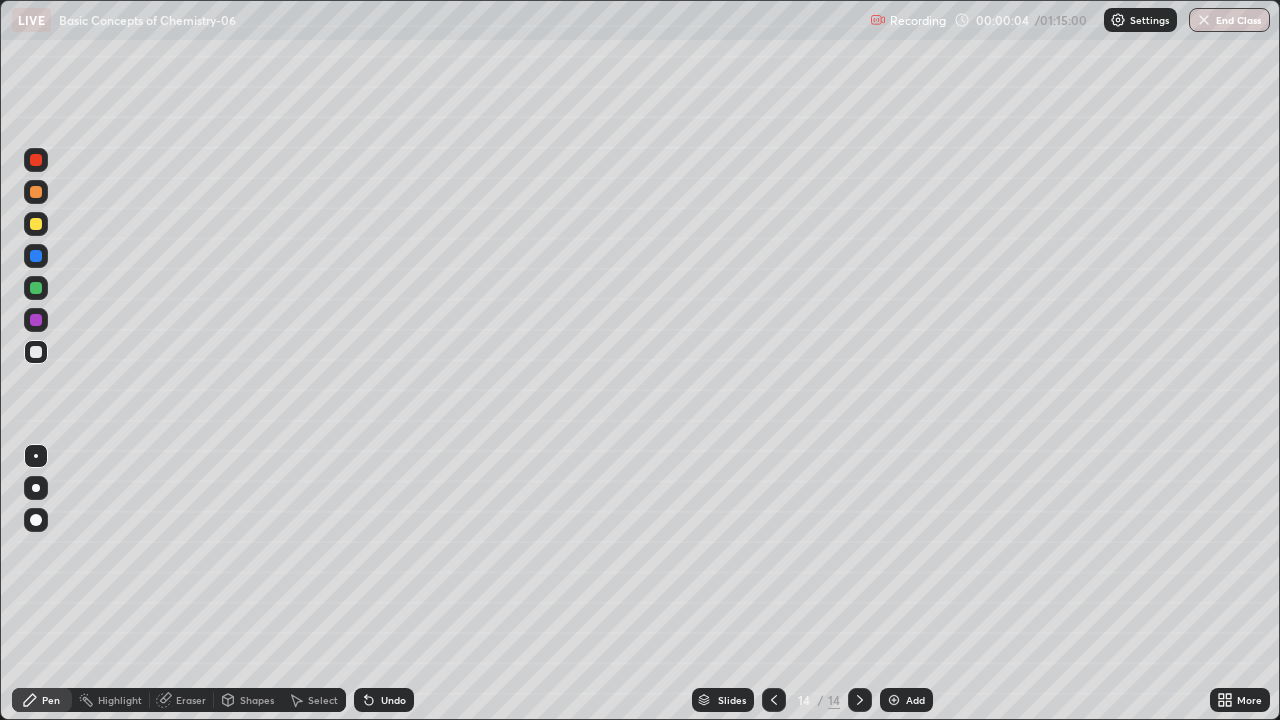 click 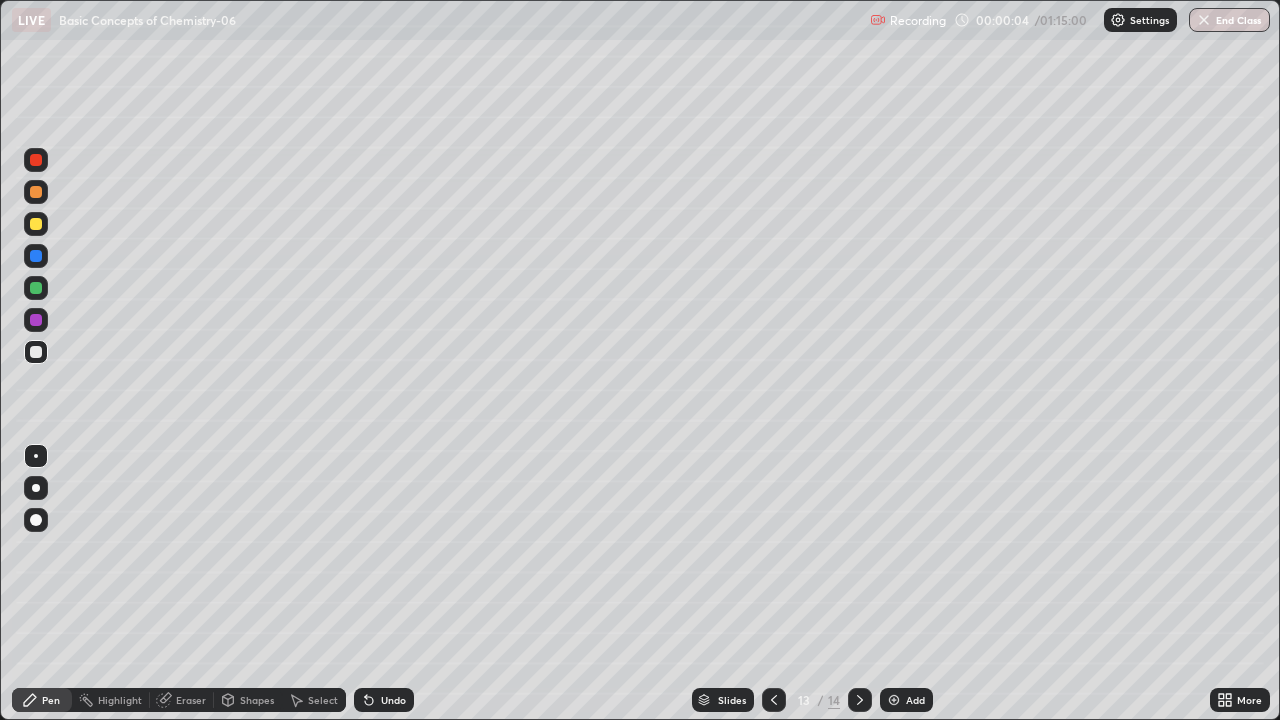 click 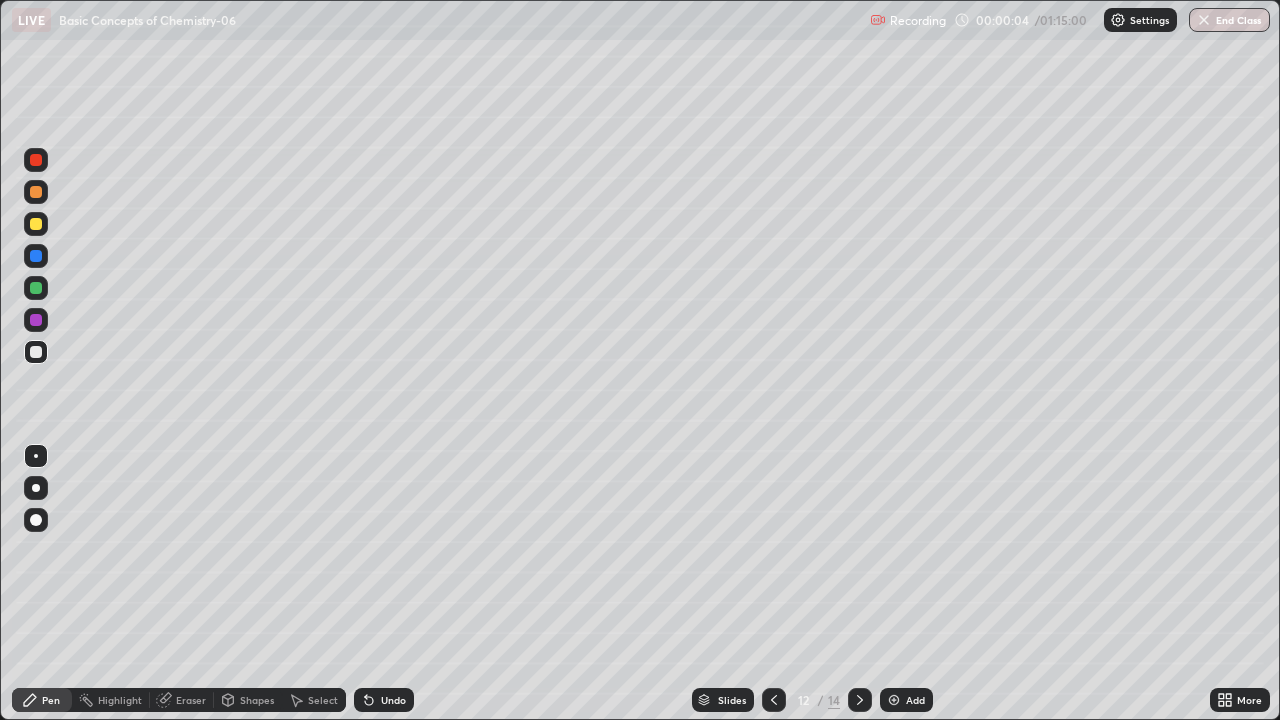 click 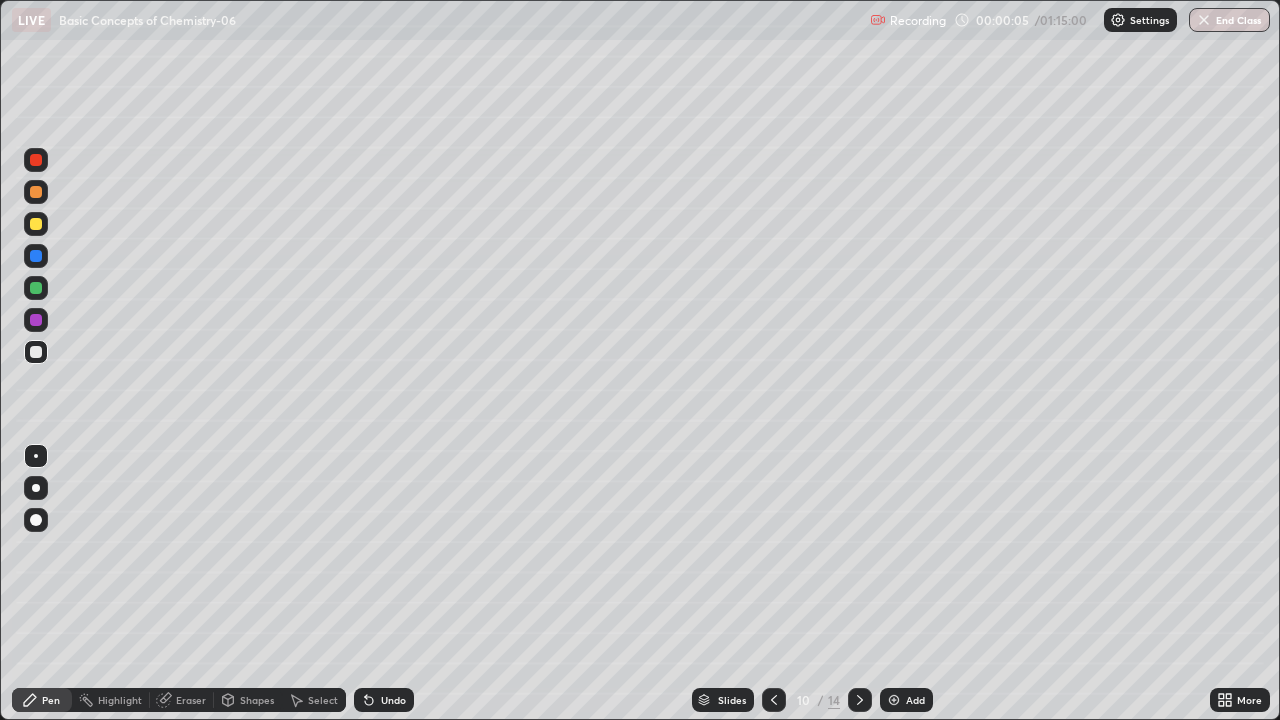 click 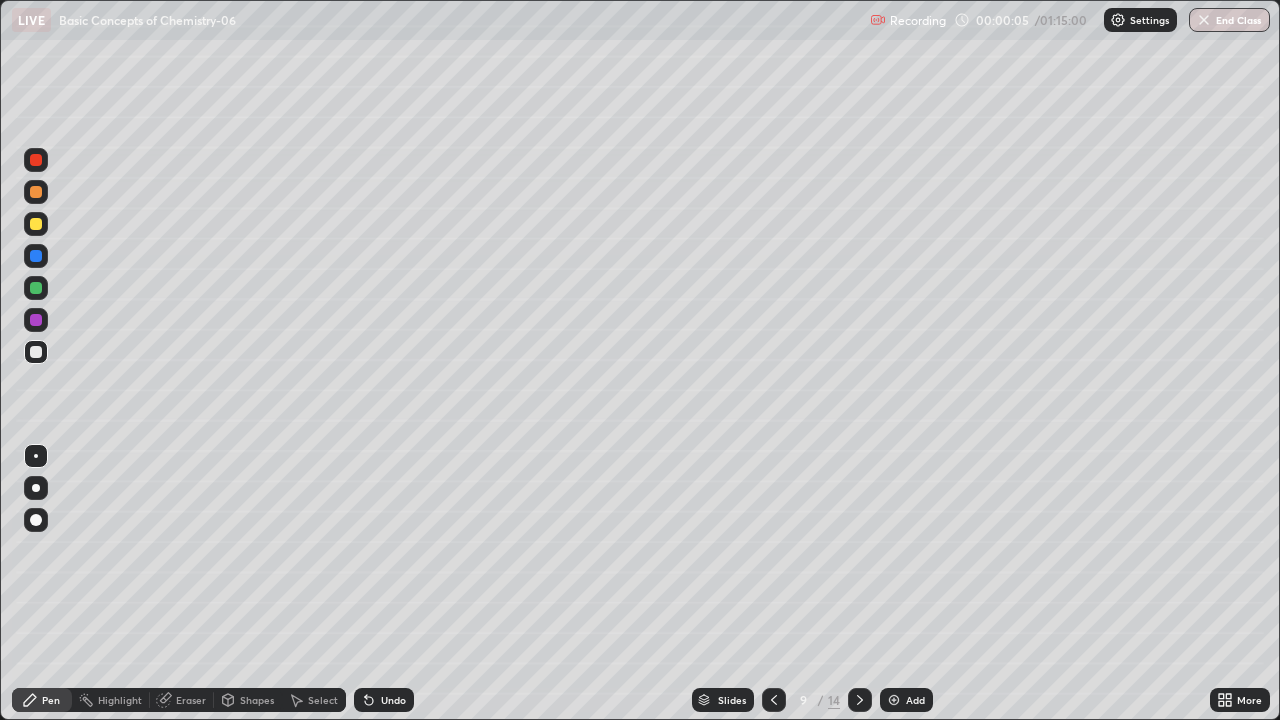 click 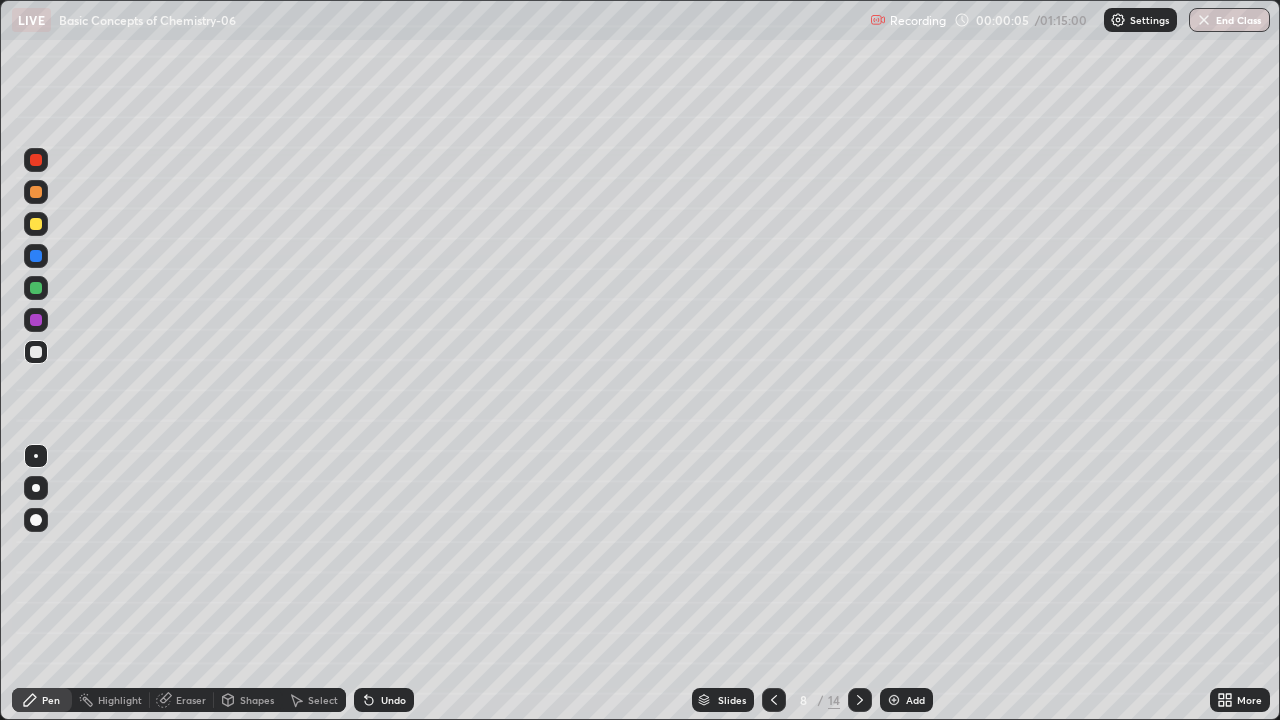 click 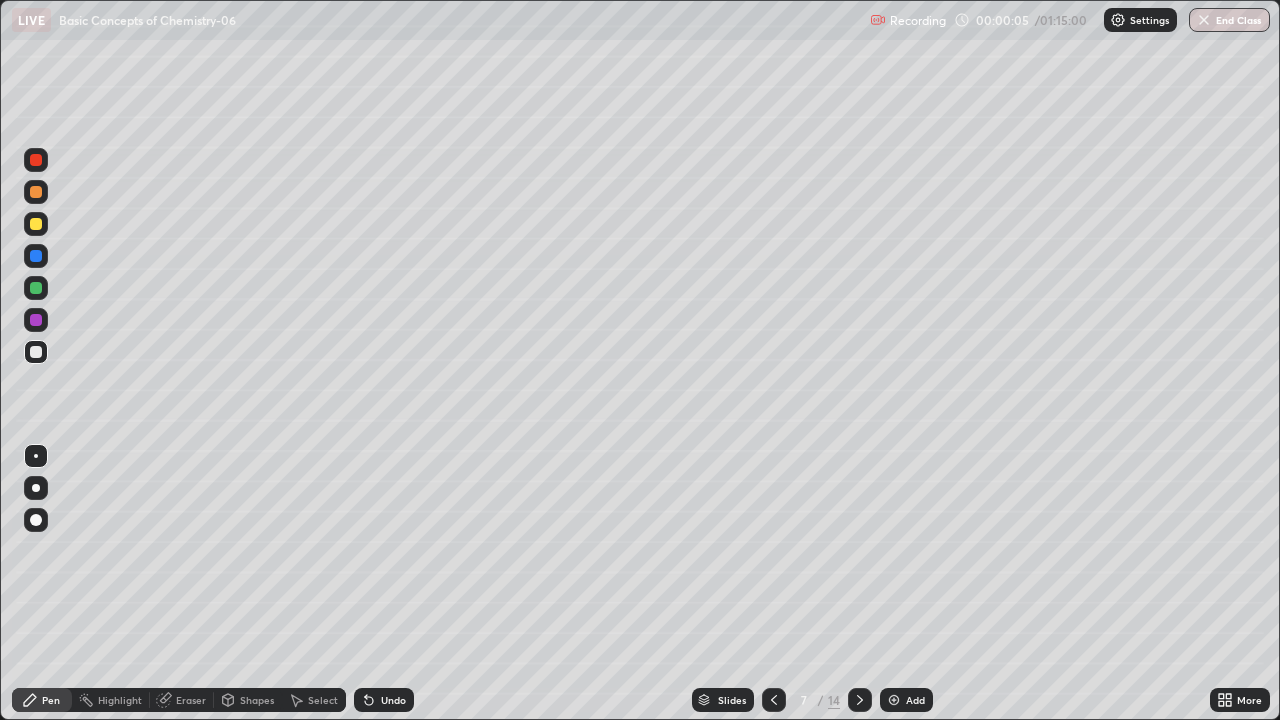 click 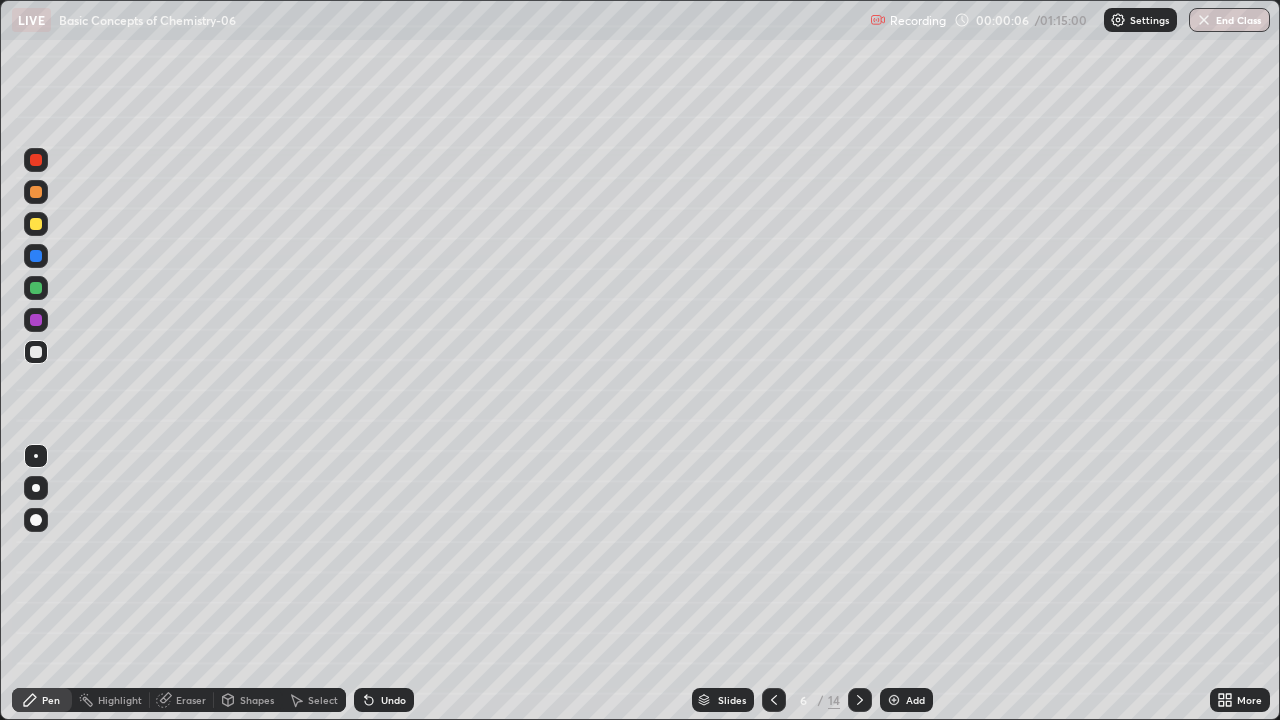 click 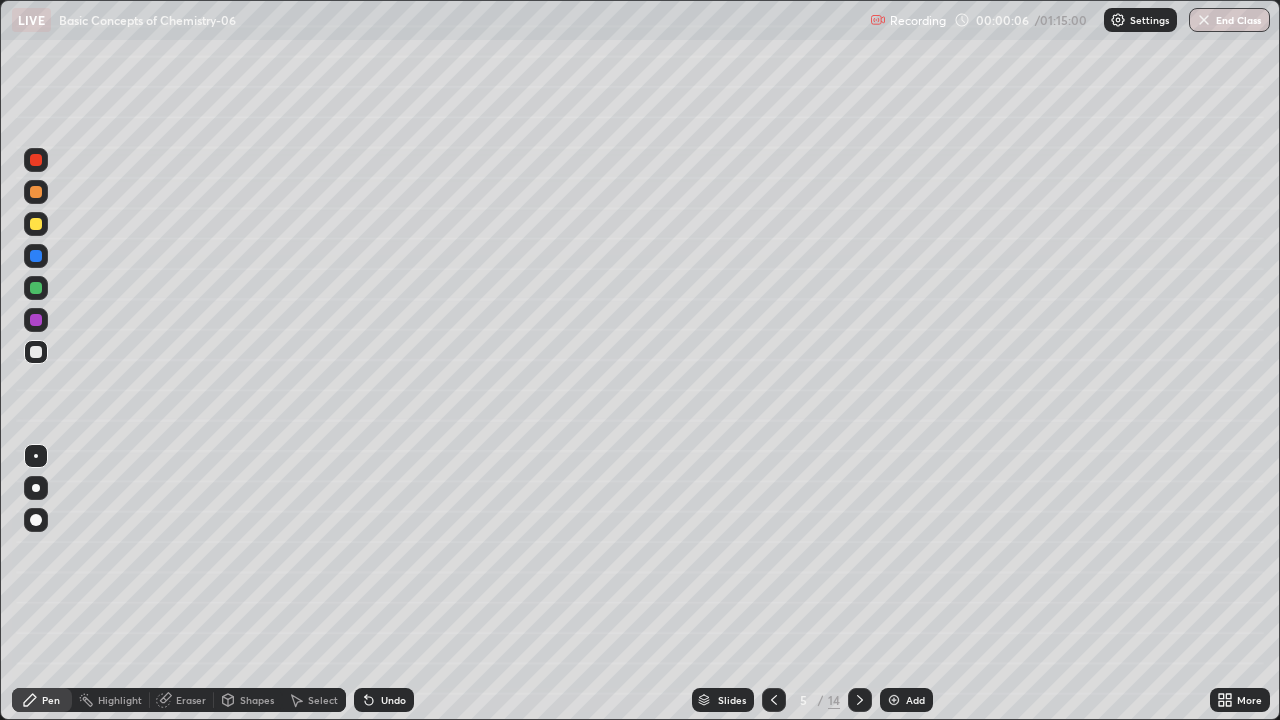 click 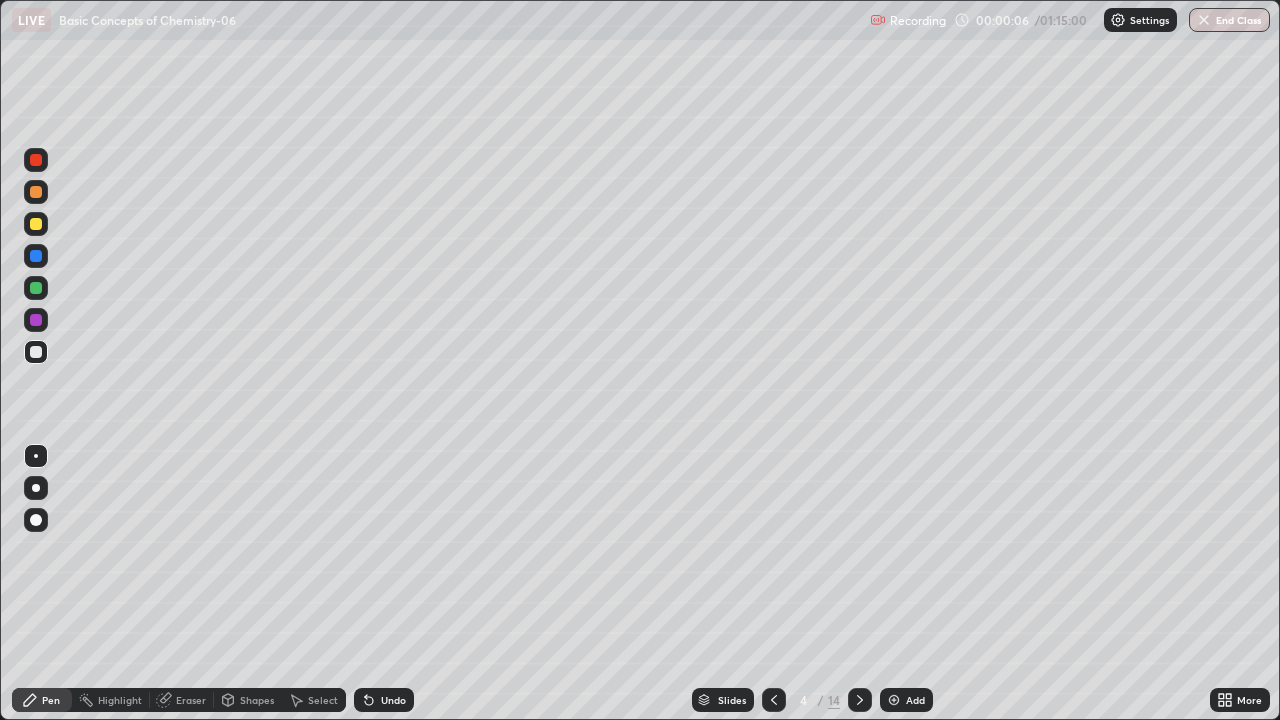 click 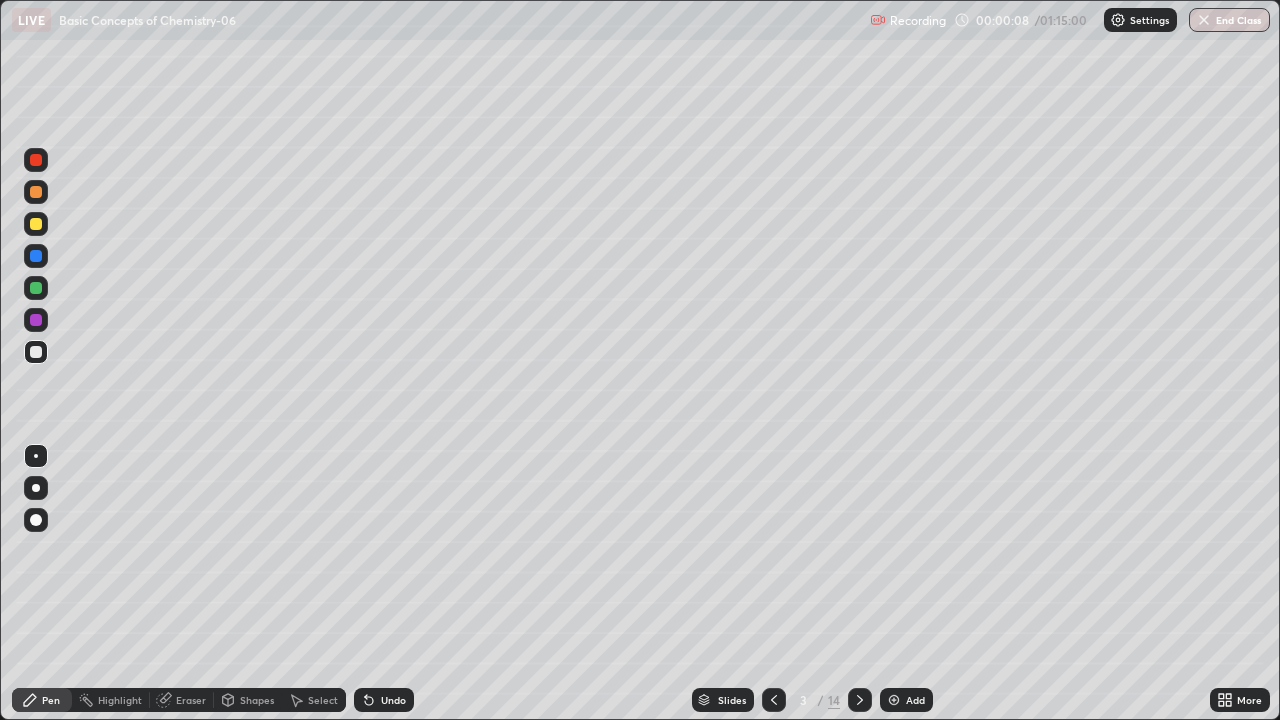click at bounding box center [36, 224] 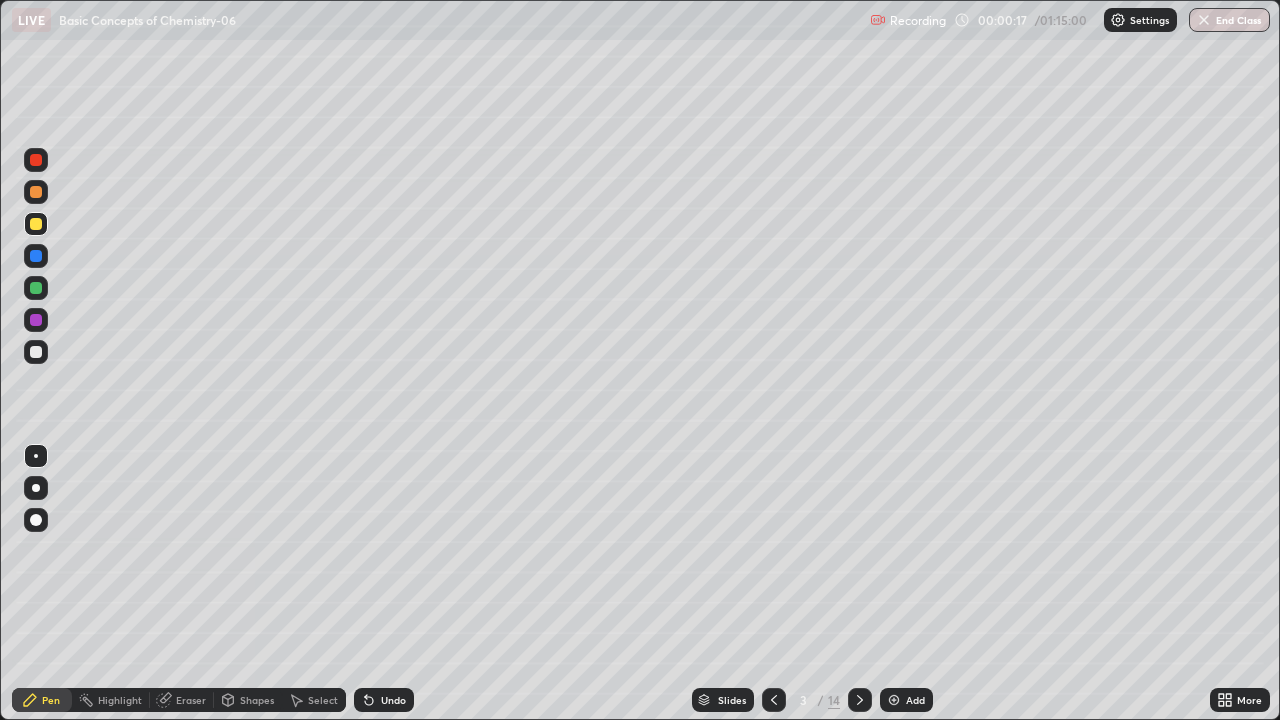 click at bounding box center [36, 192] 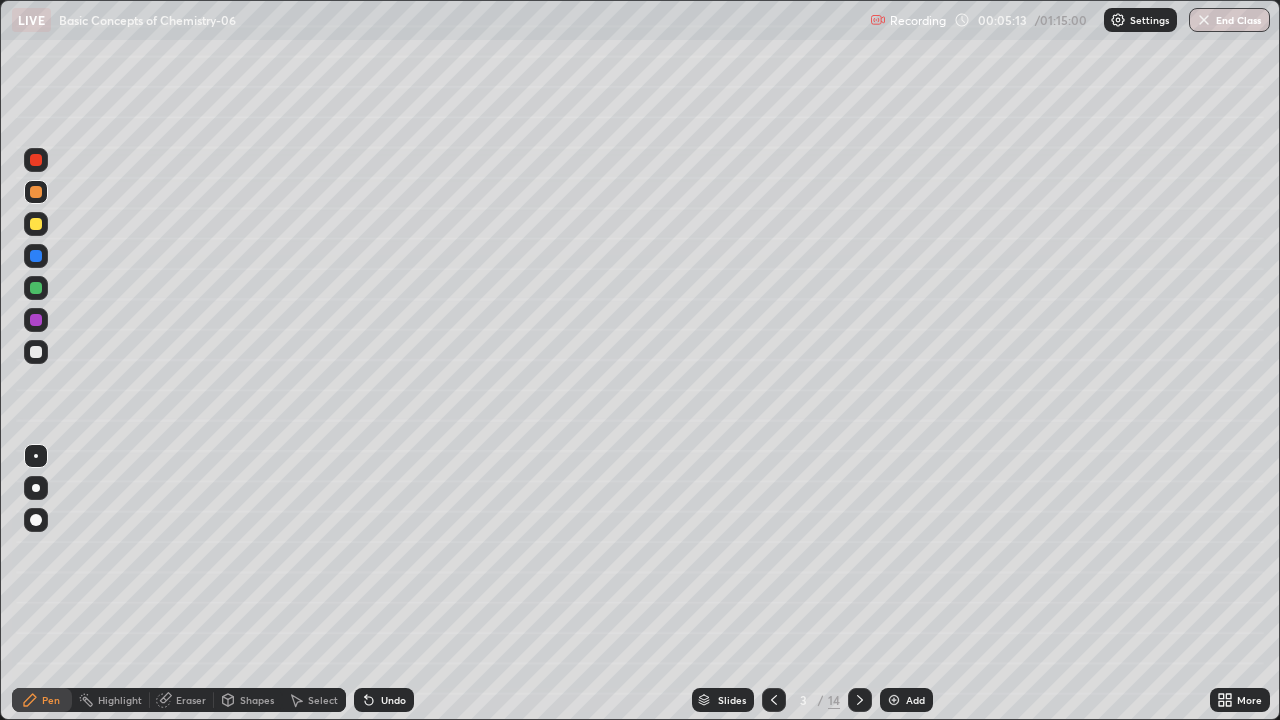 click at bounding box center (36, 352) 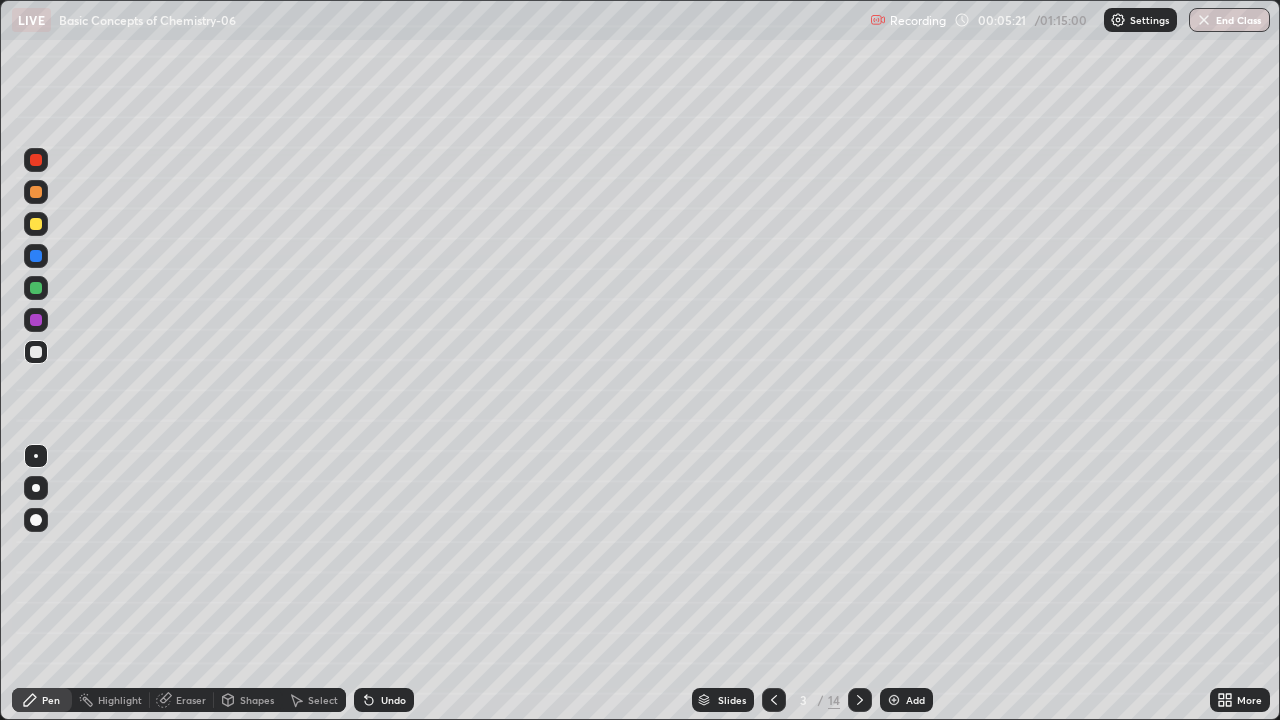 click on "Eraser" at bounding box center [191, 700] 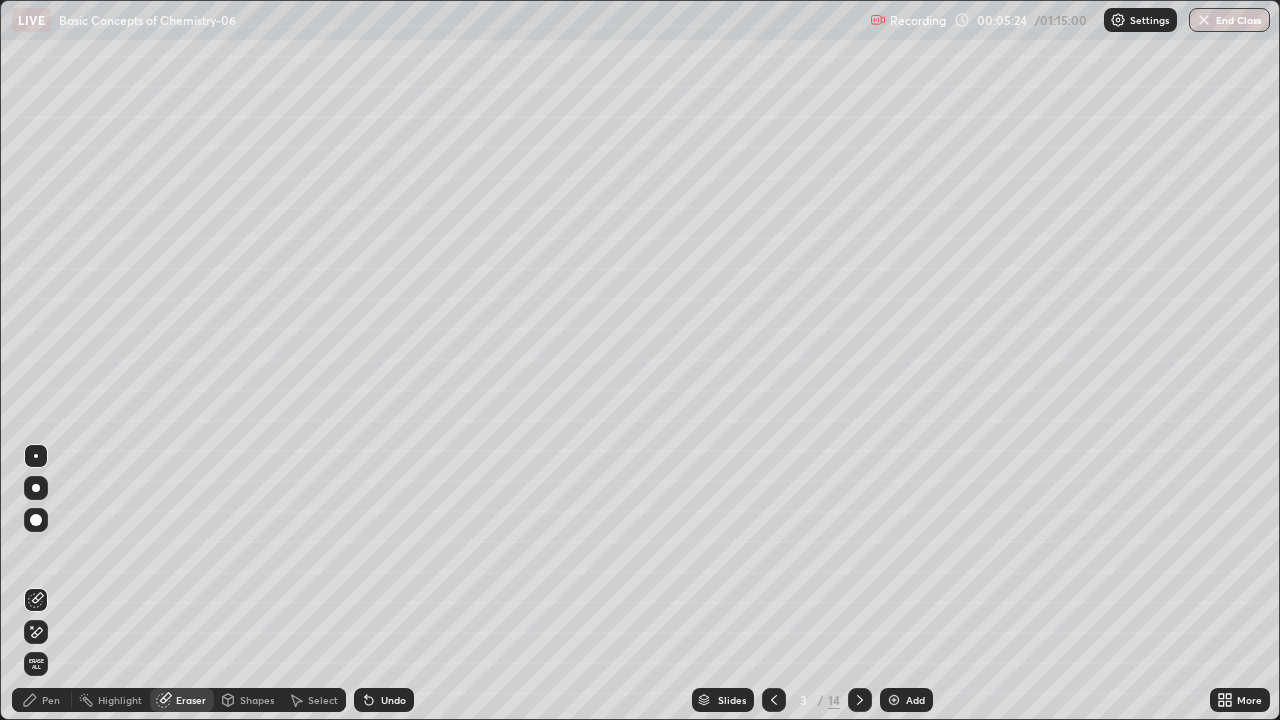 click on "Pen" at bounding box center (51, 700) 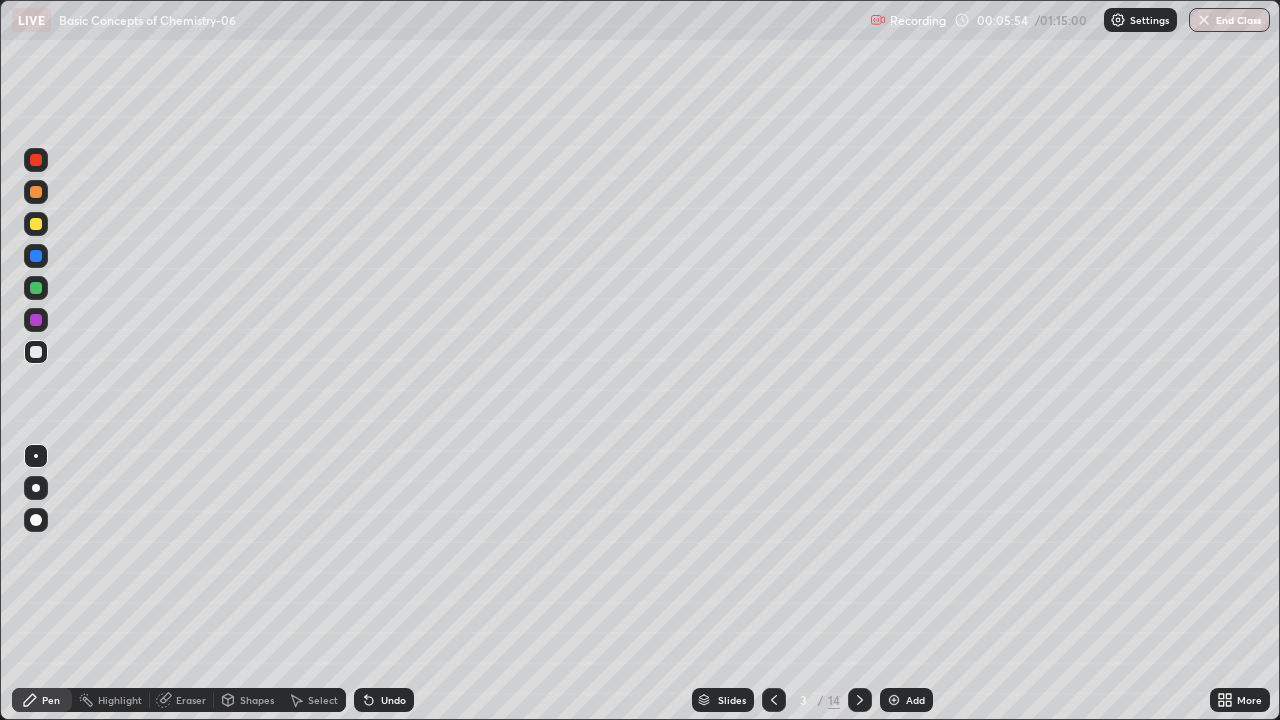 click at bounding box center [36, 288] 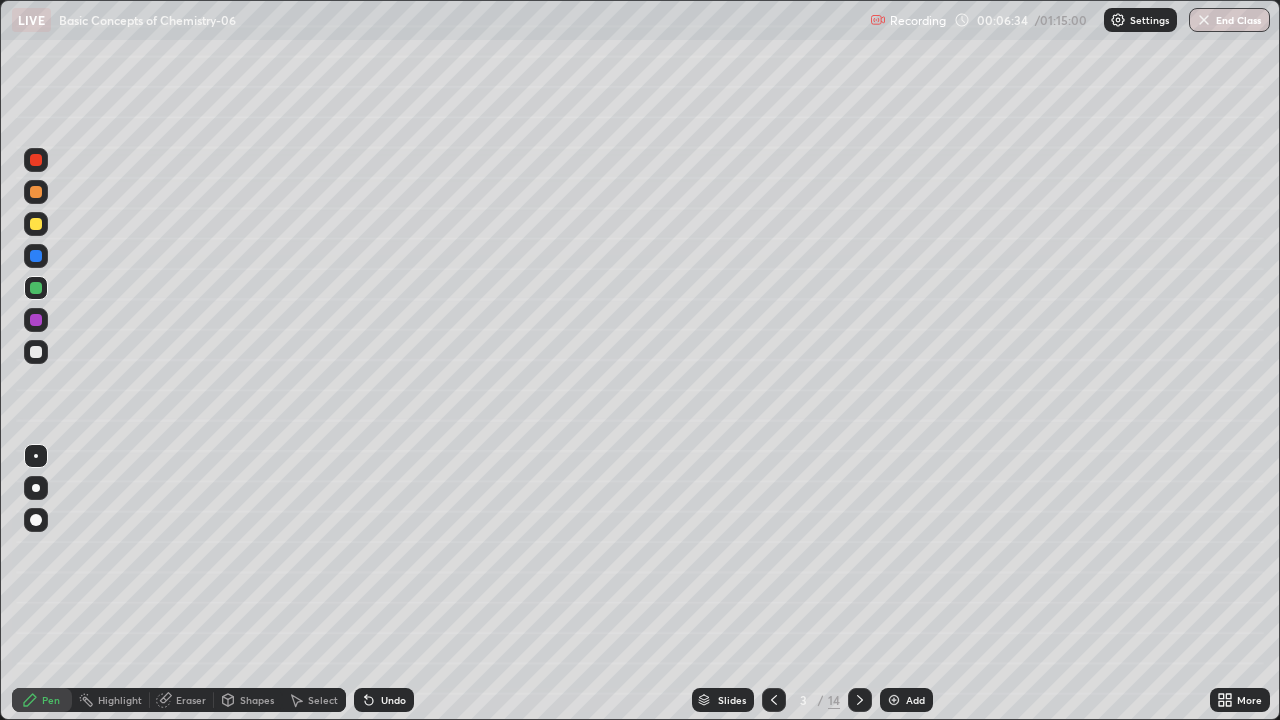 click at bounding box center (36, 224) 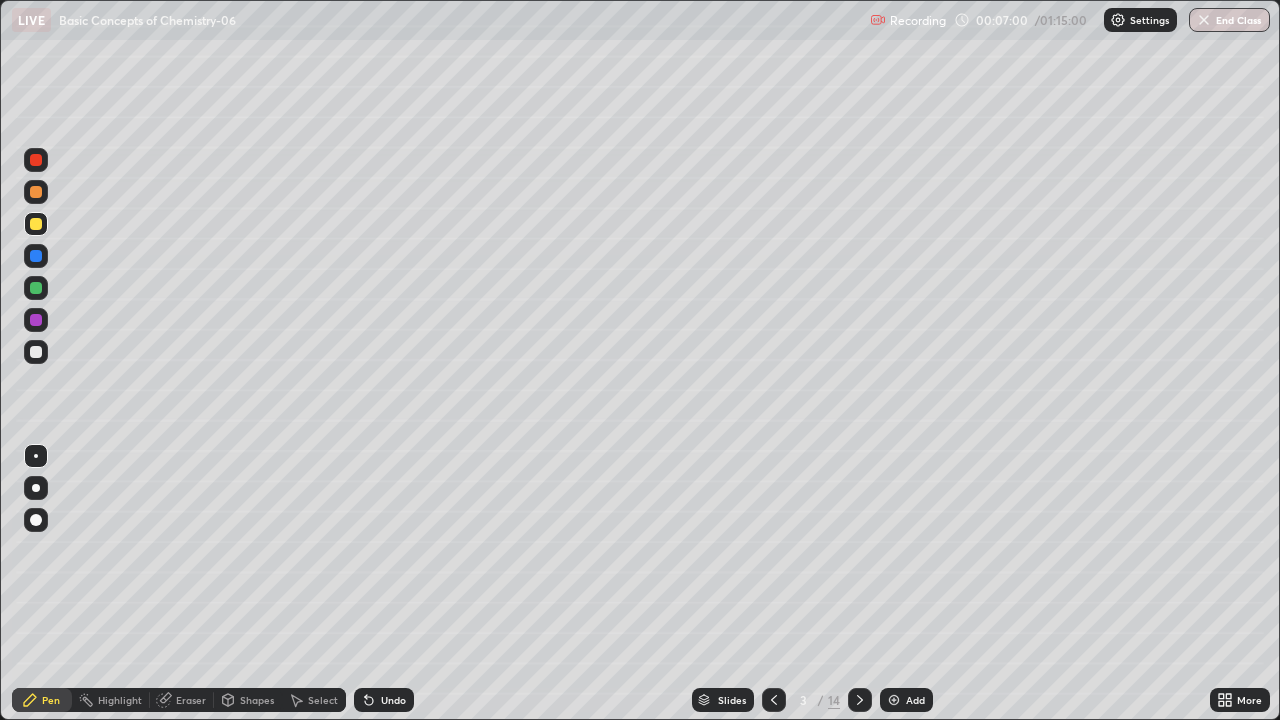click at bounding box center (36, 352) 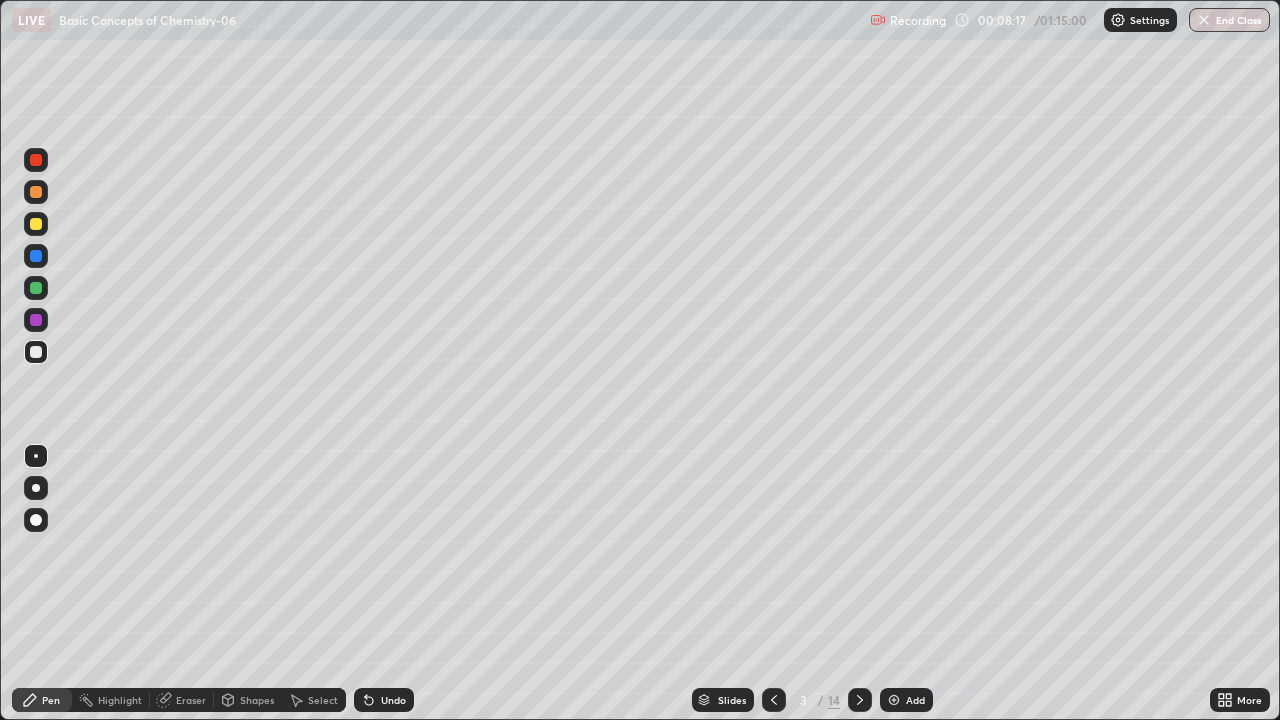 click at bounding box center (36, 224) 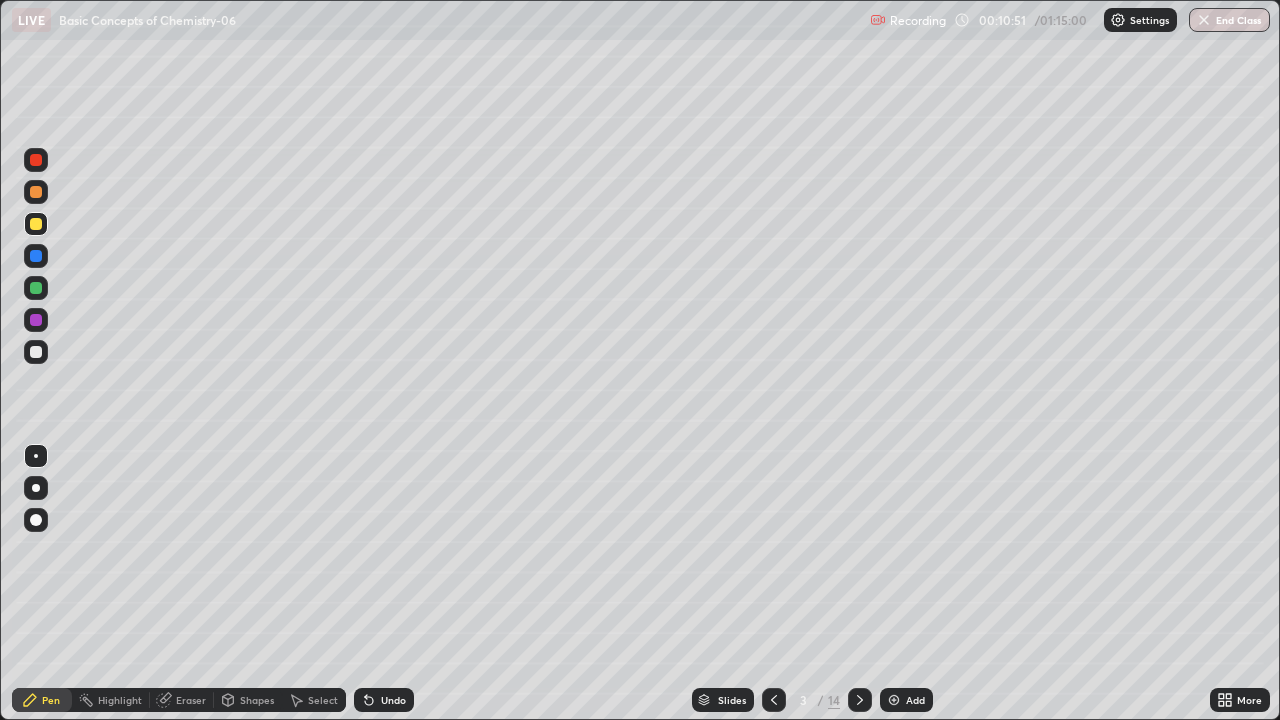click on "14" at bounding box center (834, 700) 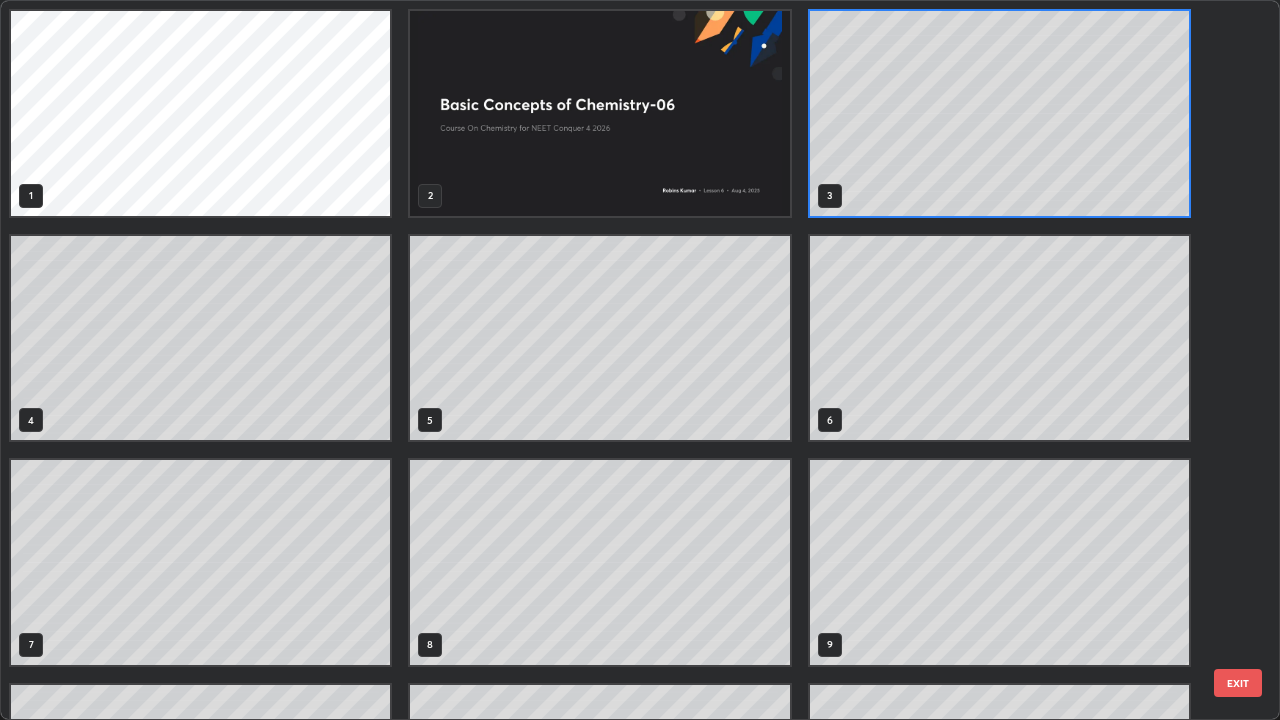 scroll, scrollTop: 7, scrollLeft: 11, axis: both 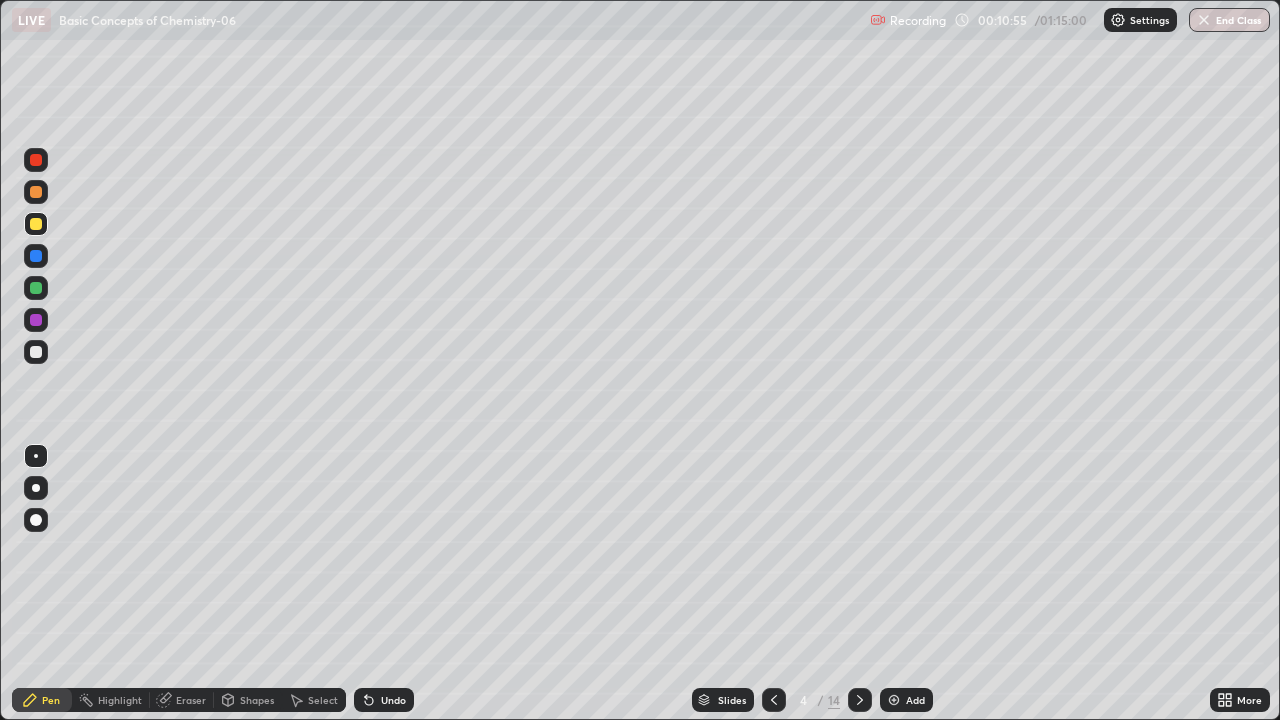 click at bounding box center (36, 192) 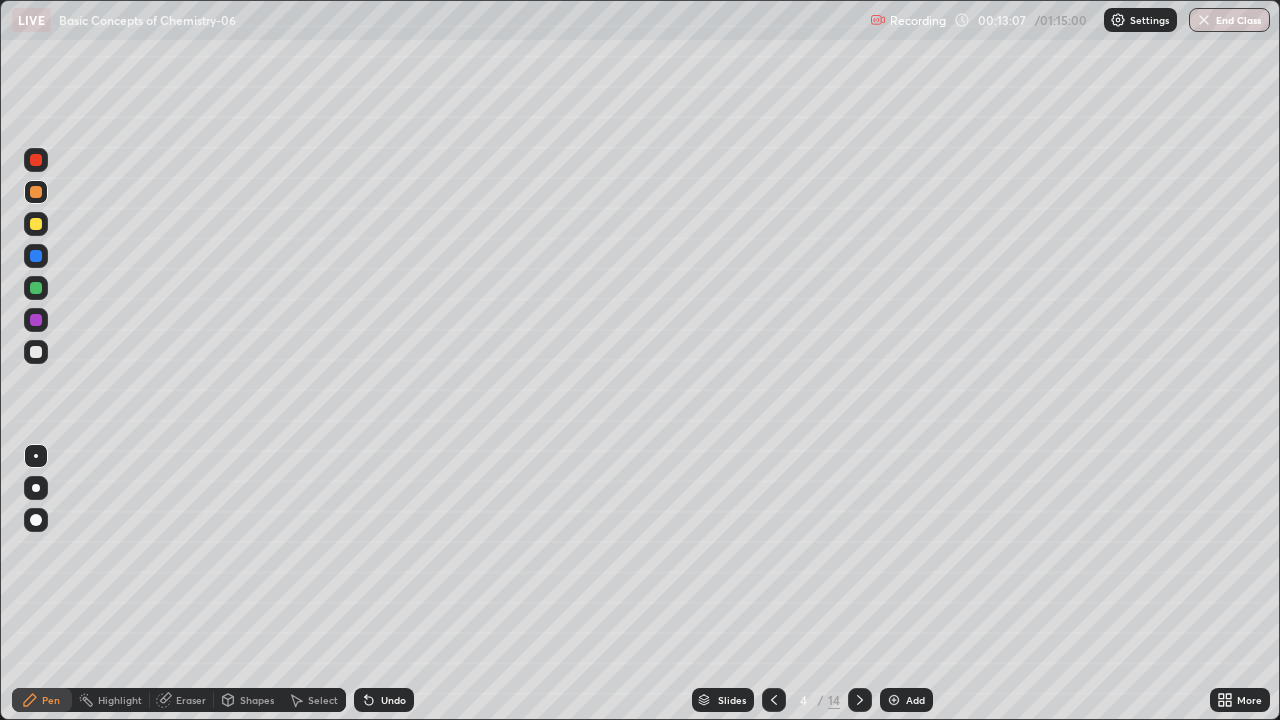 click at bounding box center [36, 352] 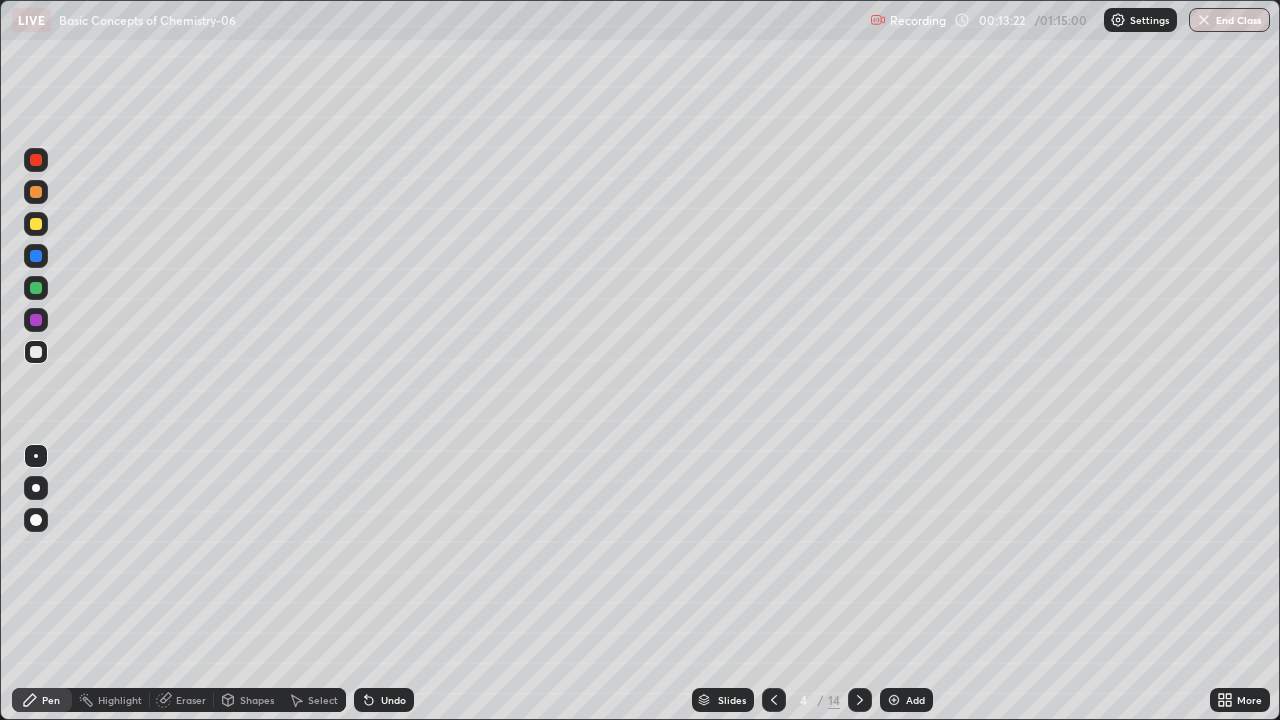 click at bounding box center [36, 256] 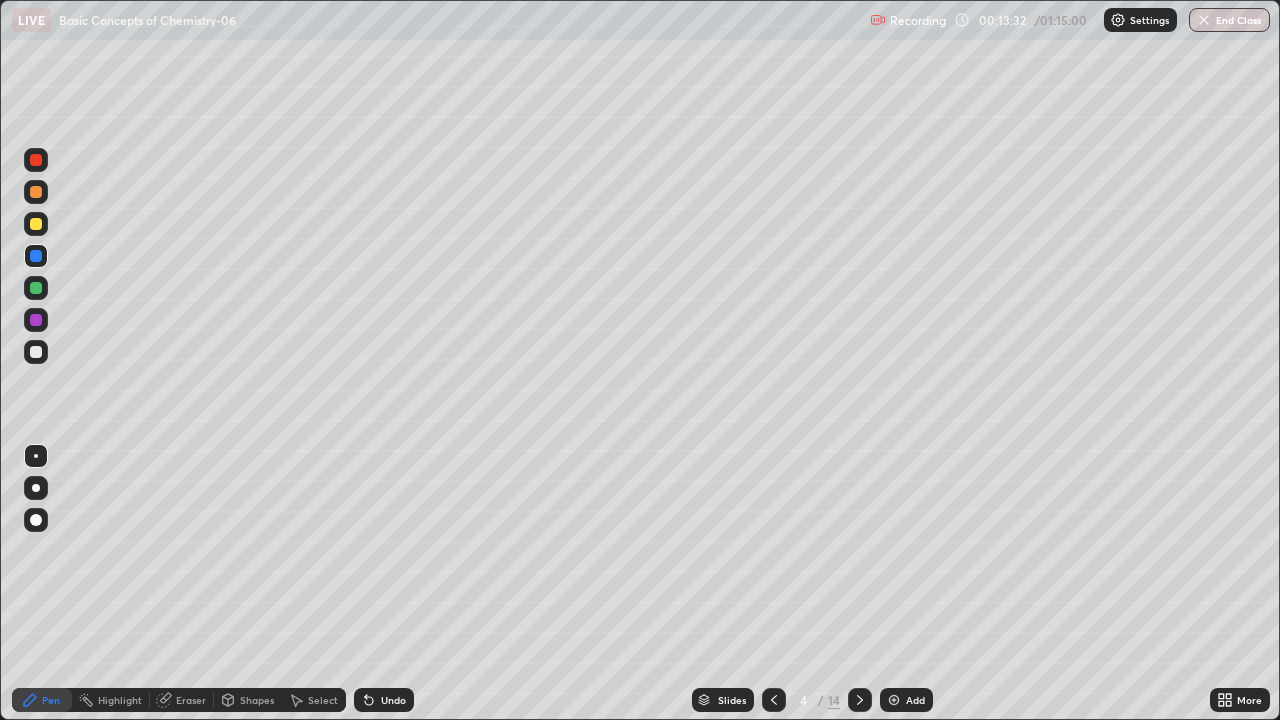 click at bounding box center (36, 288) 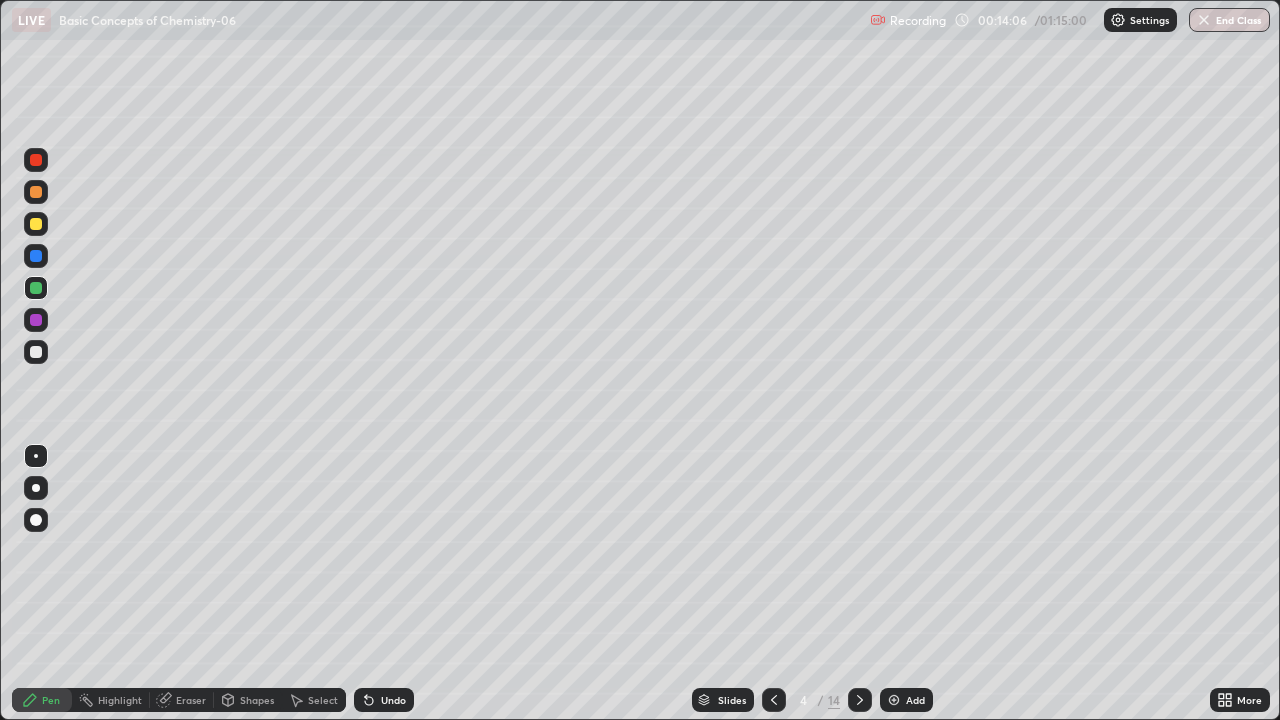 click on "Undo" at bounding box center [384, 700] 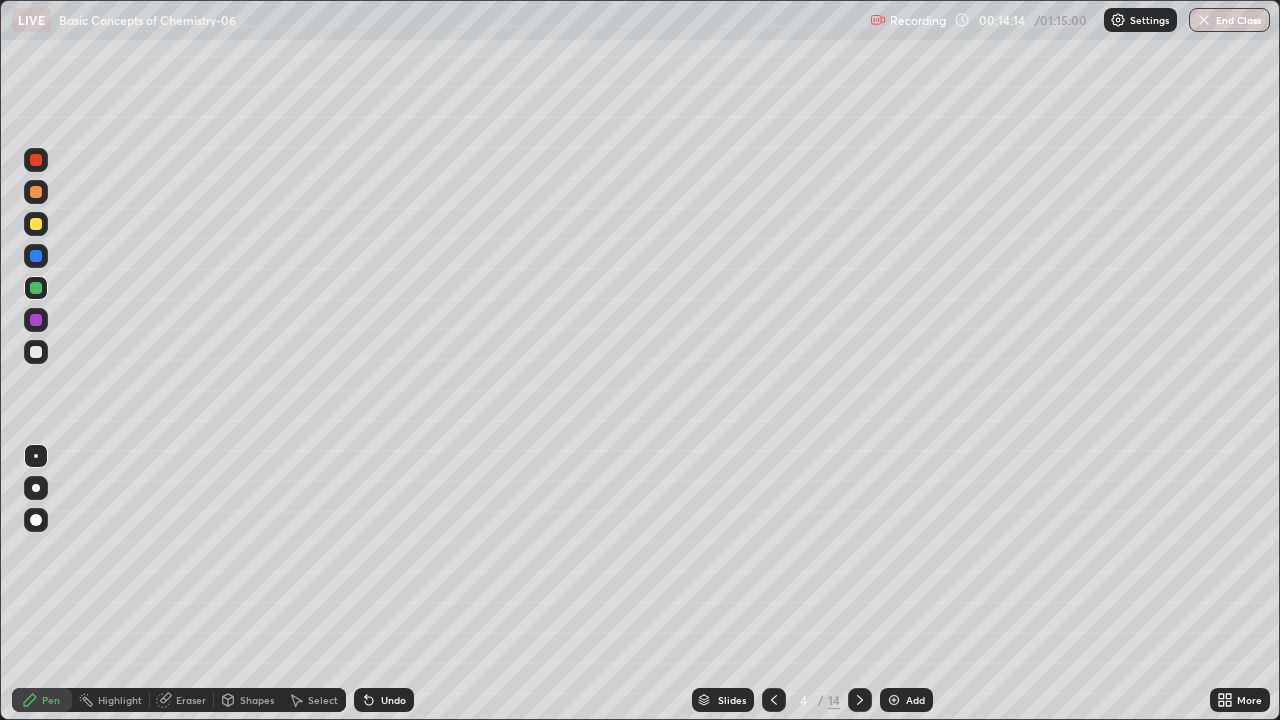 click at bounding box center [36, 352] 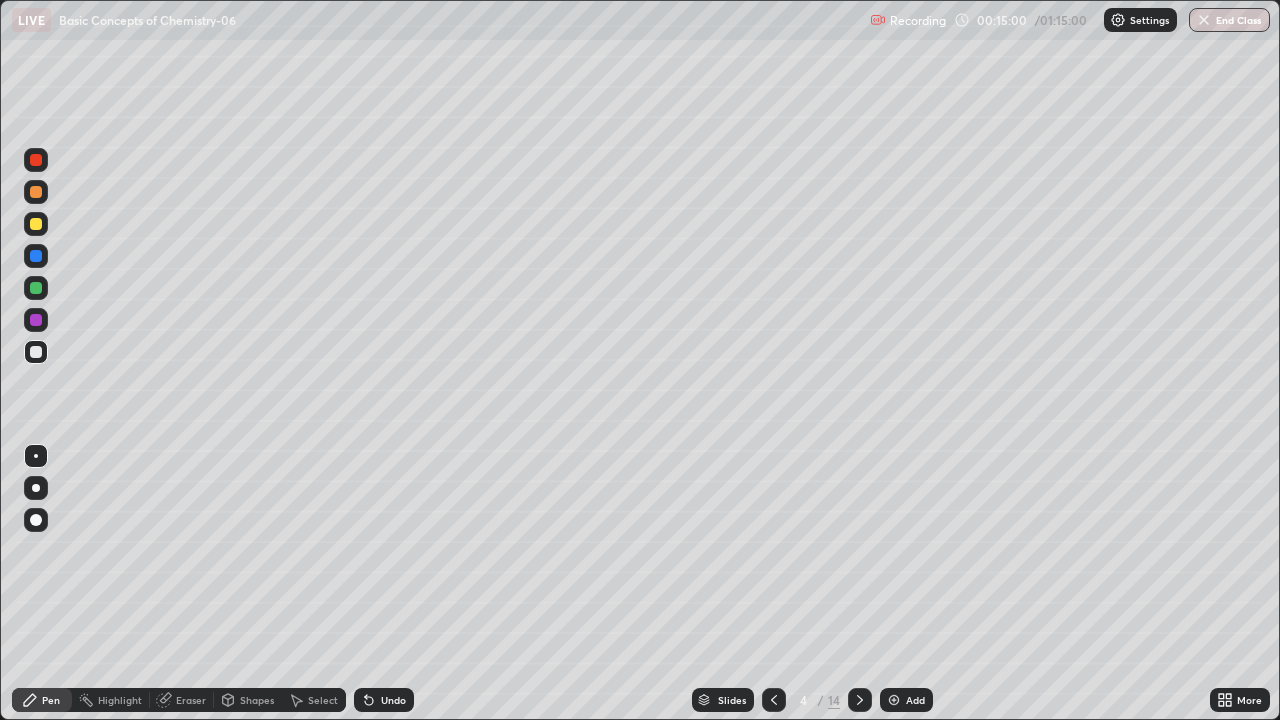 click at bounding box center [36, 320] 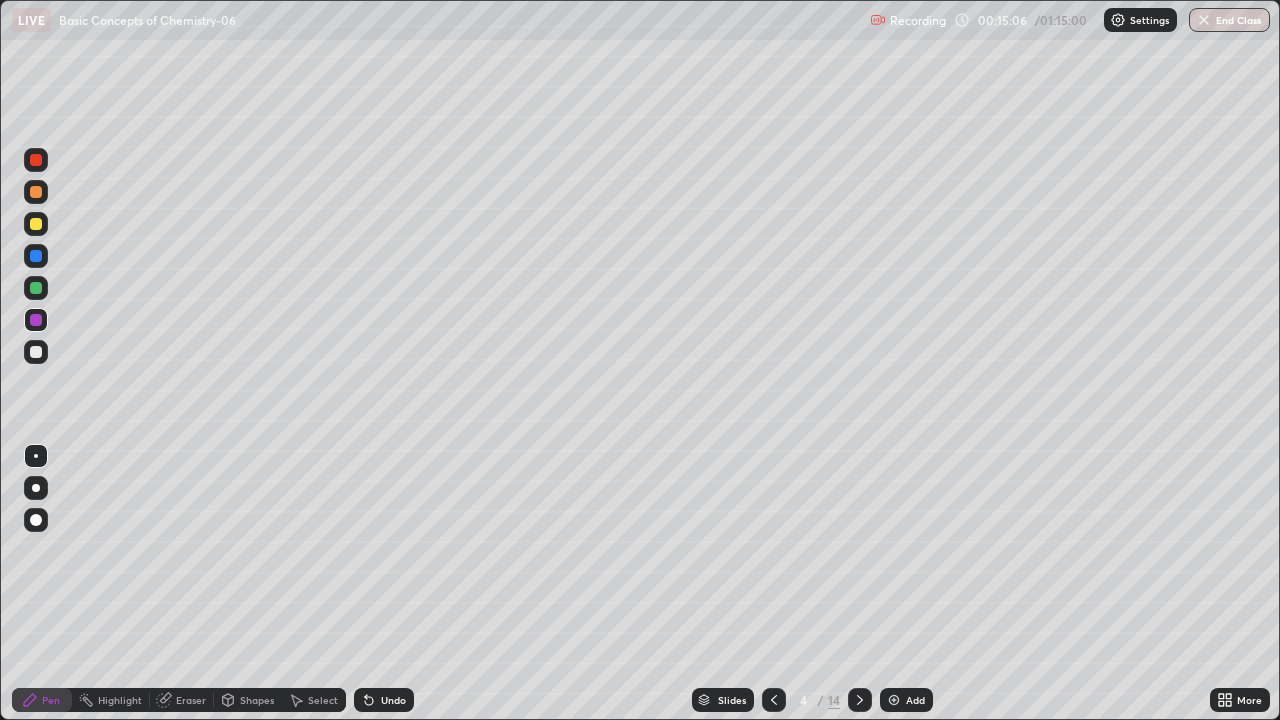 click at bounding box center (36, 352) 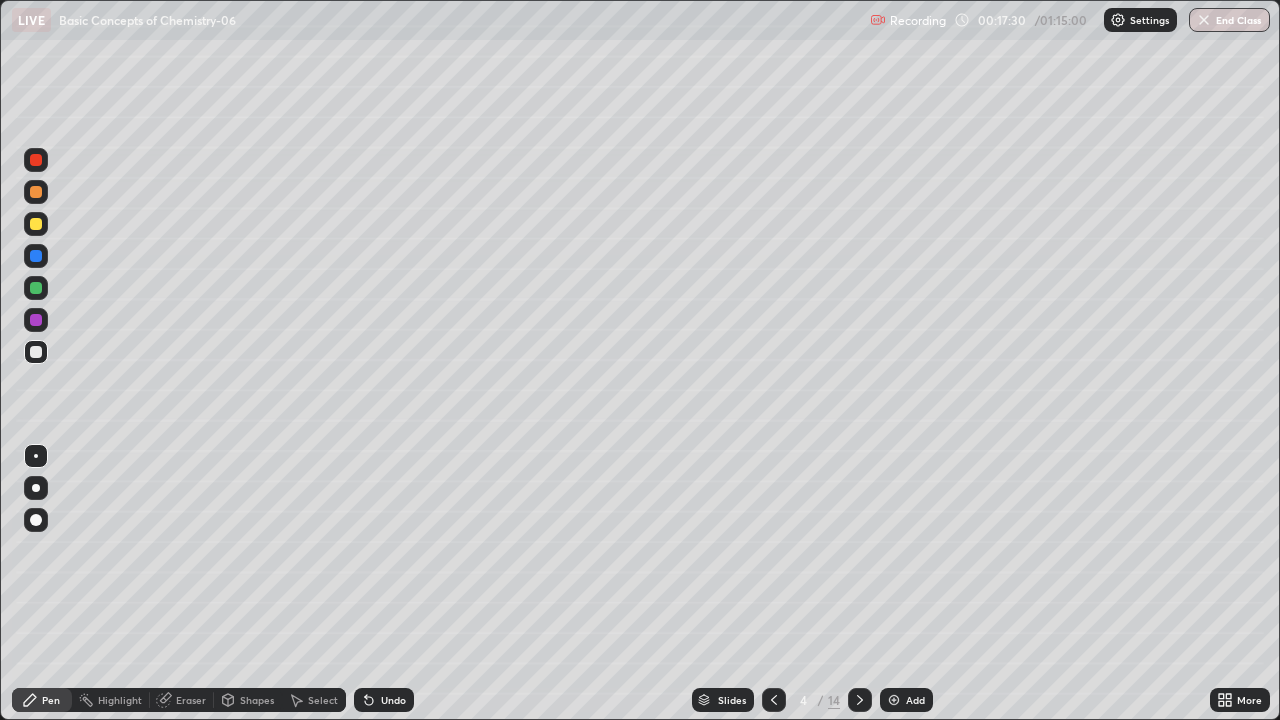 click 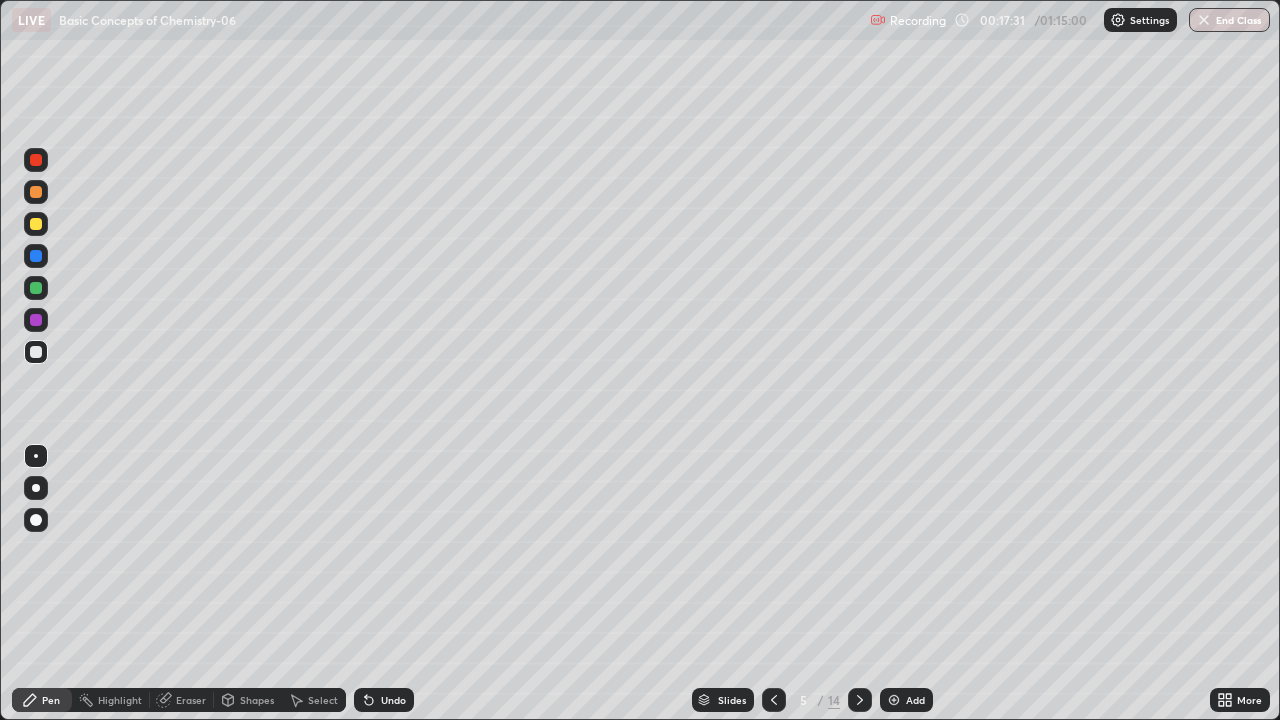 click at bounding box center (36, 192) 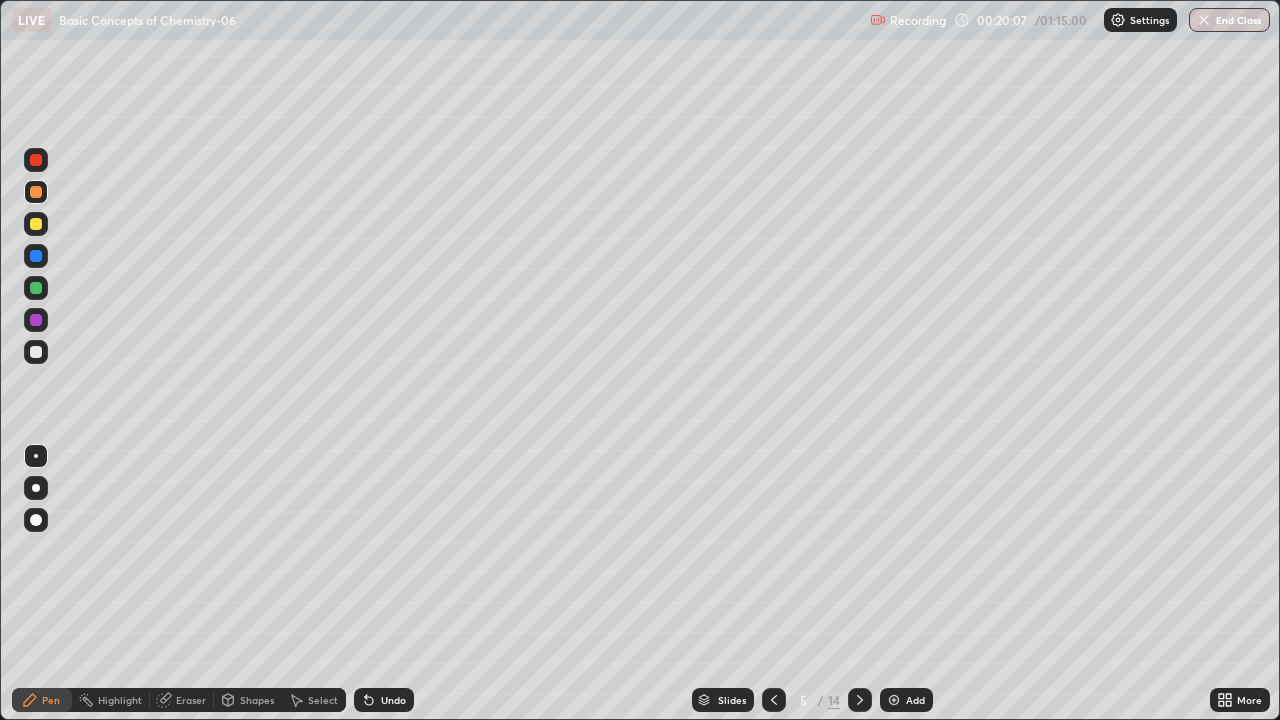 click at bounding box center (36, 352) 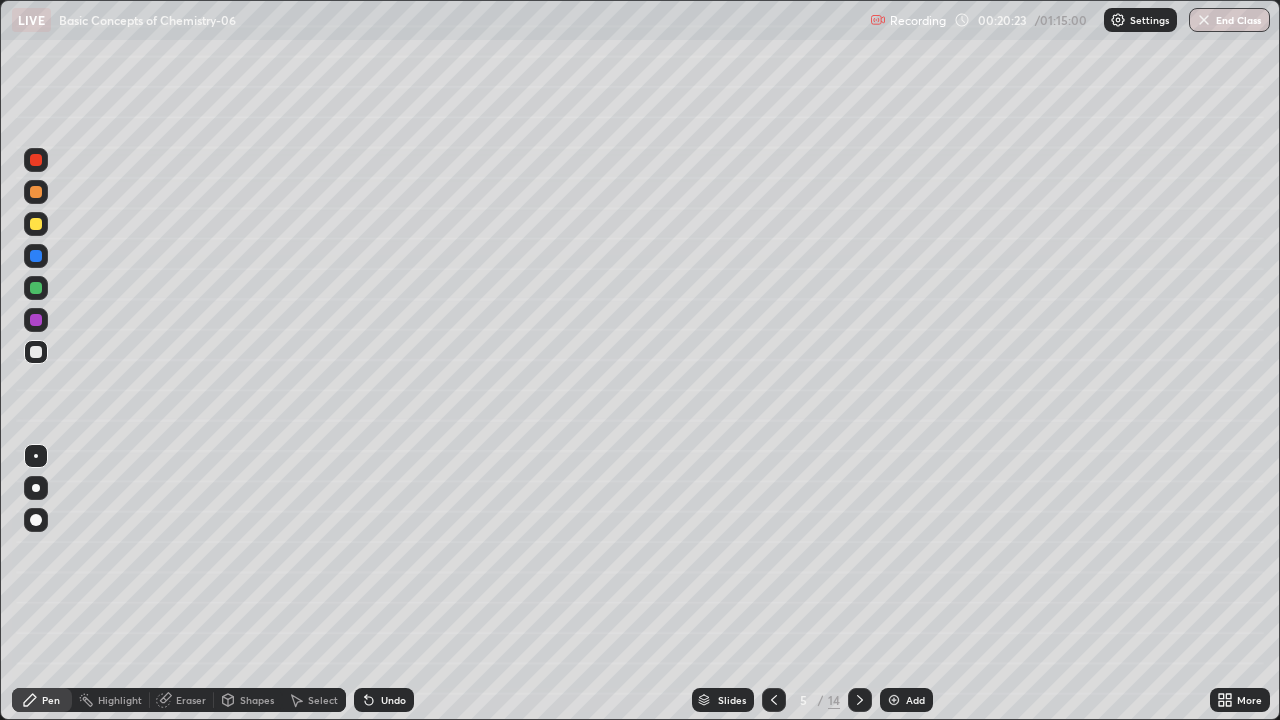 click on "Undo" at bounding box center [393, 700] 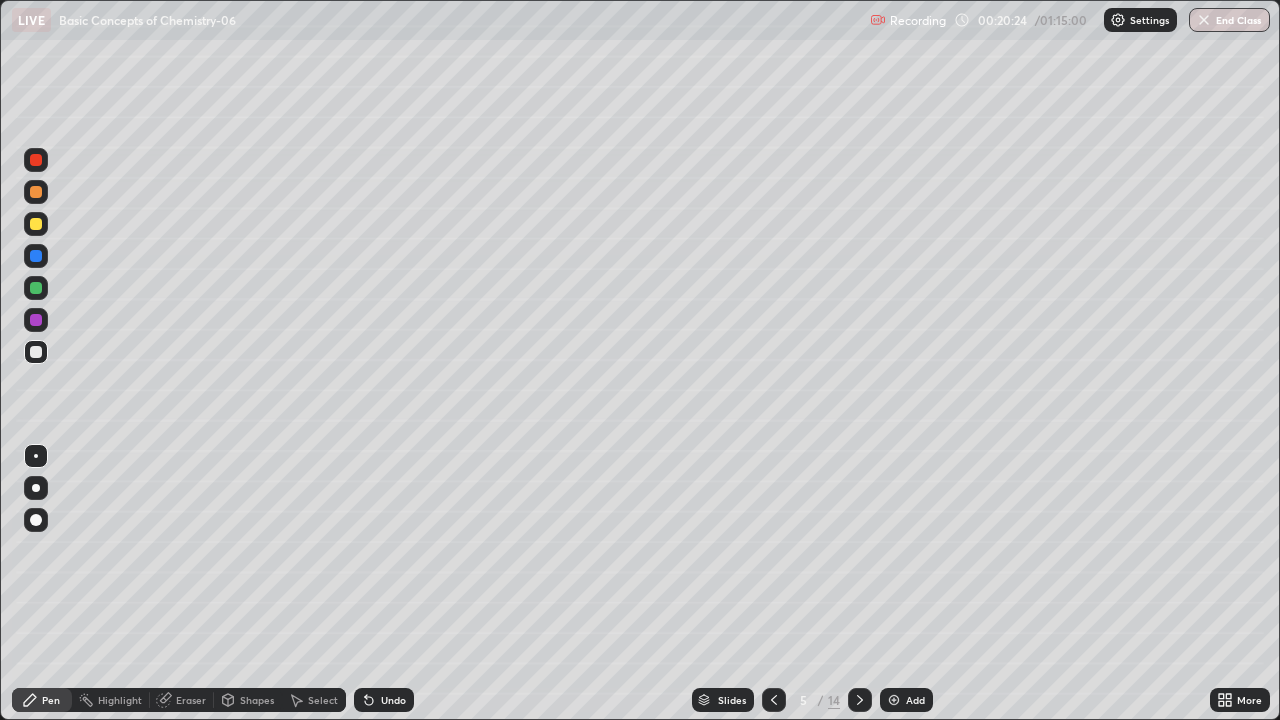 click 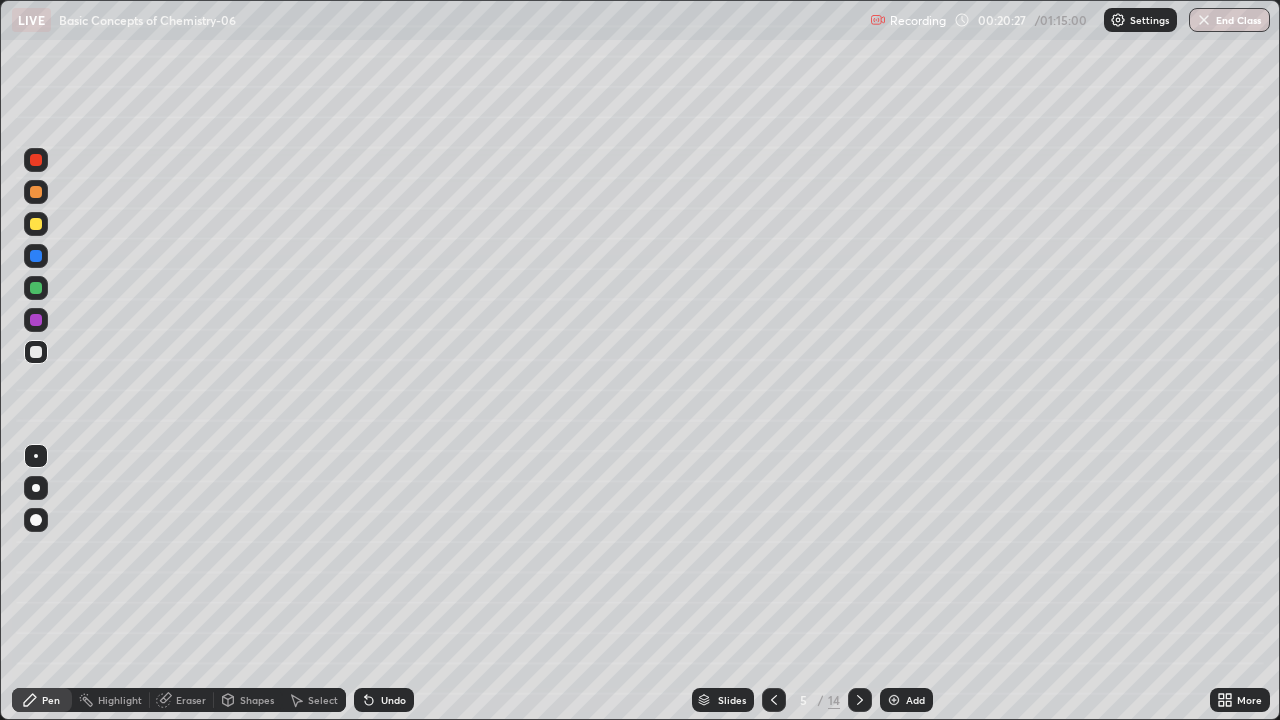 click at bounding box center (36, 288) 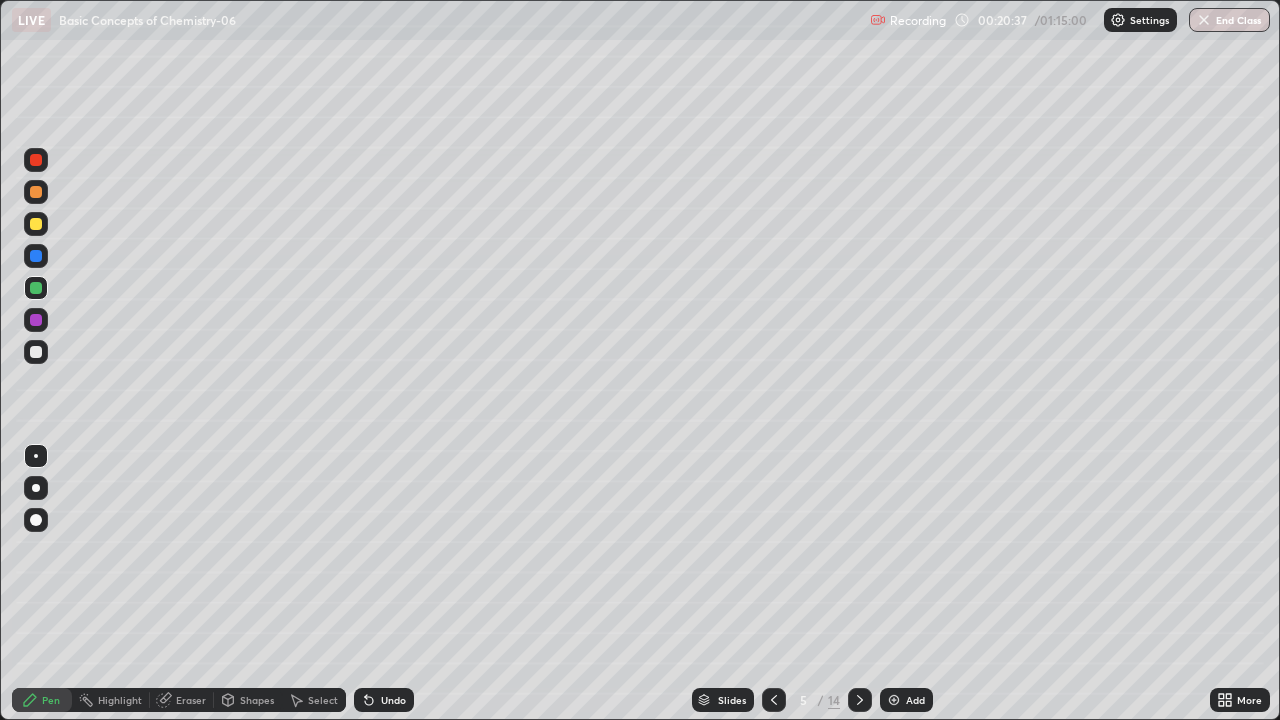 click at bounding box center [36, 320] 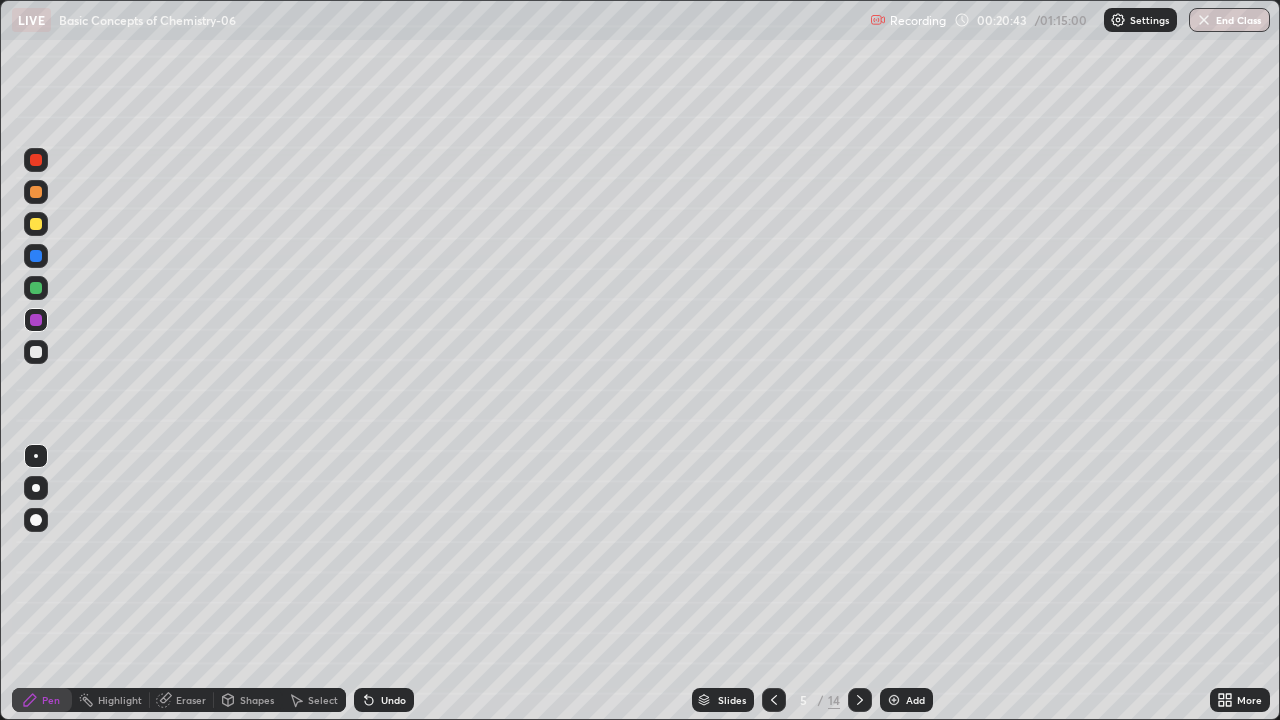 click at bounding box center (36, 256) 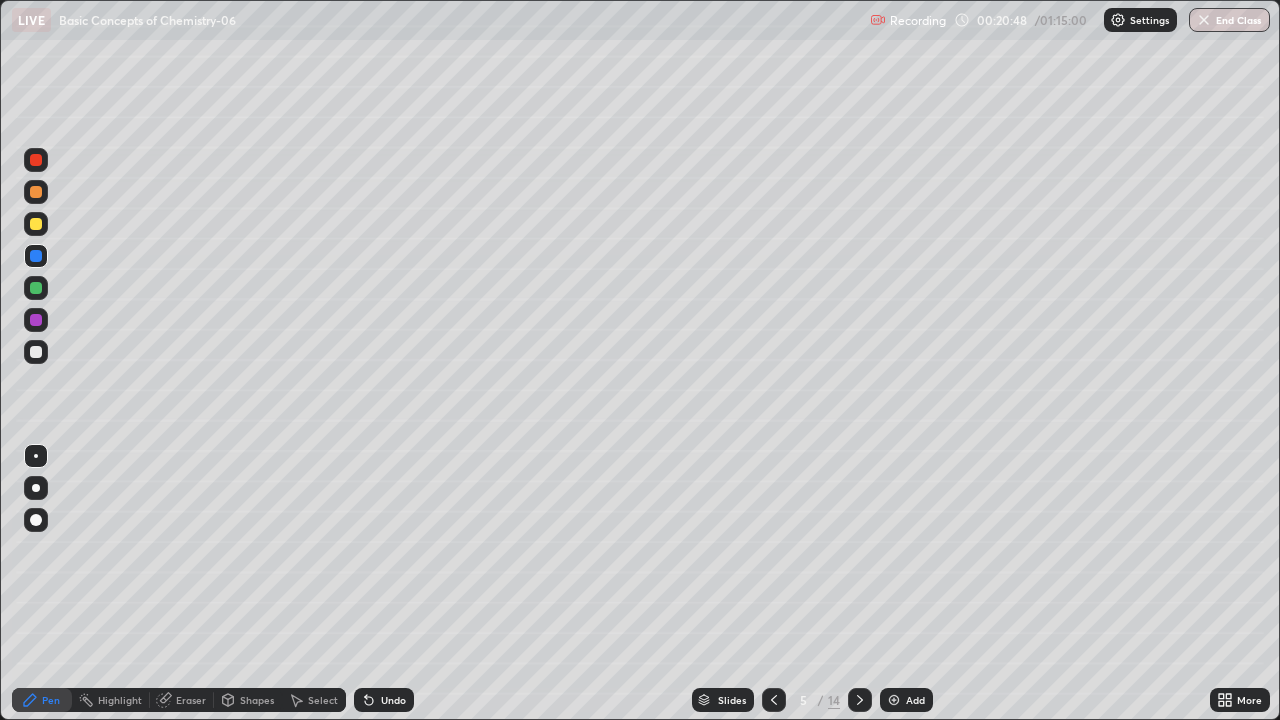 click at bounding box center [36, 352] 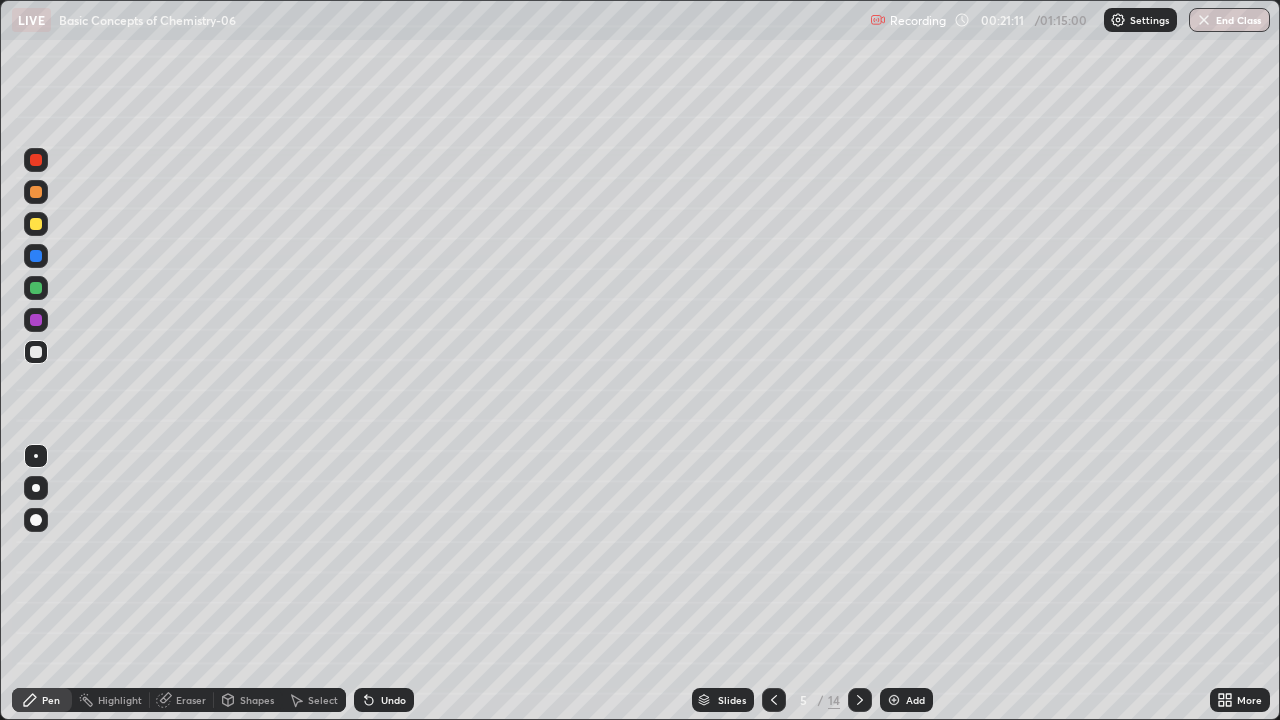 click at bounding box center (36, 256) 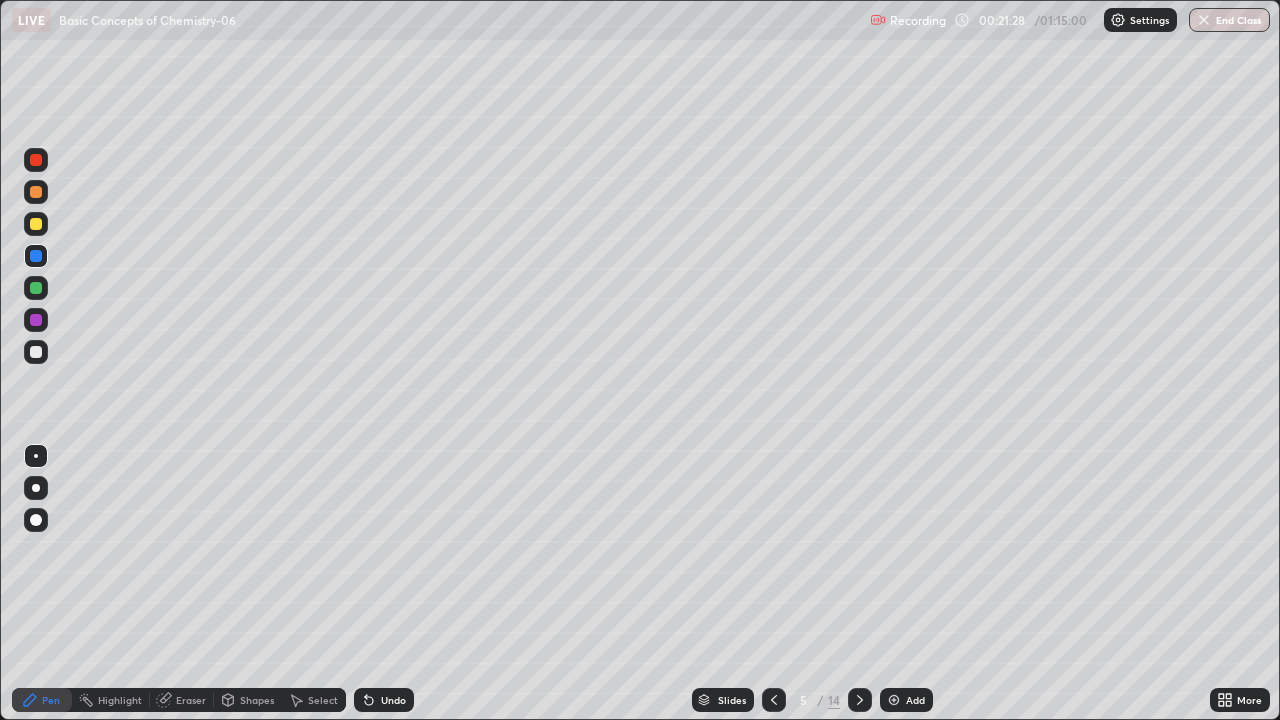 click at bounding box center (36, 288) 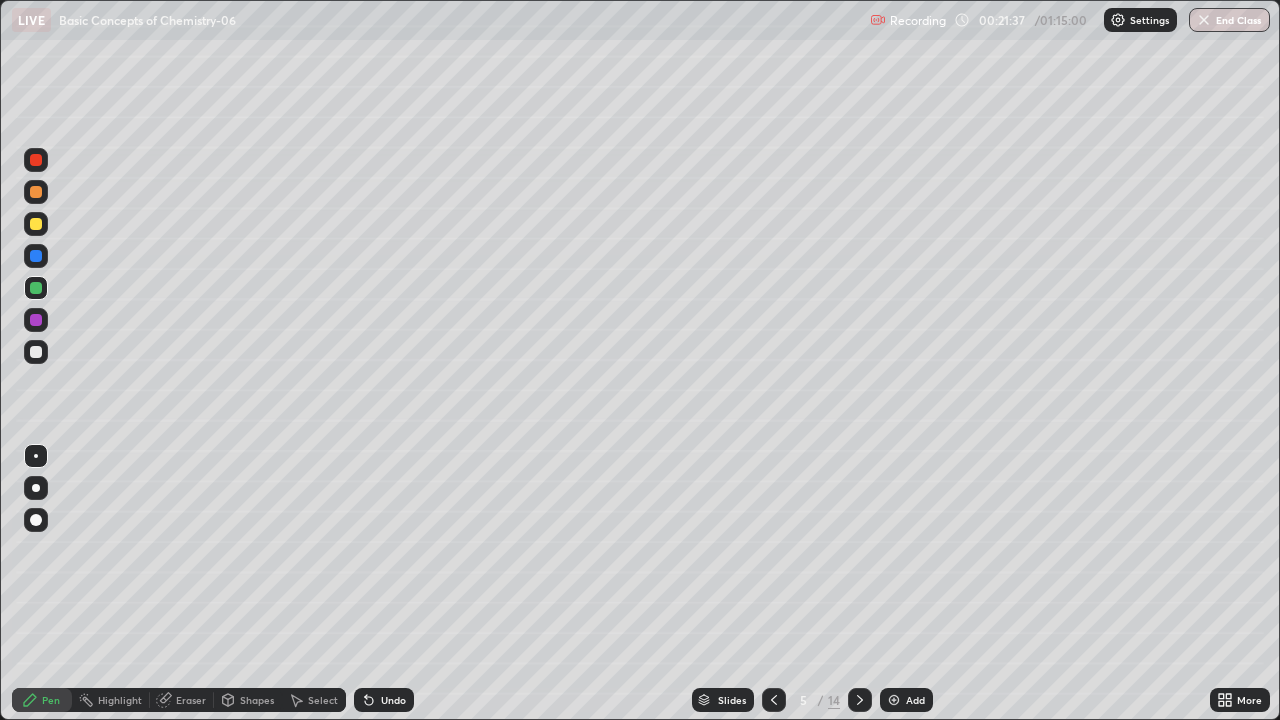 click at bounding box center (36, 352) 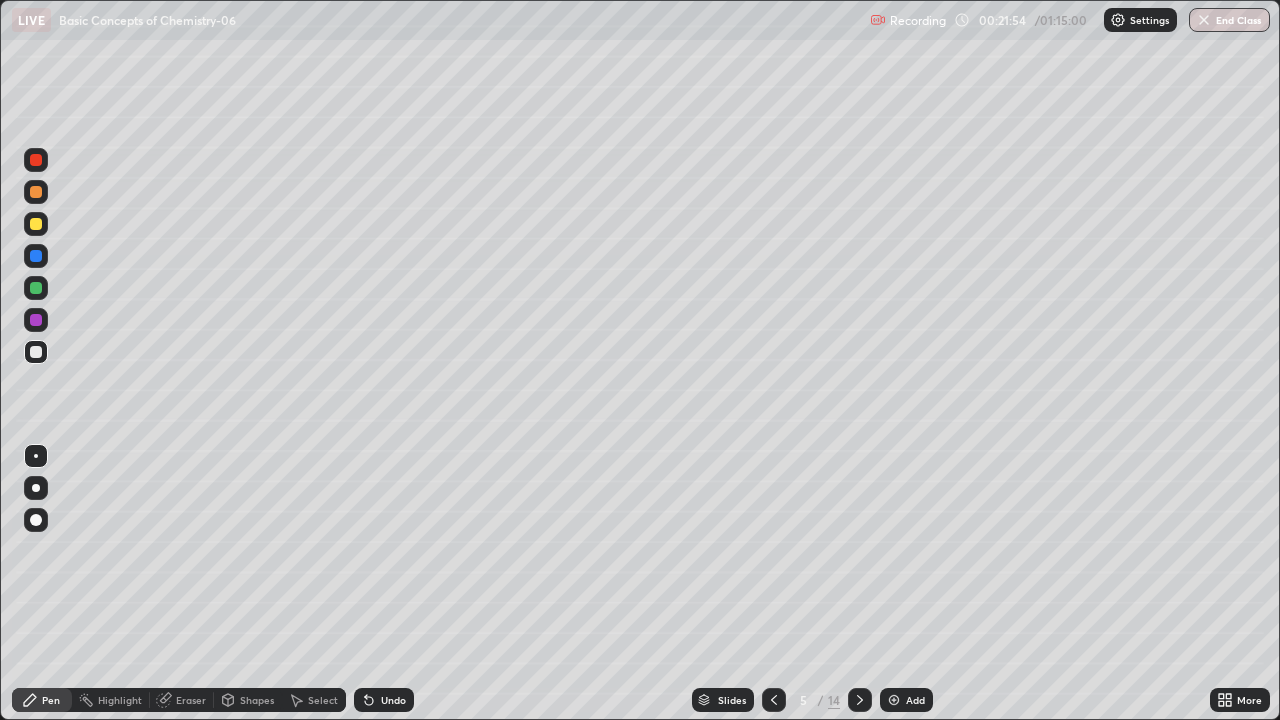 click on "Pen" at bounding box center [42, 700] 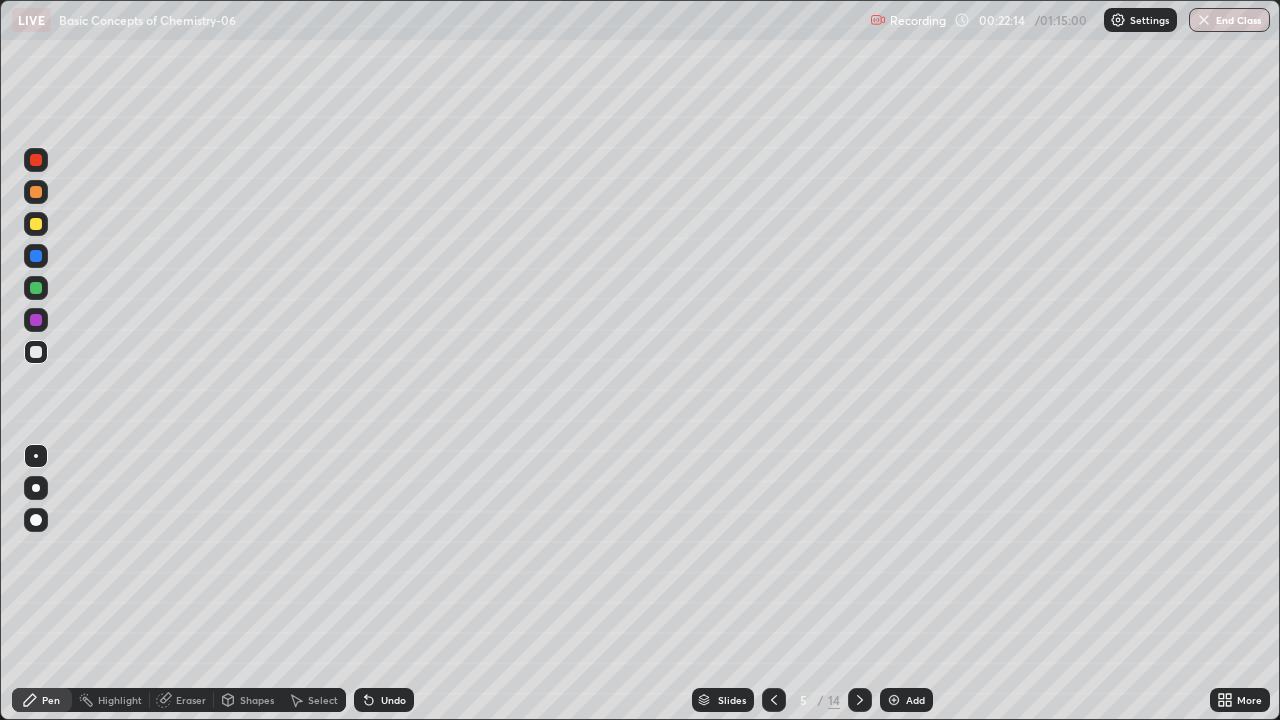 click at bounding box center [36, 288] 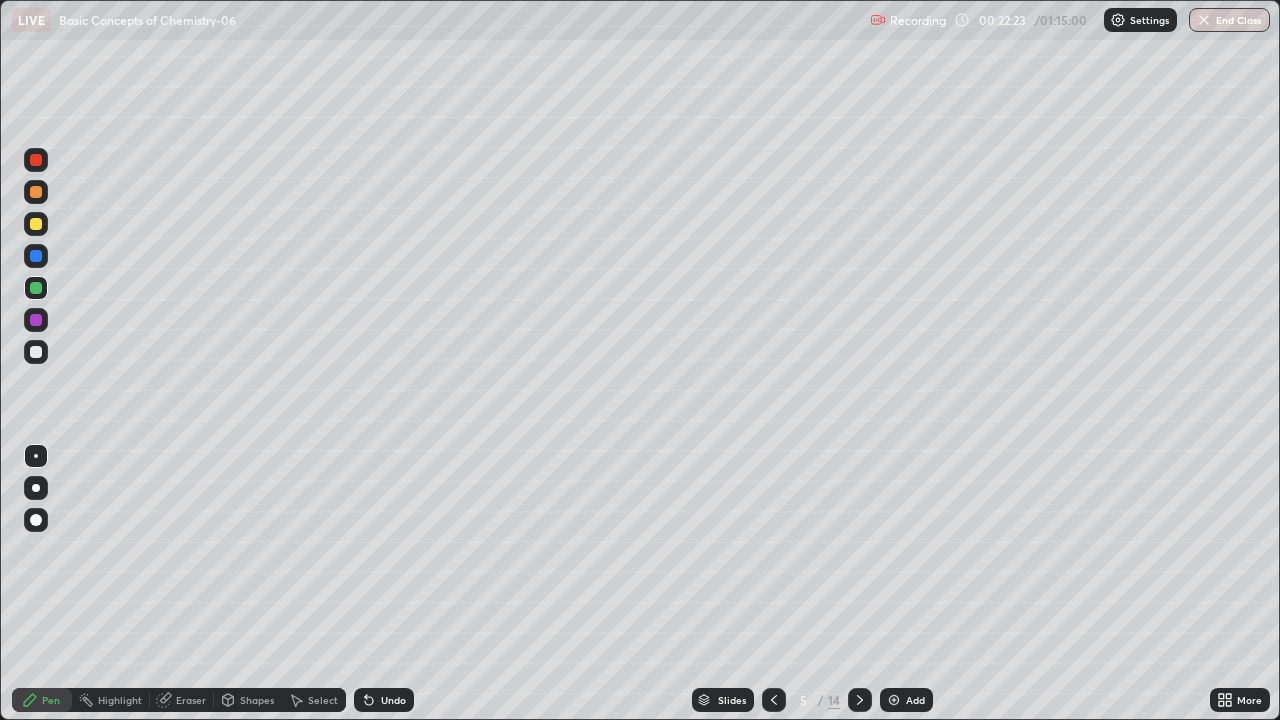 click at bounding box center [36, 352] 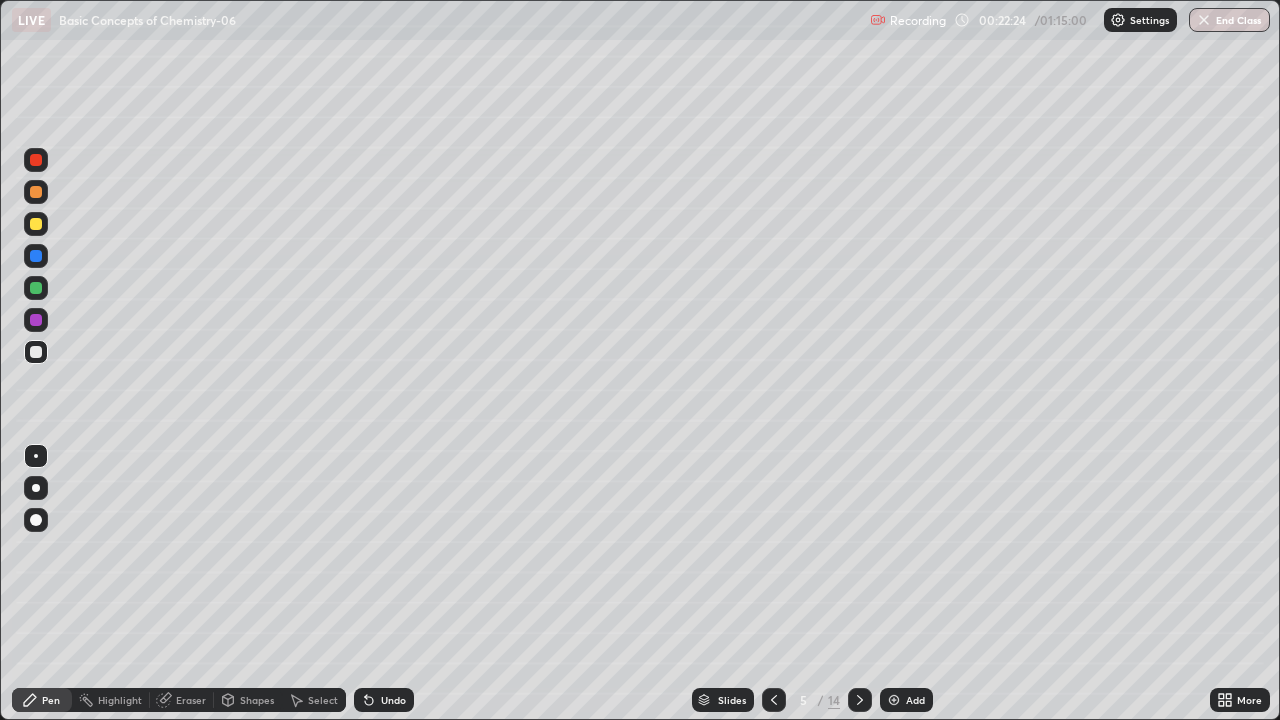 click at bounding box center [36, 256] 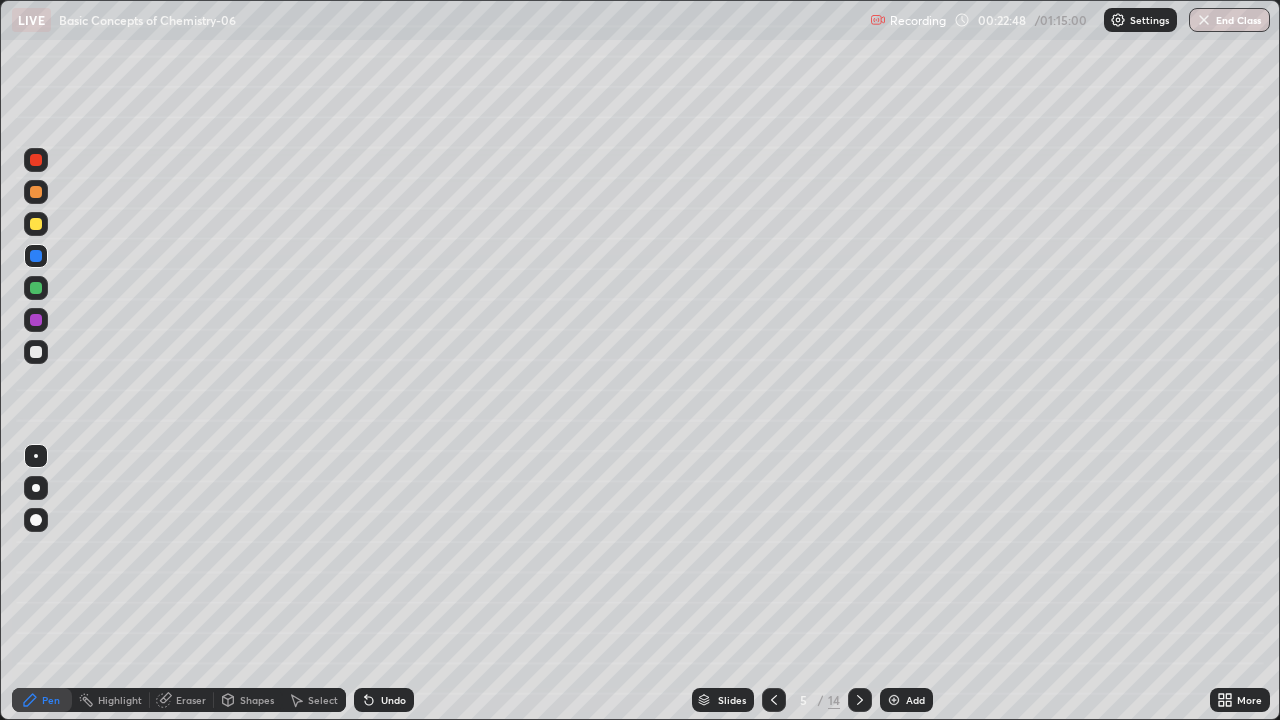 click at bounding box center [36, 288] 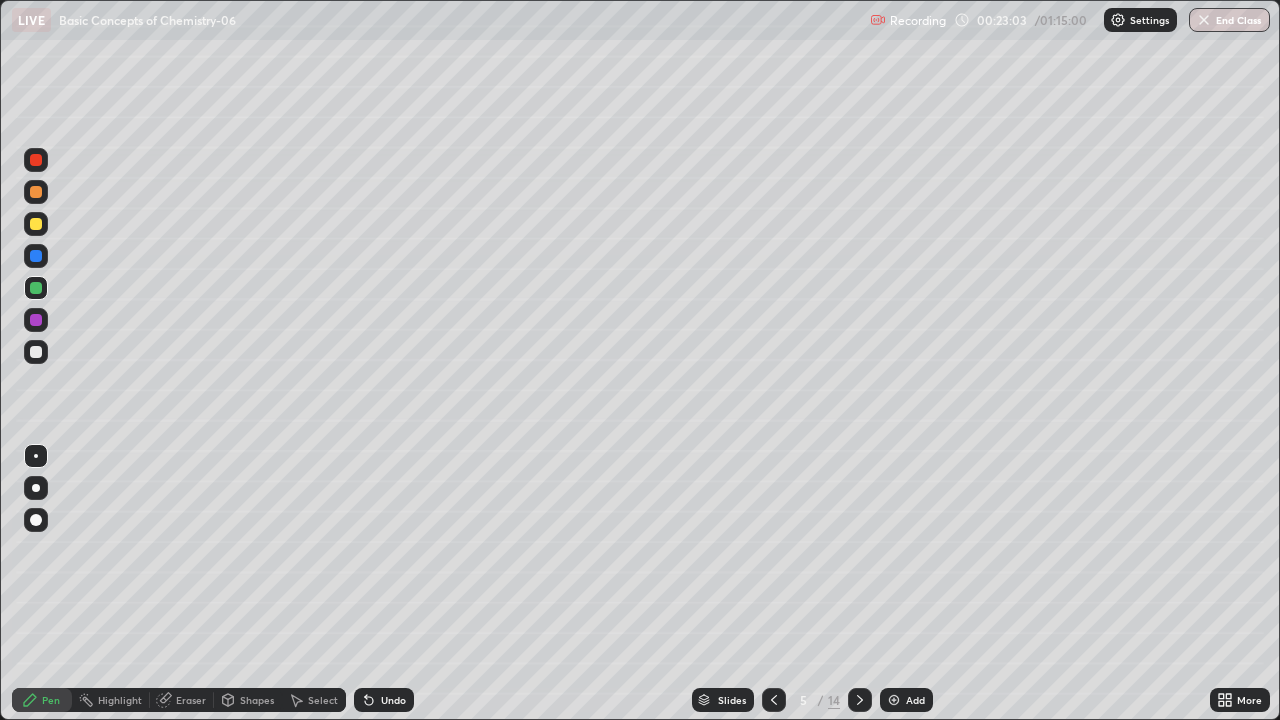 click at bounding box center (36, 192) 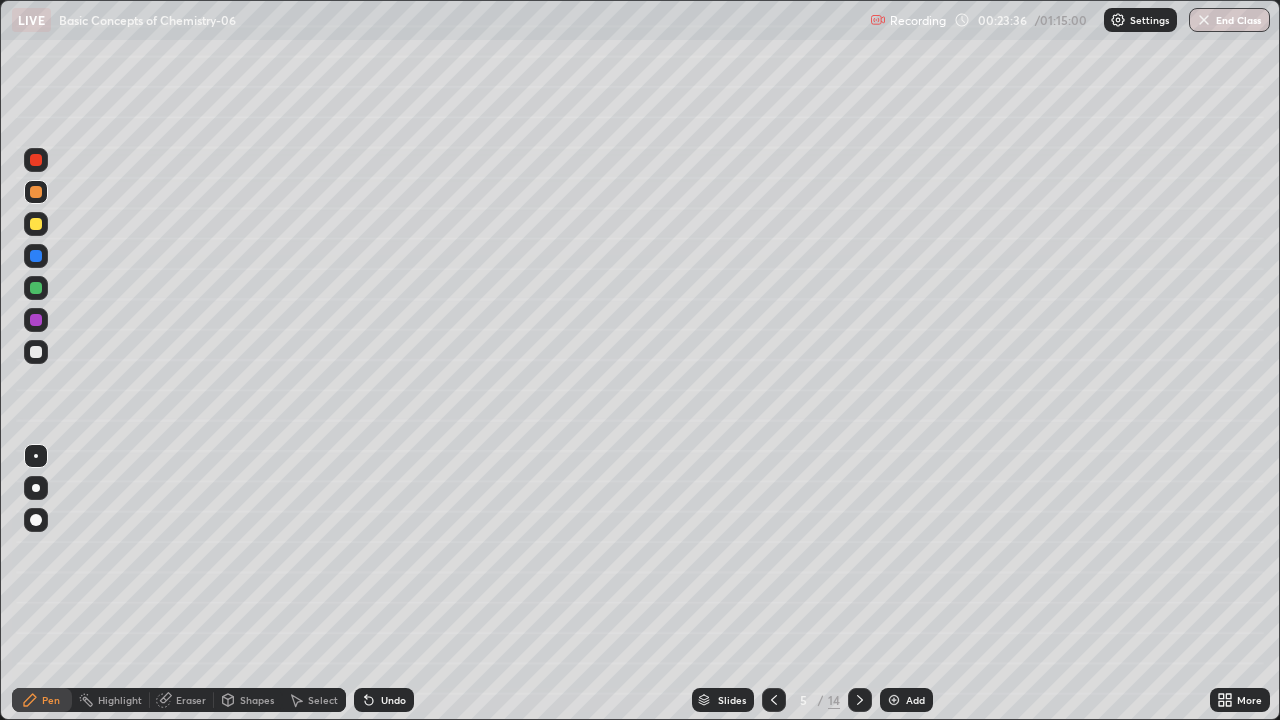 click at bounding box center [36, 256] 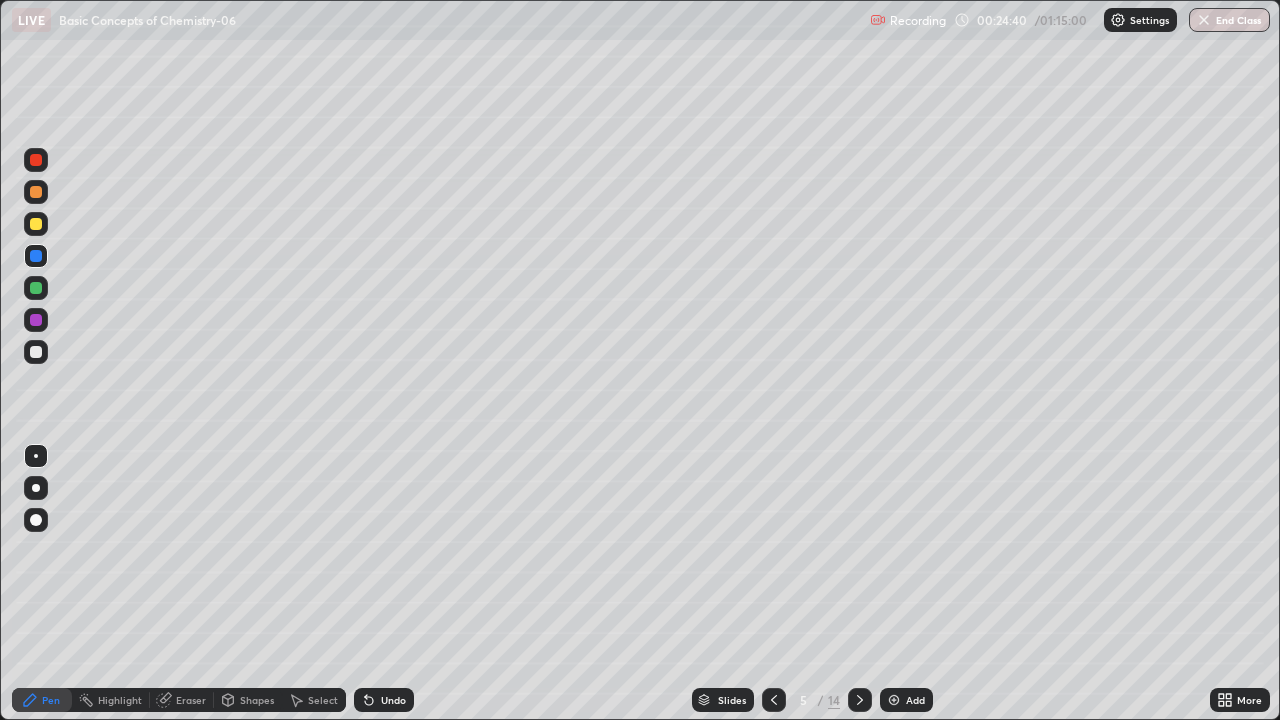 click 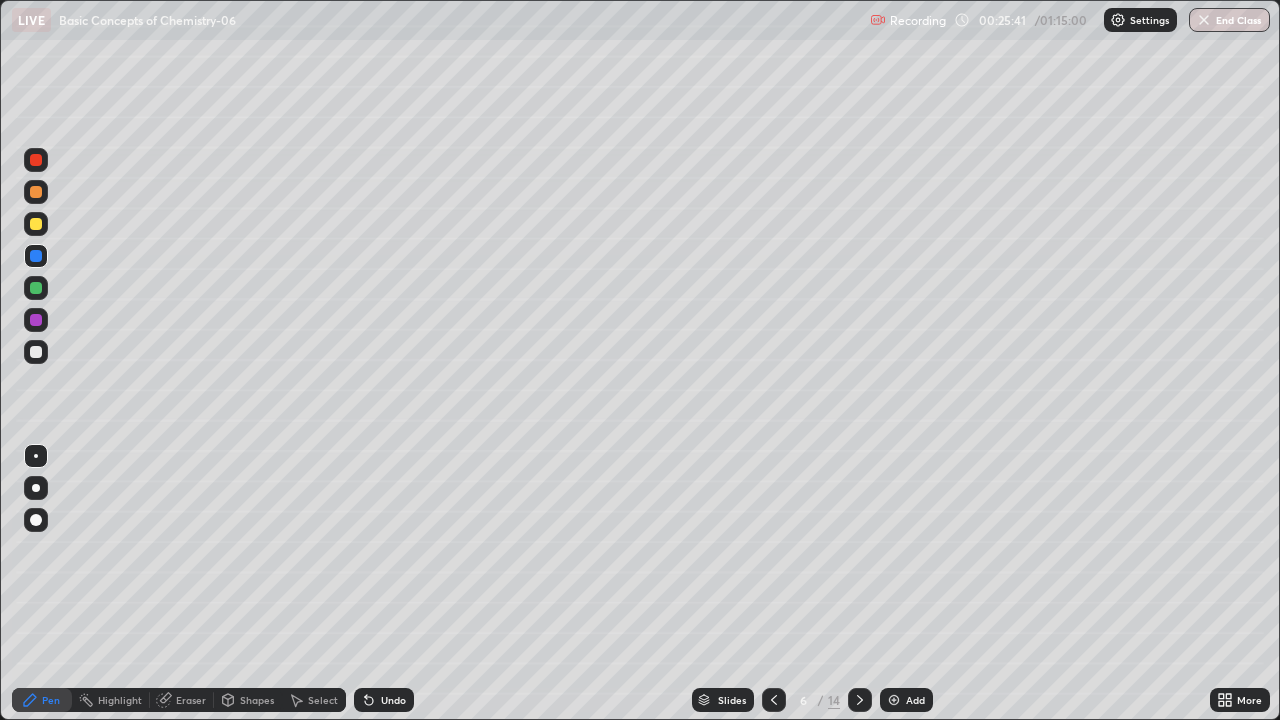 click at bounding box center [36, 352] 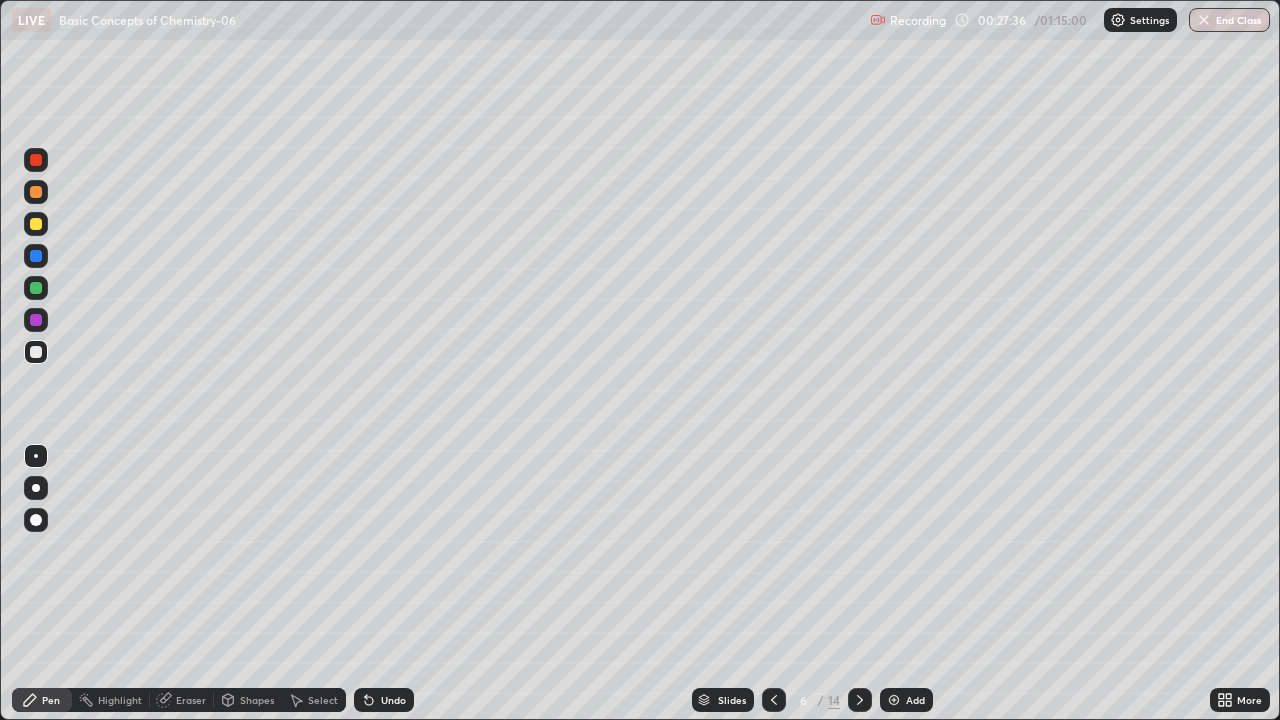 click at bounding box center [36, 224] 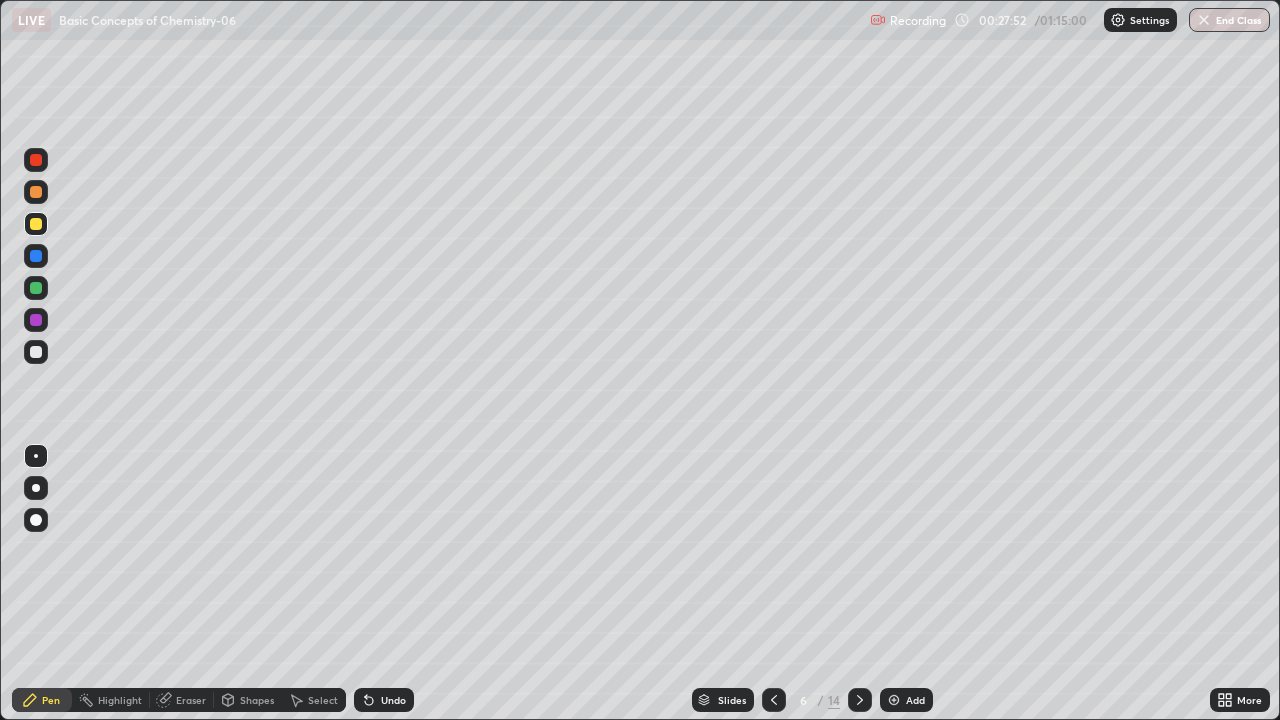click at bounding box center (36, 256) 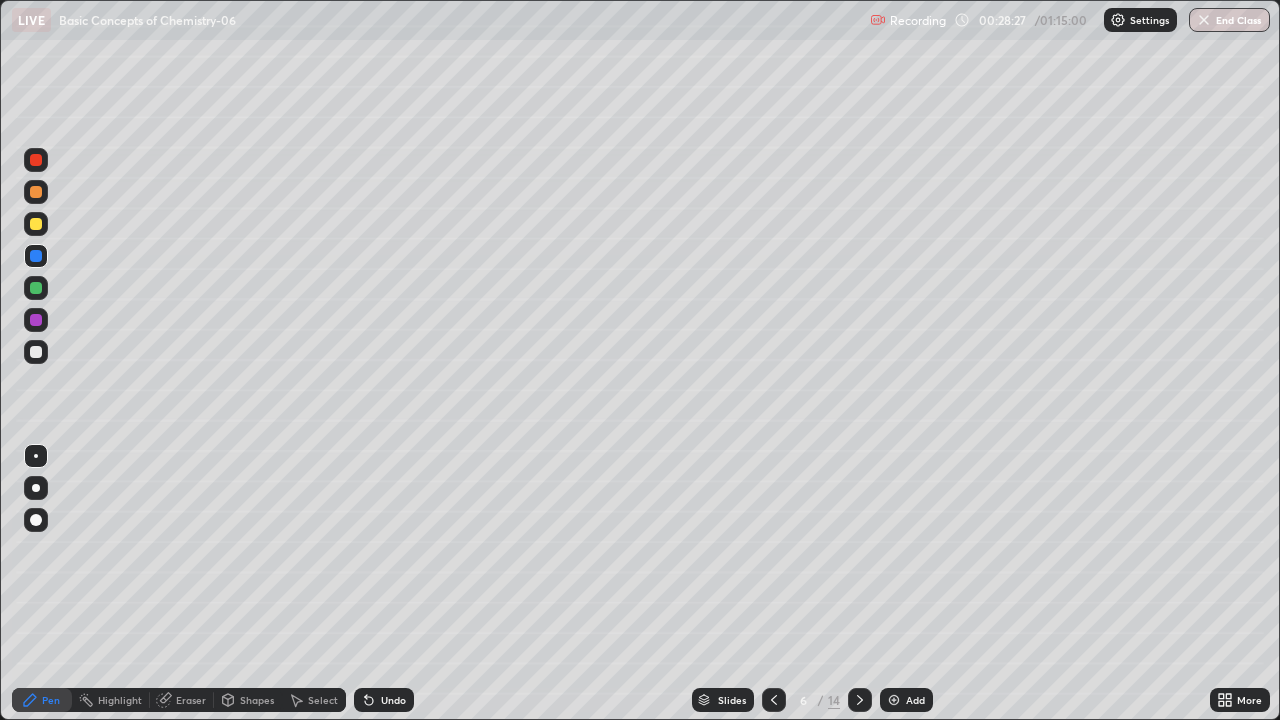 click 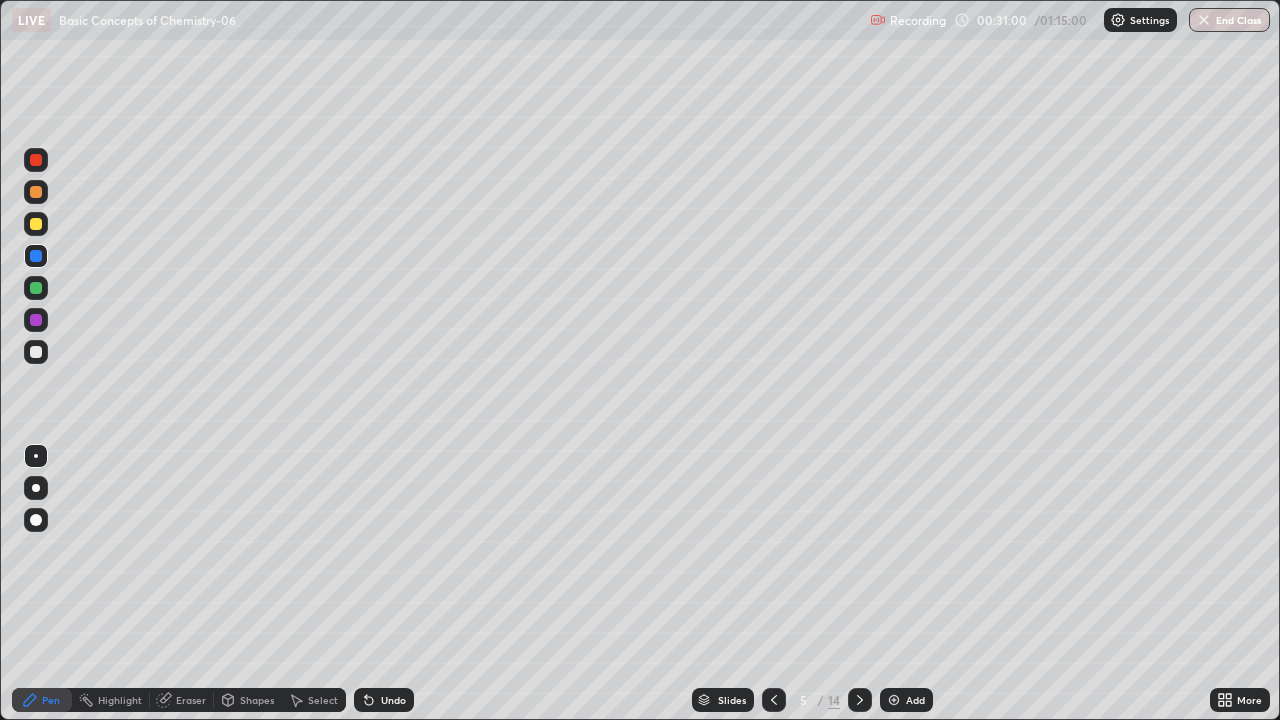 click at bounding box center [860, 700] 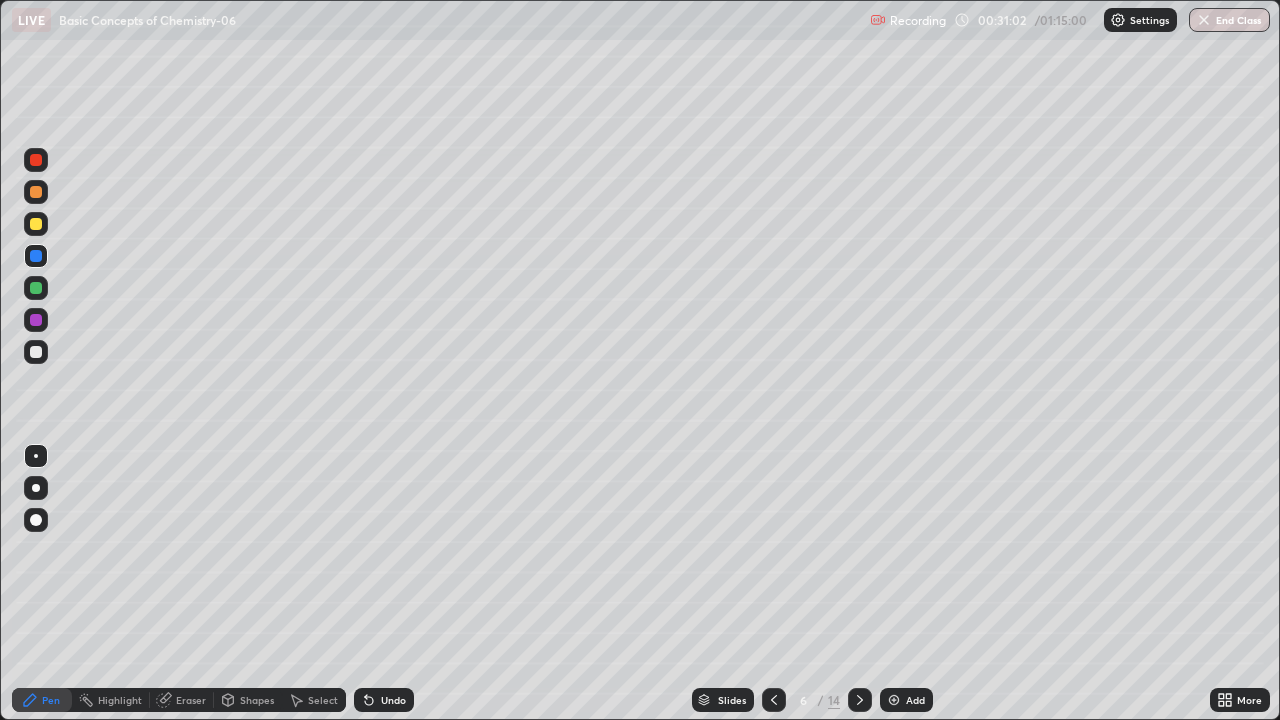 click on "Eraser" at bounding box center [182, 700] 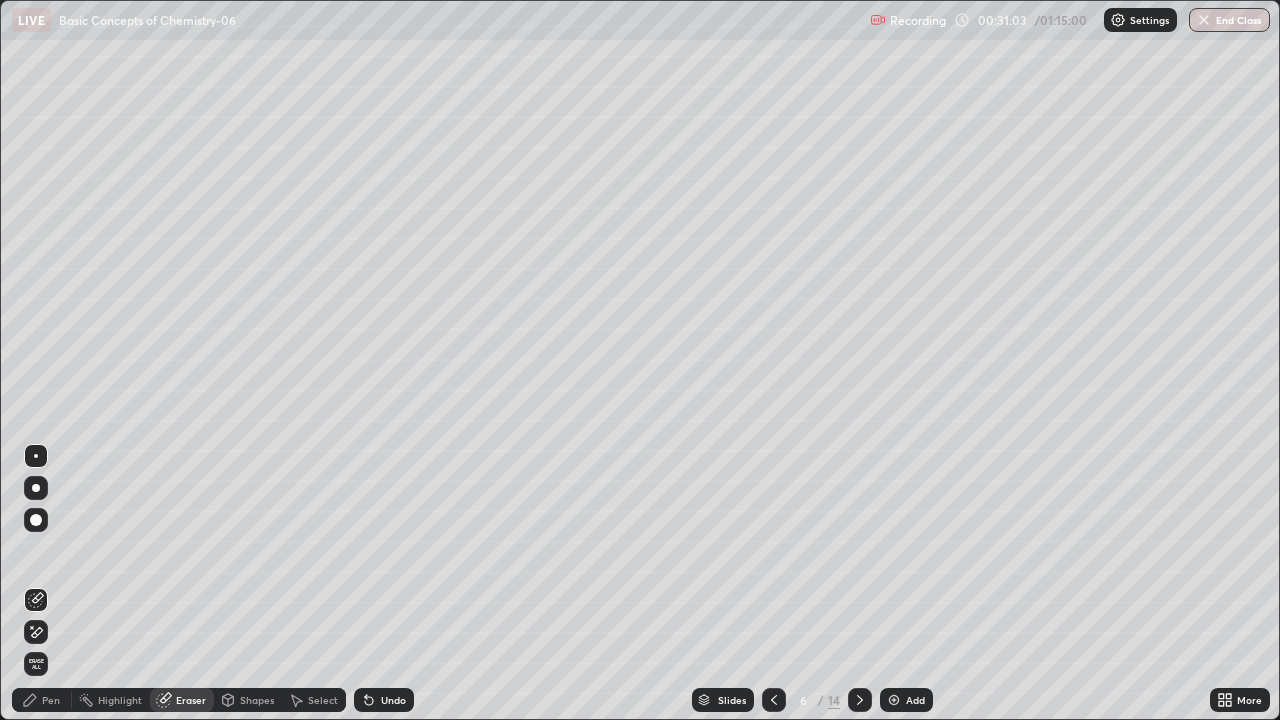 click on "Erase all" at bounding box center (36, 664) 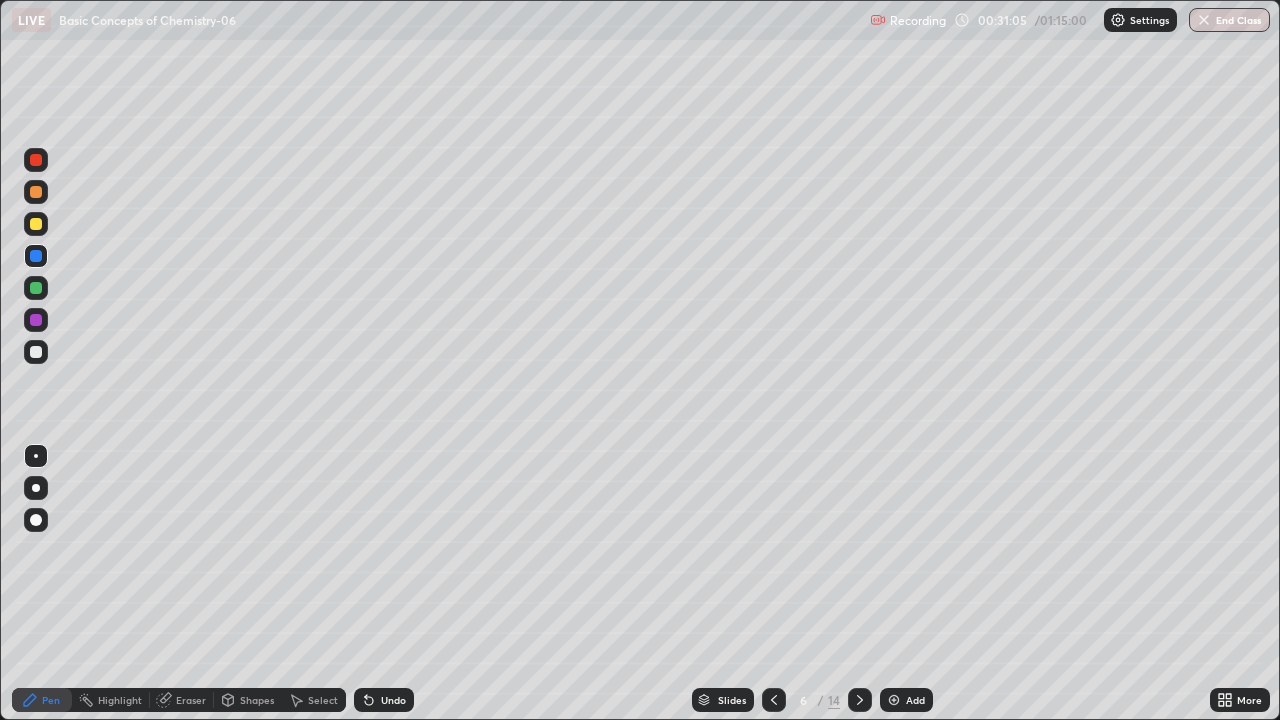 click at bounding box center [36, 224] 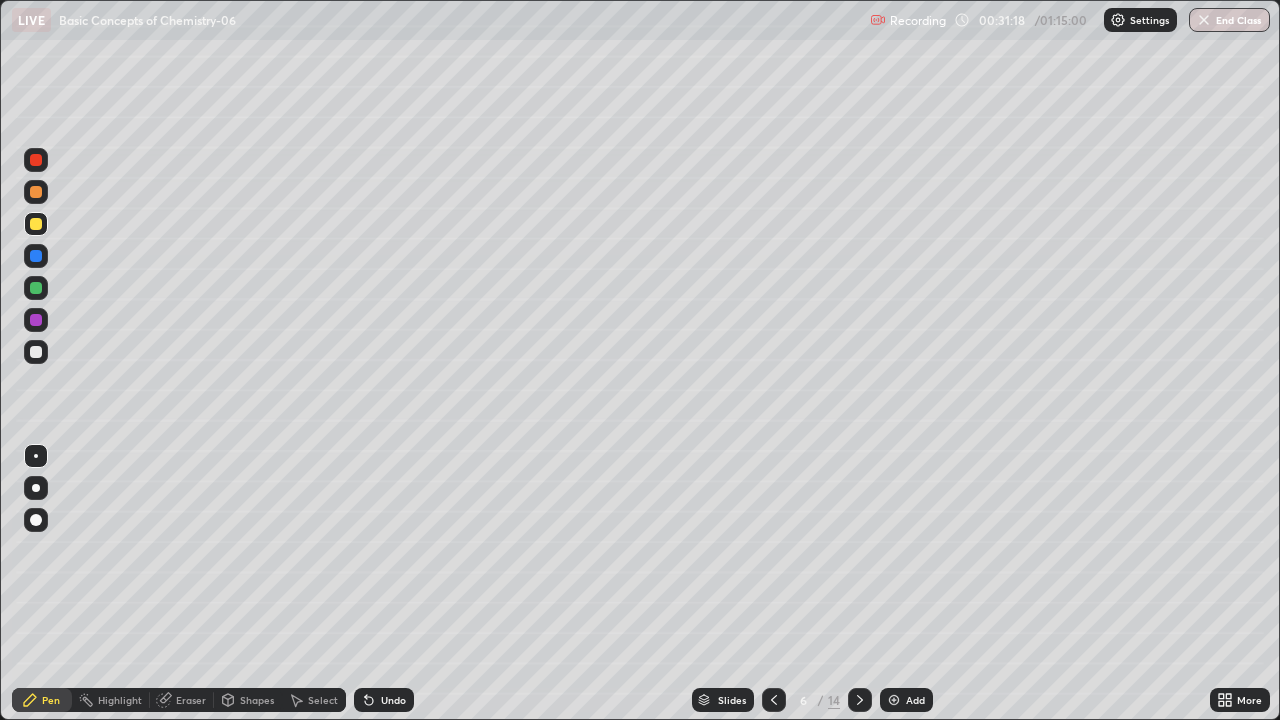 click on "Shapes" at bounding box center [257, 700] 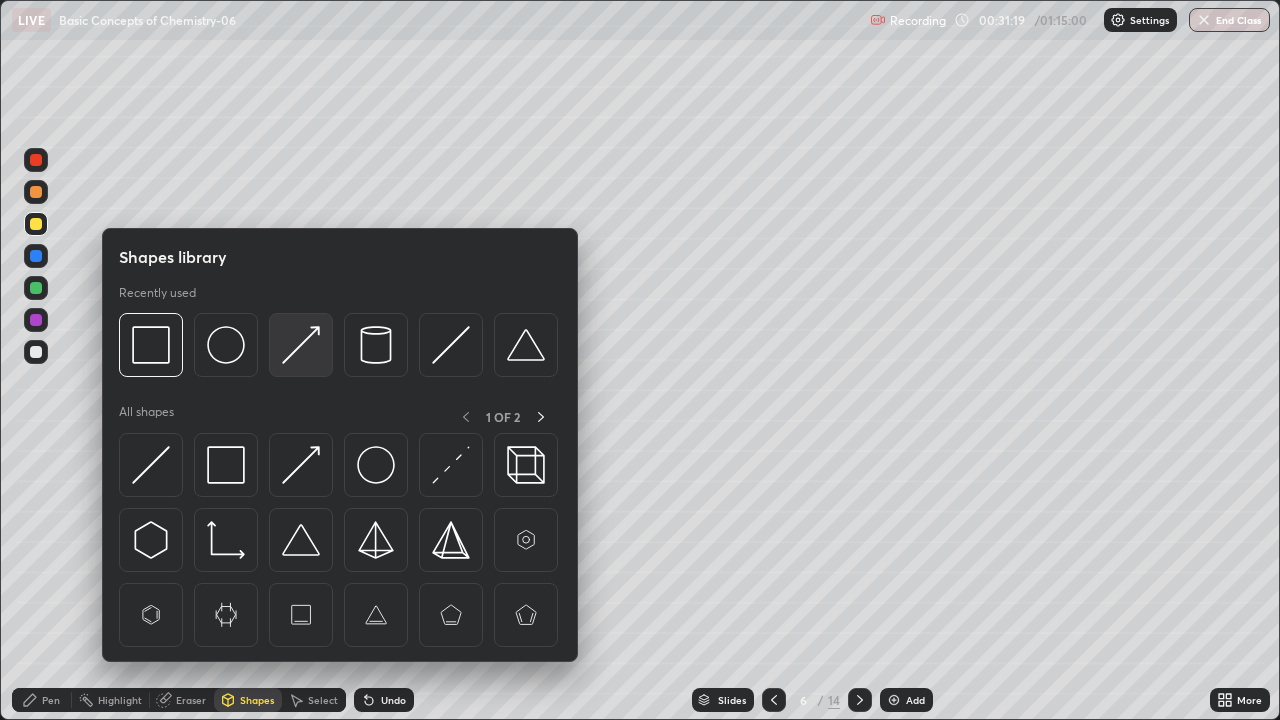 click at bounding box center [301, 345] 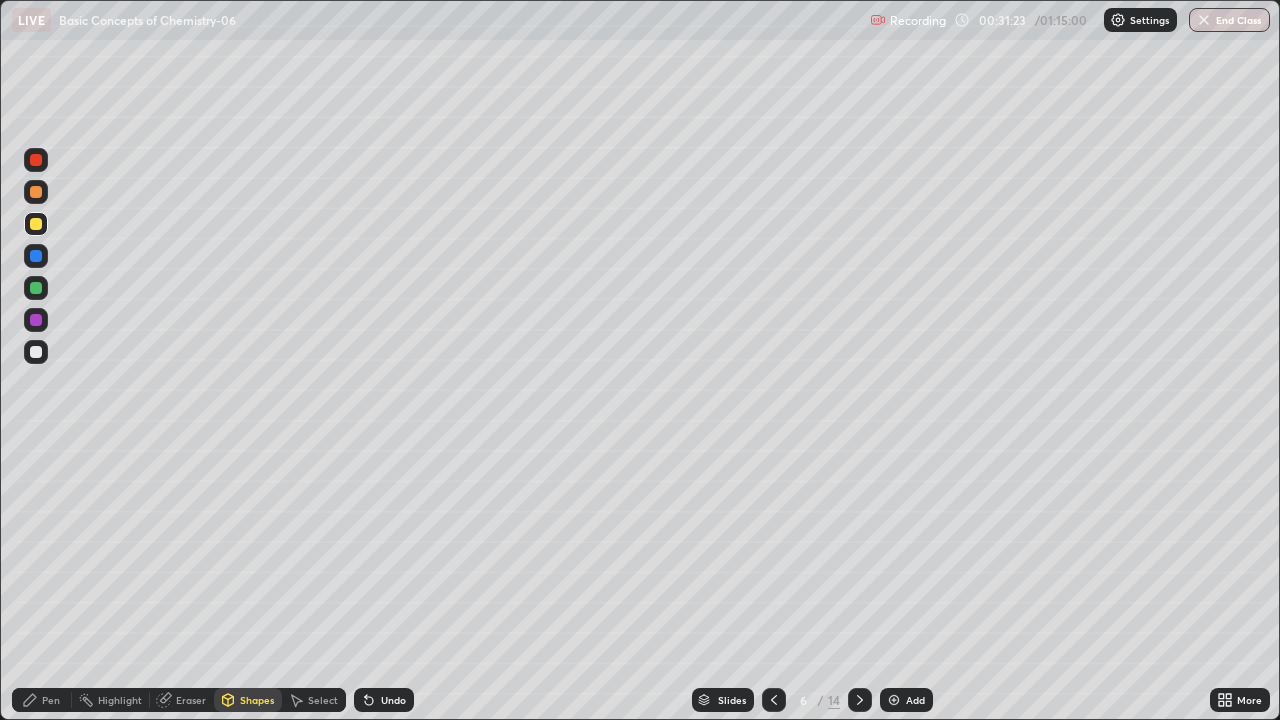 click at bounding box center [36, 192] 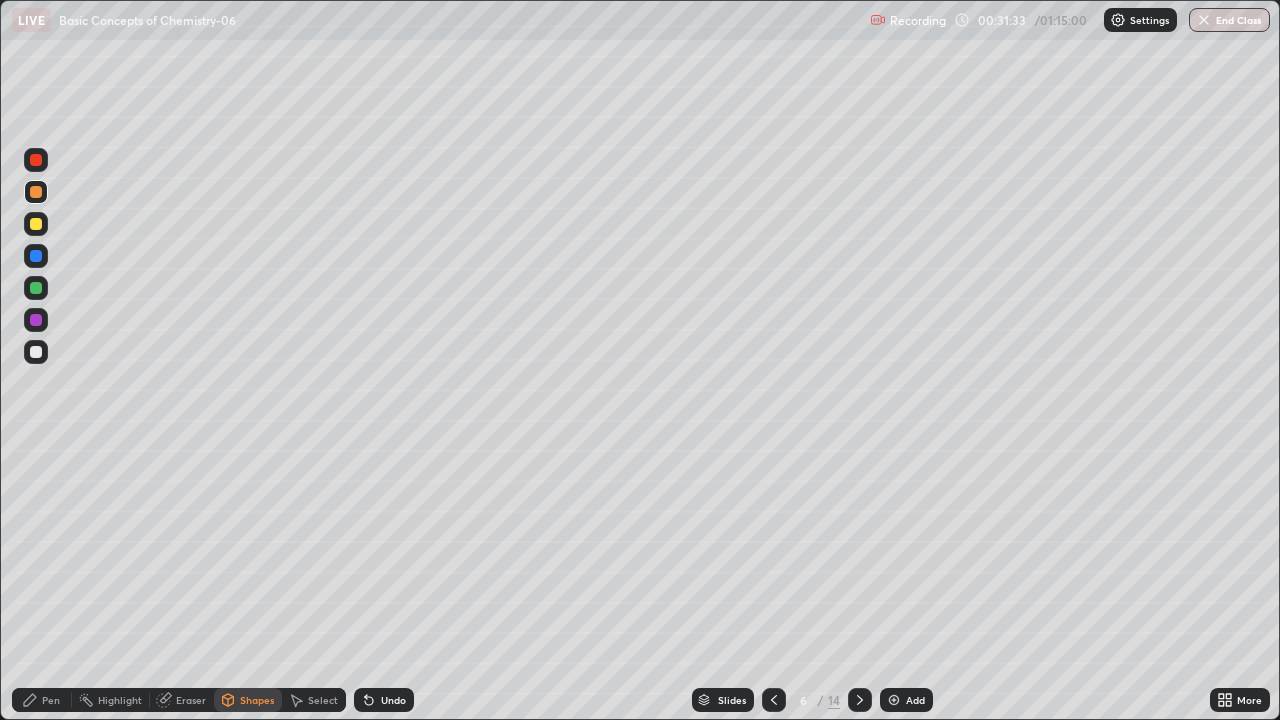 click on "Pen" at bounding box center [51, 700] 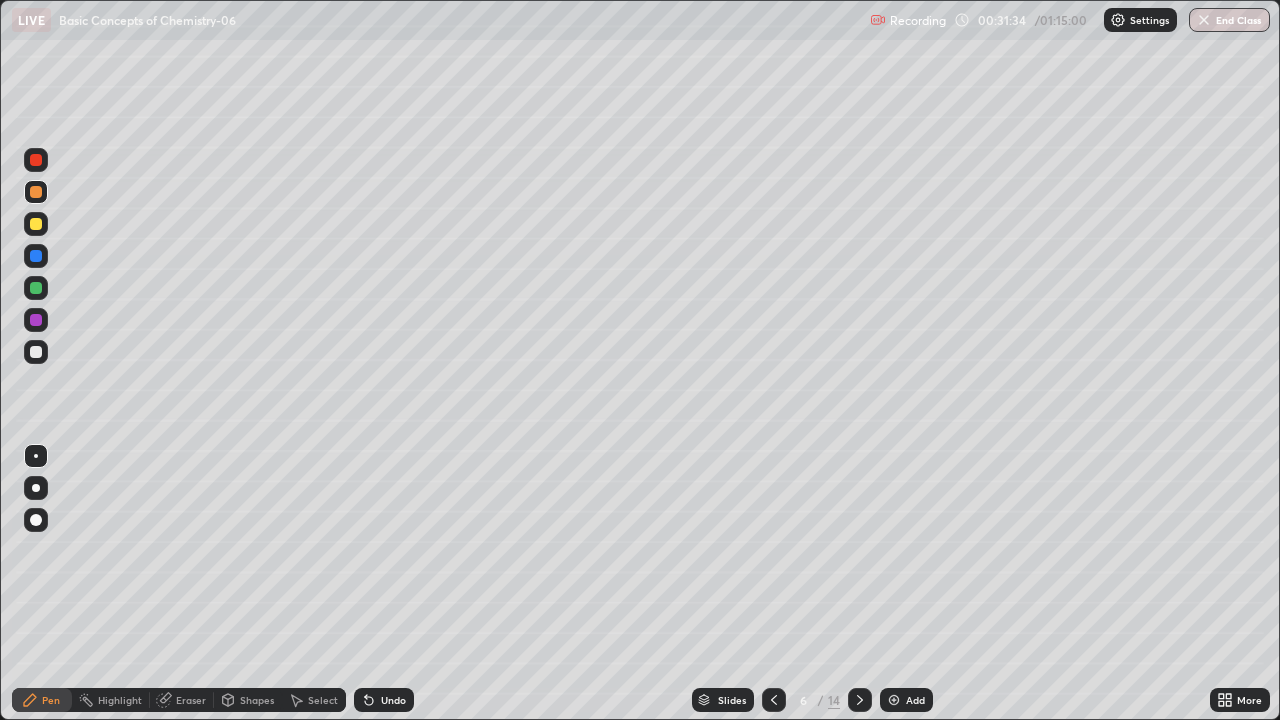 click at bounding box center [36, 288] 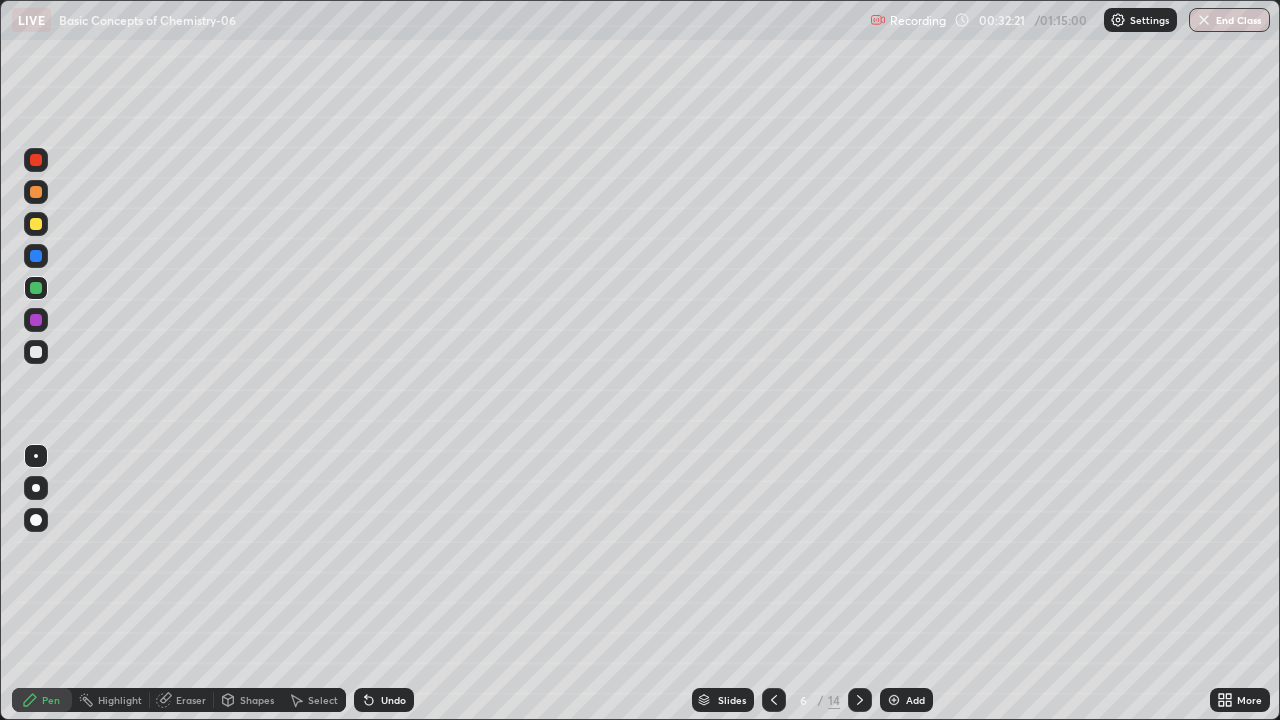click on "Undo" at bounding box center [384, 700] 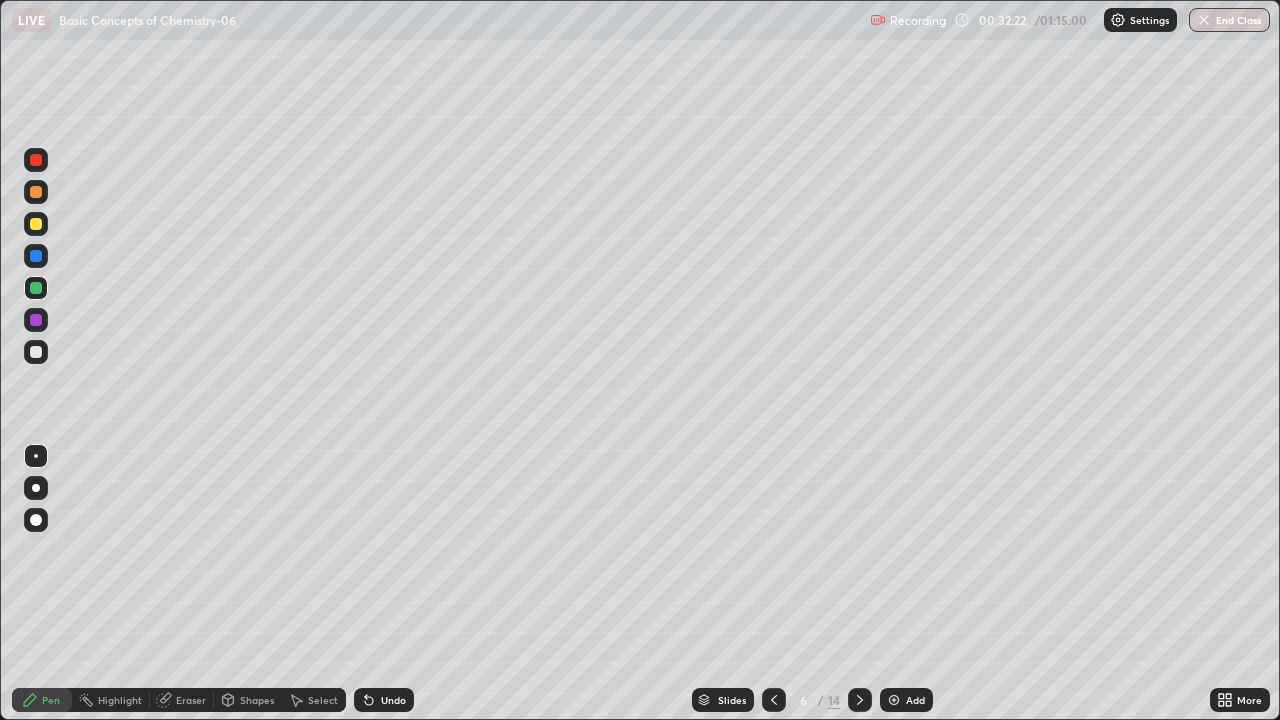 click on "Undo" at bounding box center [393, 700] 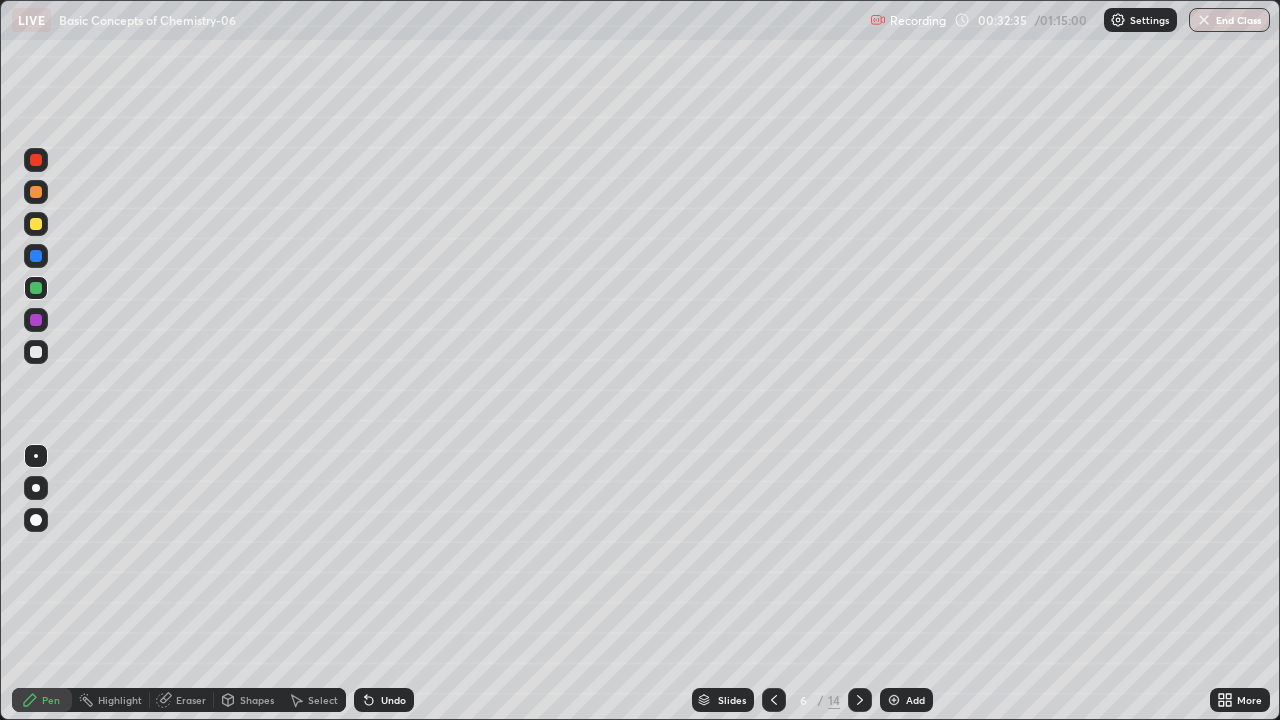 click on "Undo" at bounding box center [393, 700] 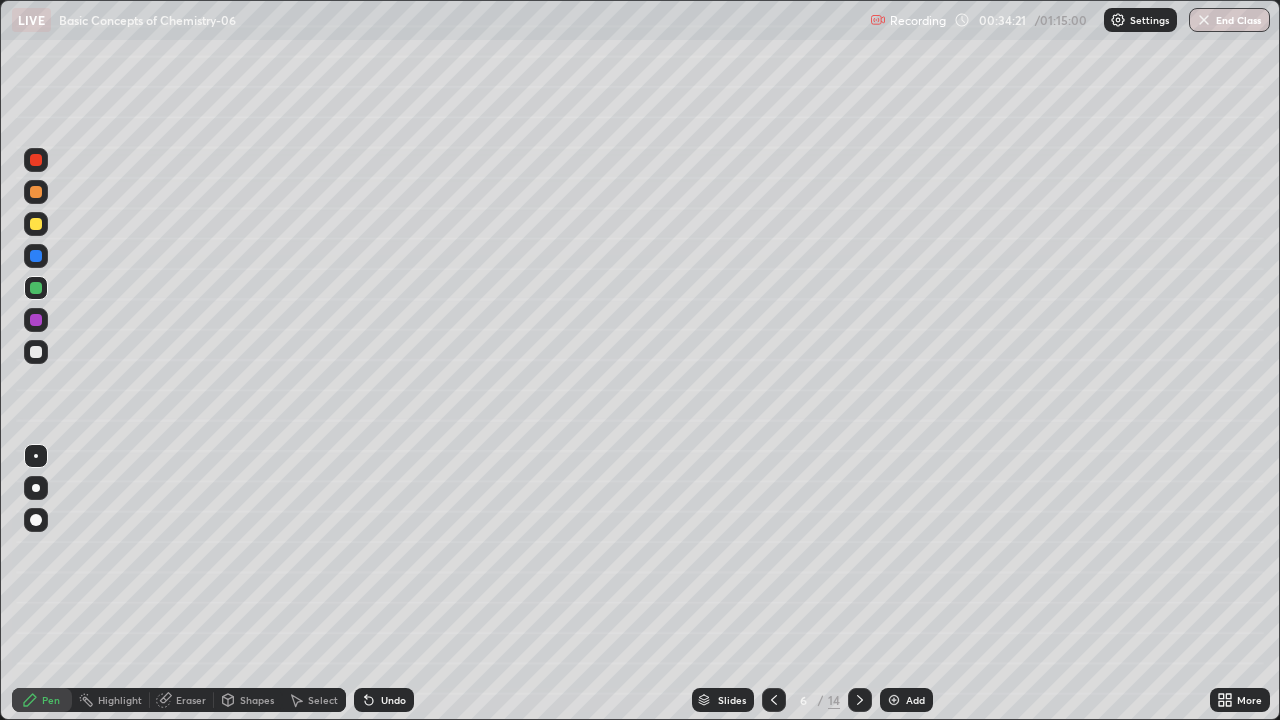 click at bounding box center [860, 700] 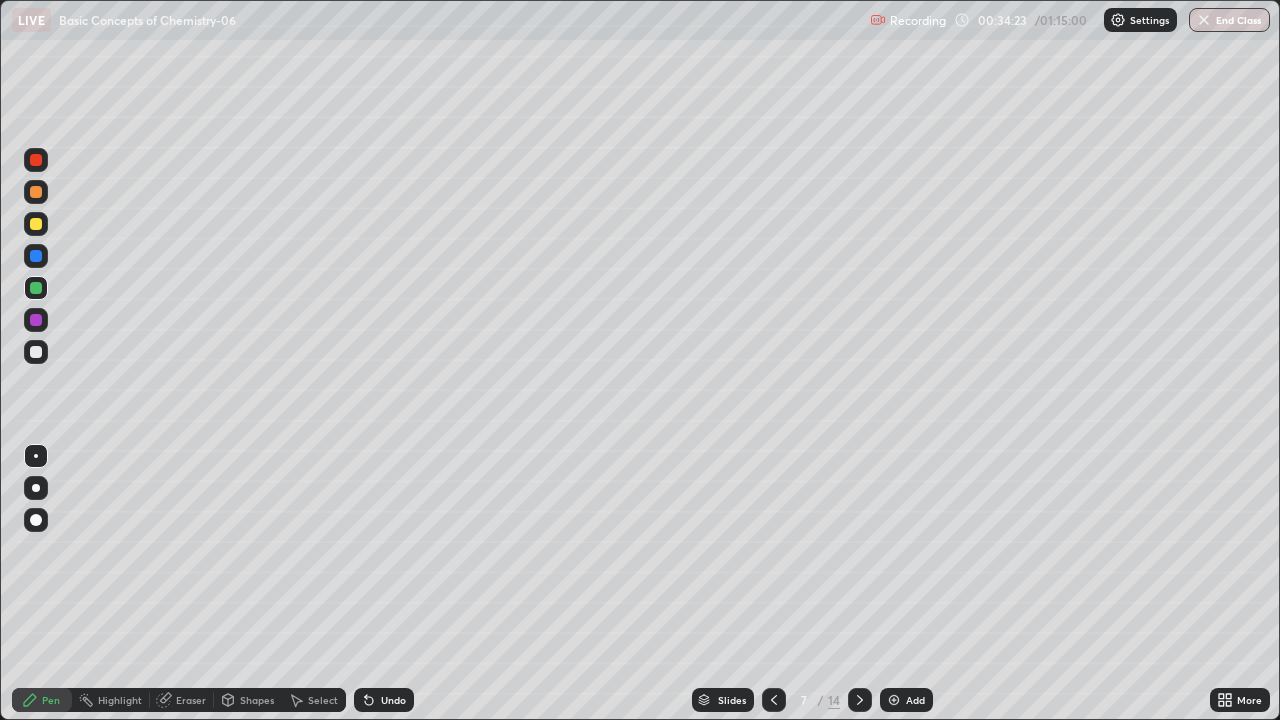 click at bounding box center [36, 192] 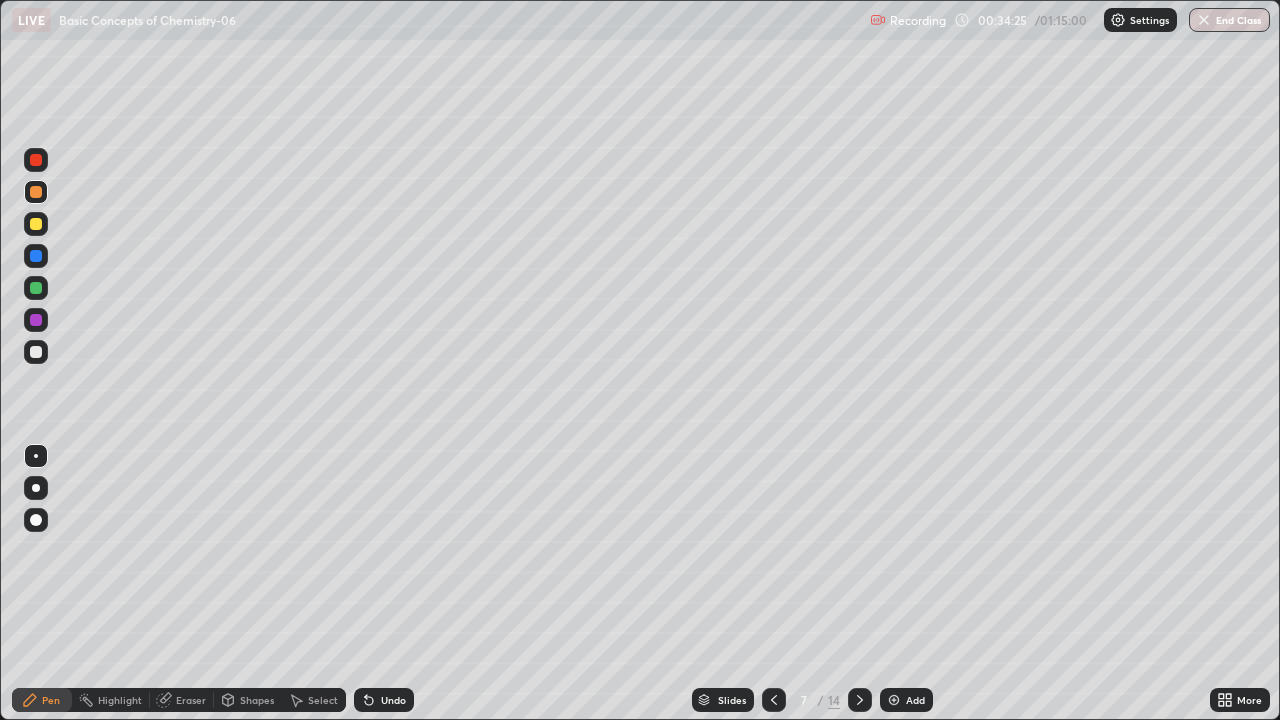 click on "Eraser" at bounding box center [191, 700] 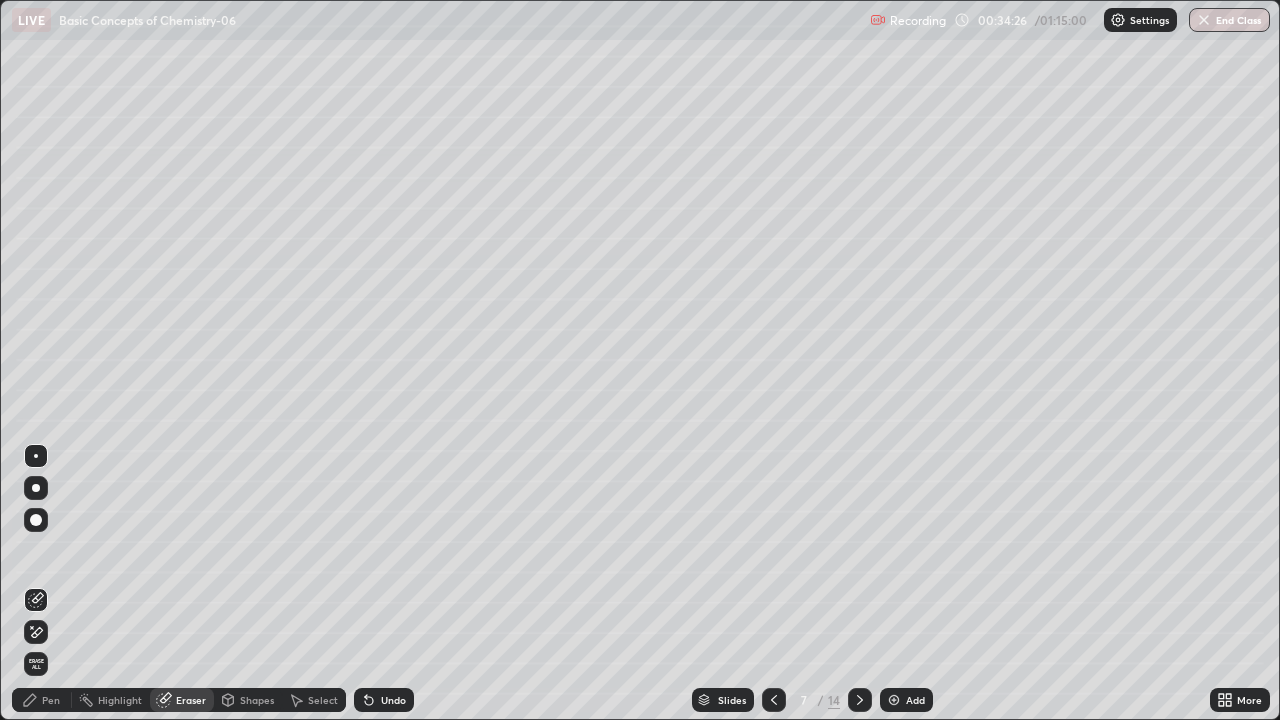click on "Shapes" at bounding box center [248, 700] 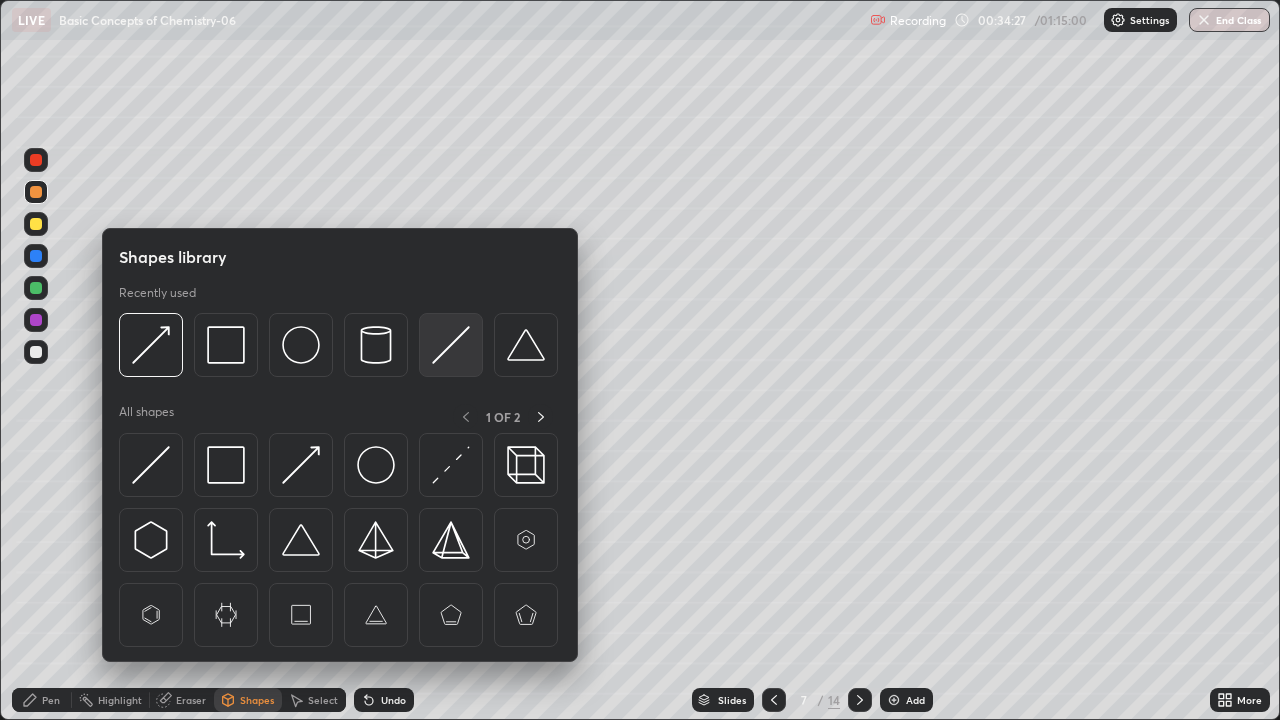 click at bounding box center [451, 345] 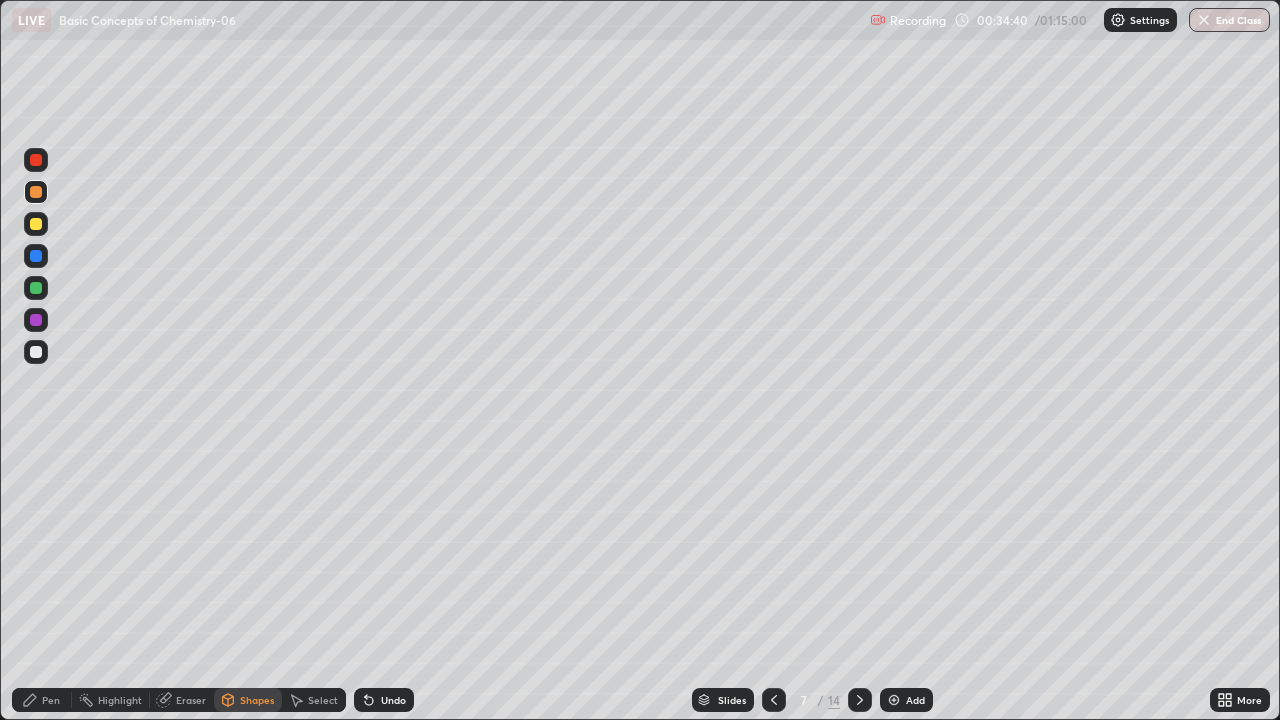 click 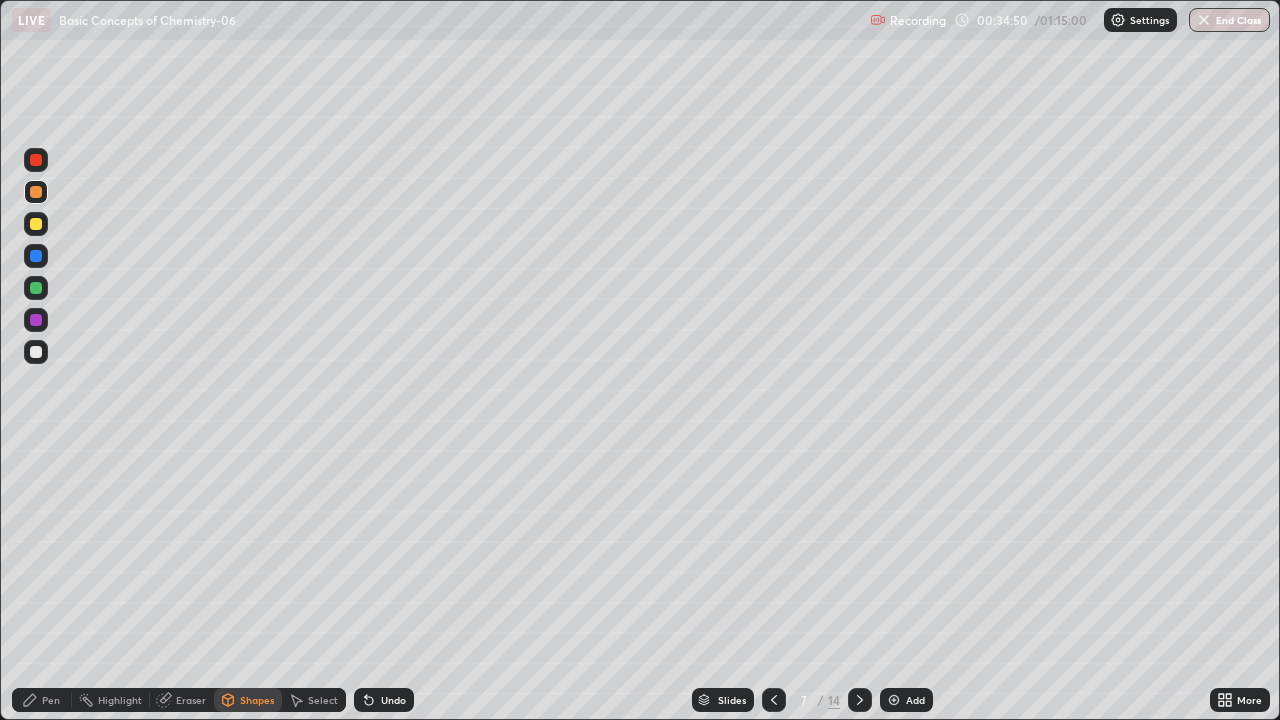 click on "Undo" at bounding box center (384, 700) 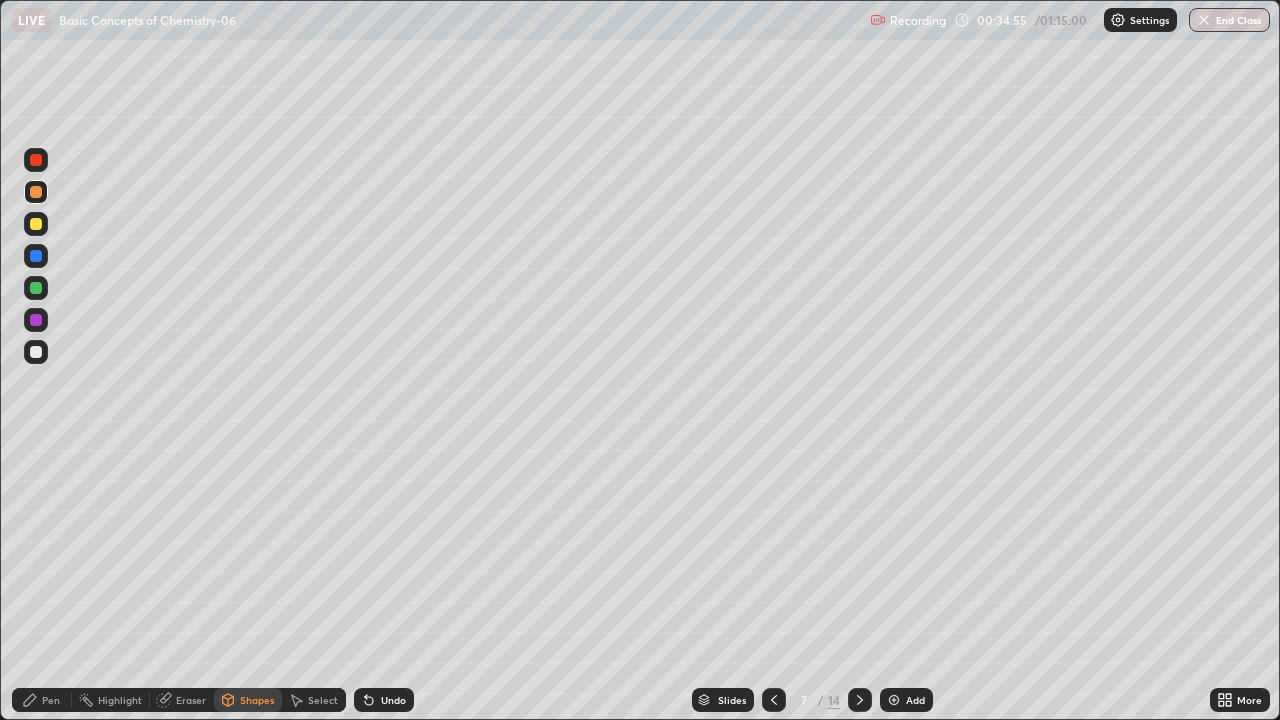 click 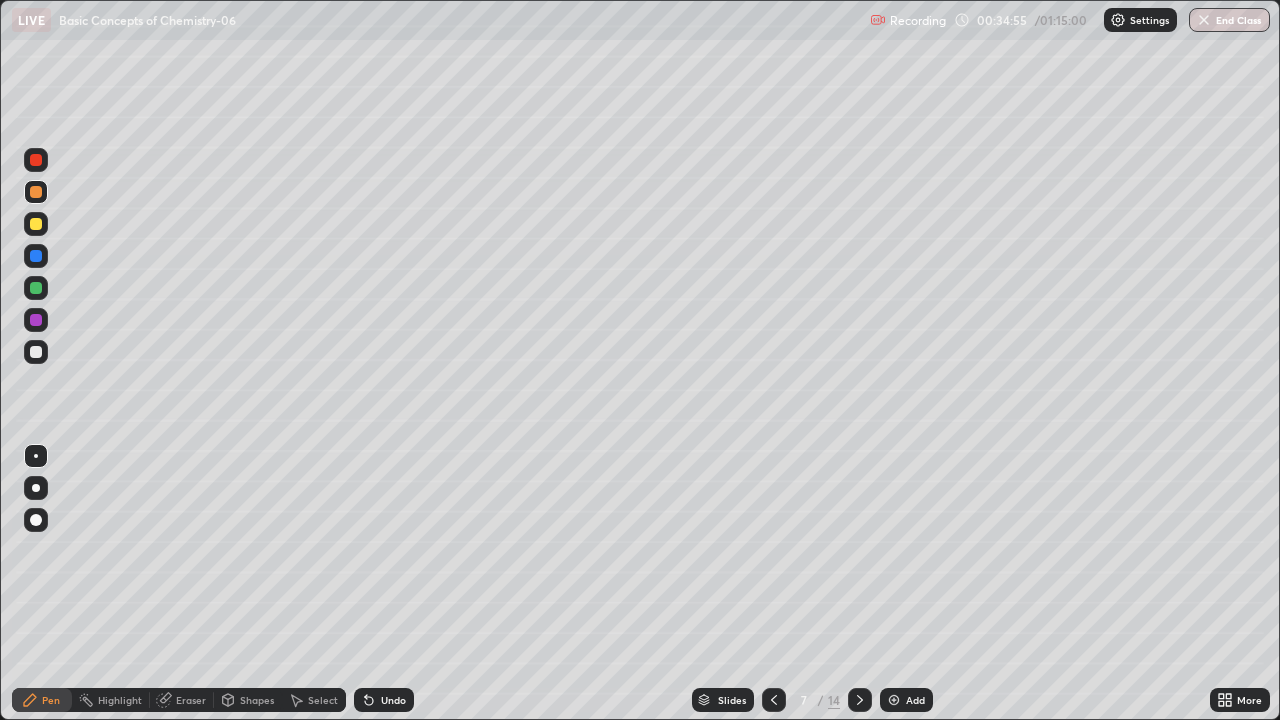 click at bounding box center [36, 288] 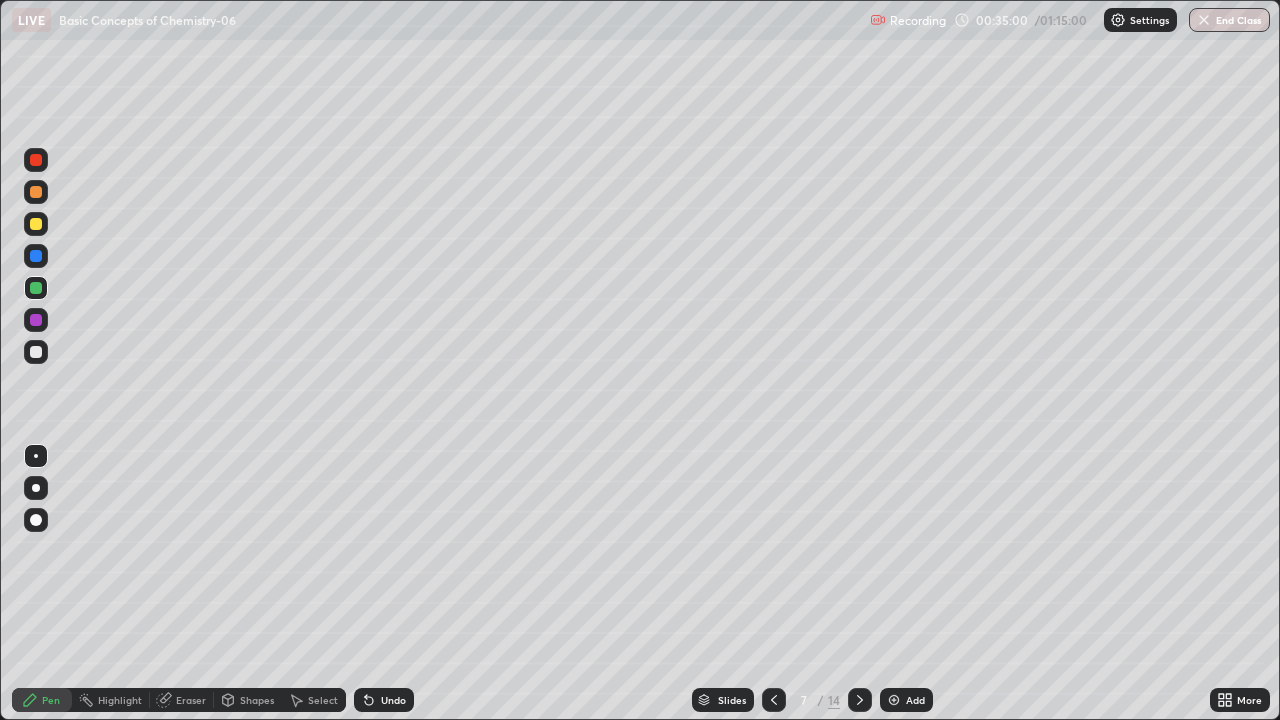 click at bounding box center (36, 192) 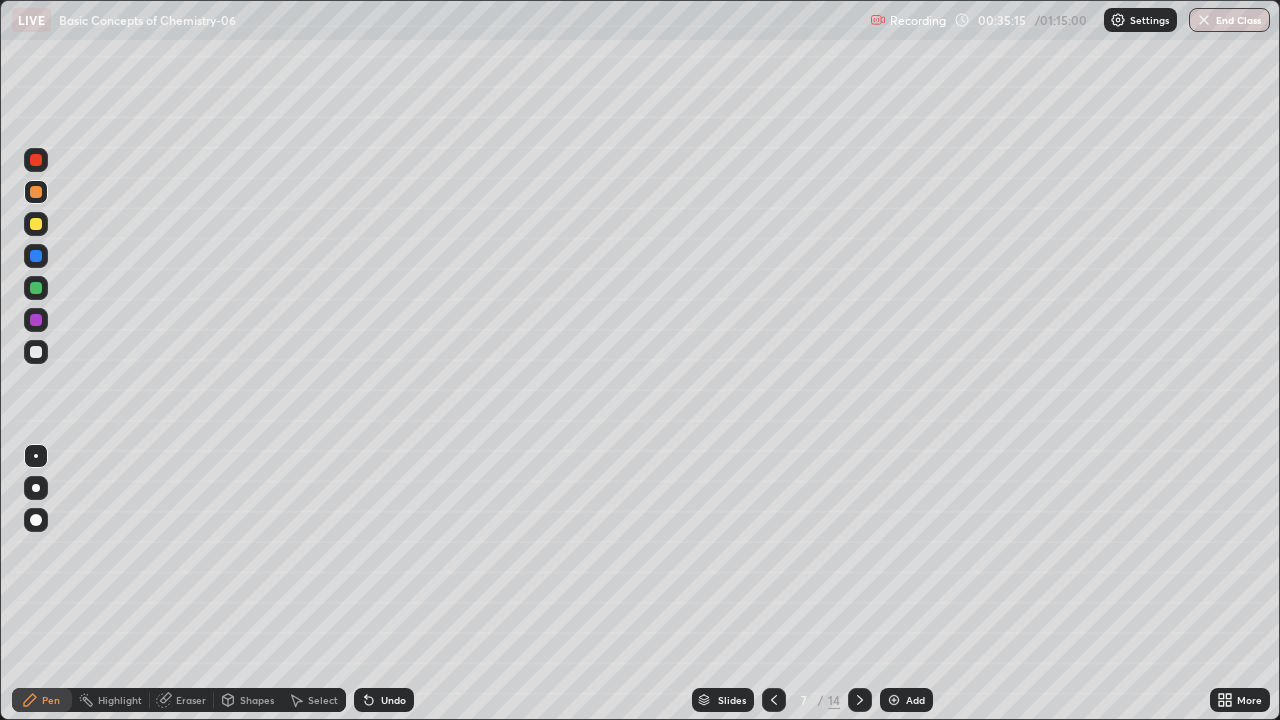 click at bounding box center [36, 320] 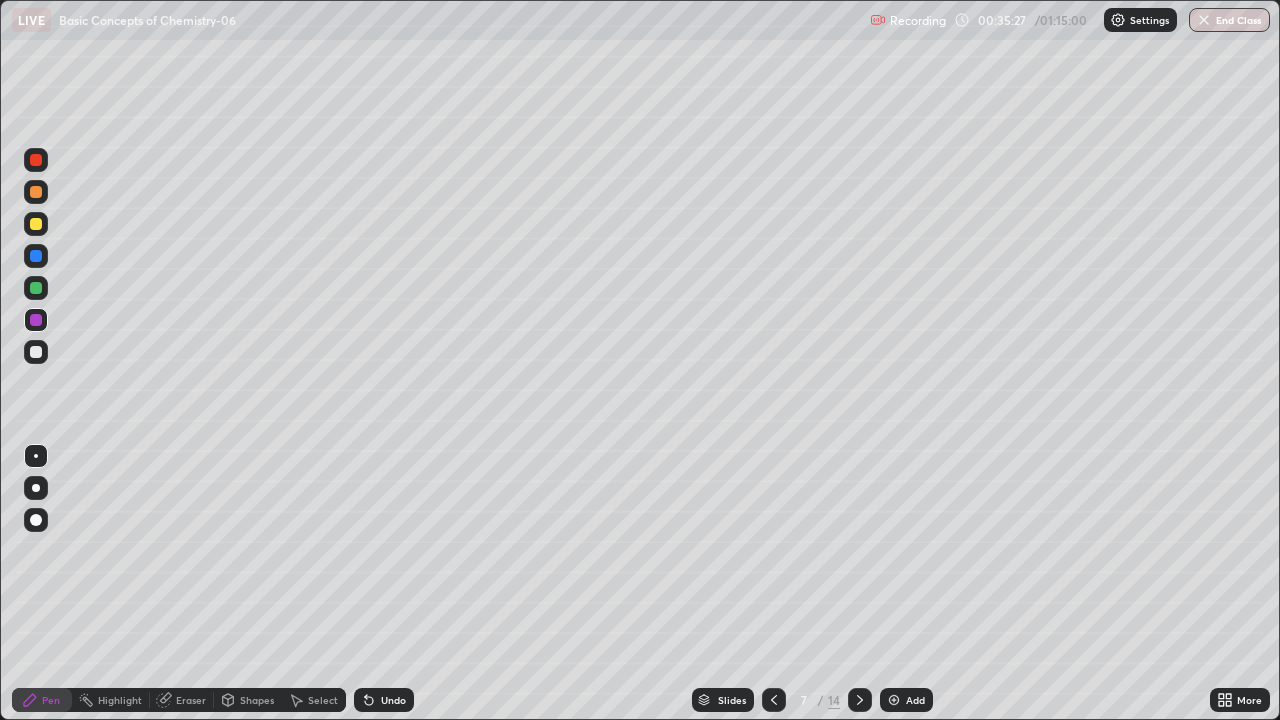 click at bounding box center (36, 224) 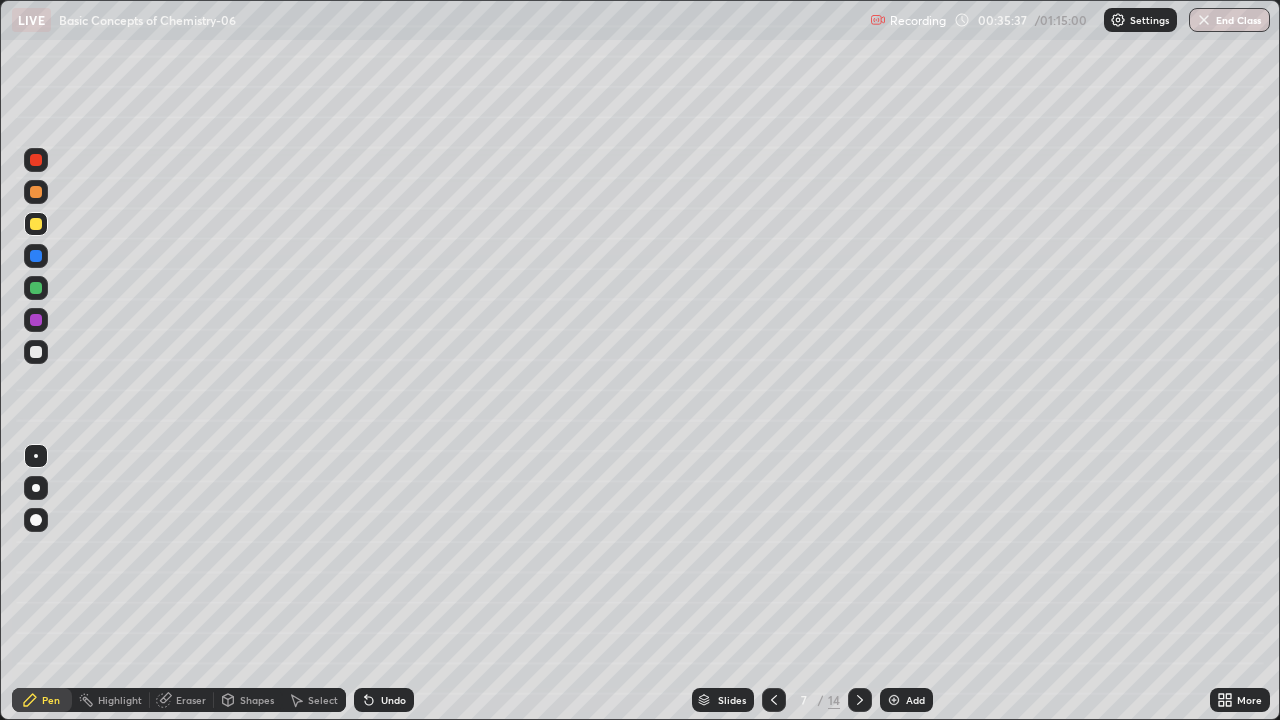 click at bounding box center [36, 160] 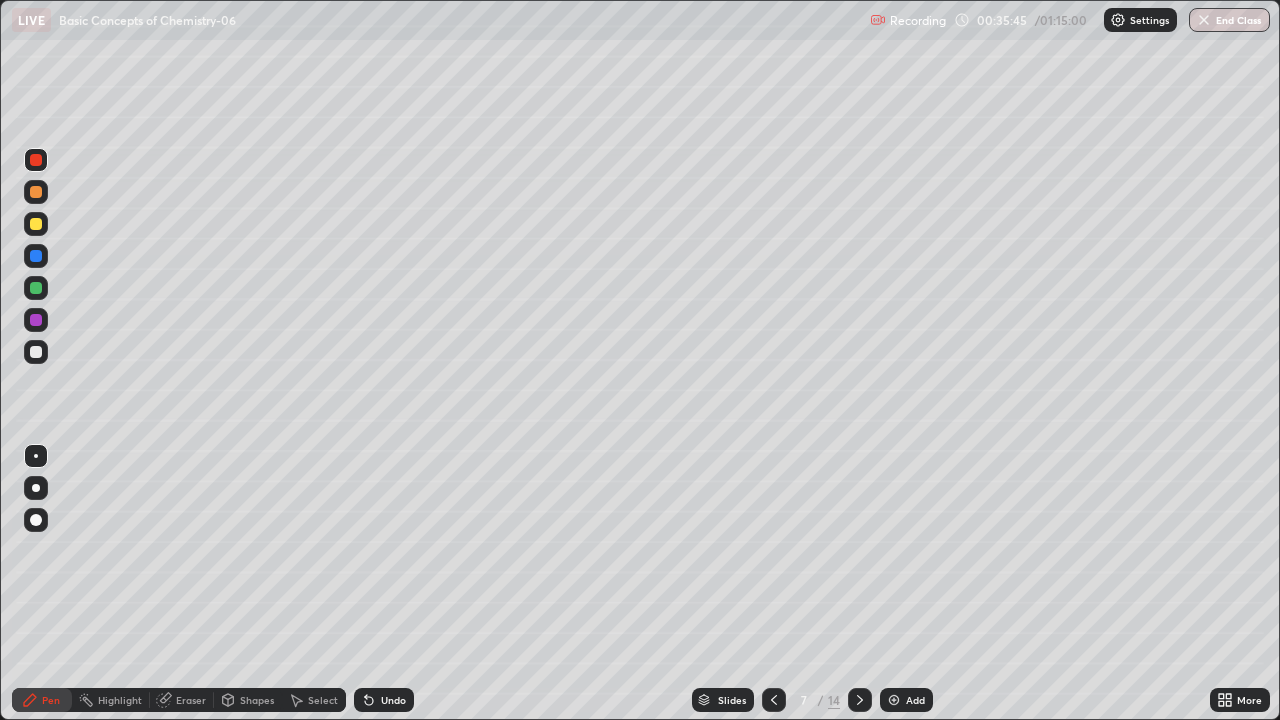 click at bounding box center (36, 224) 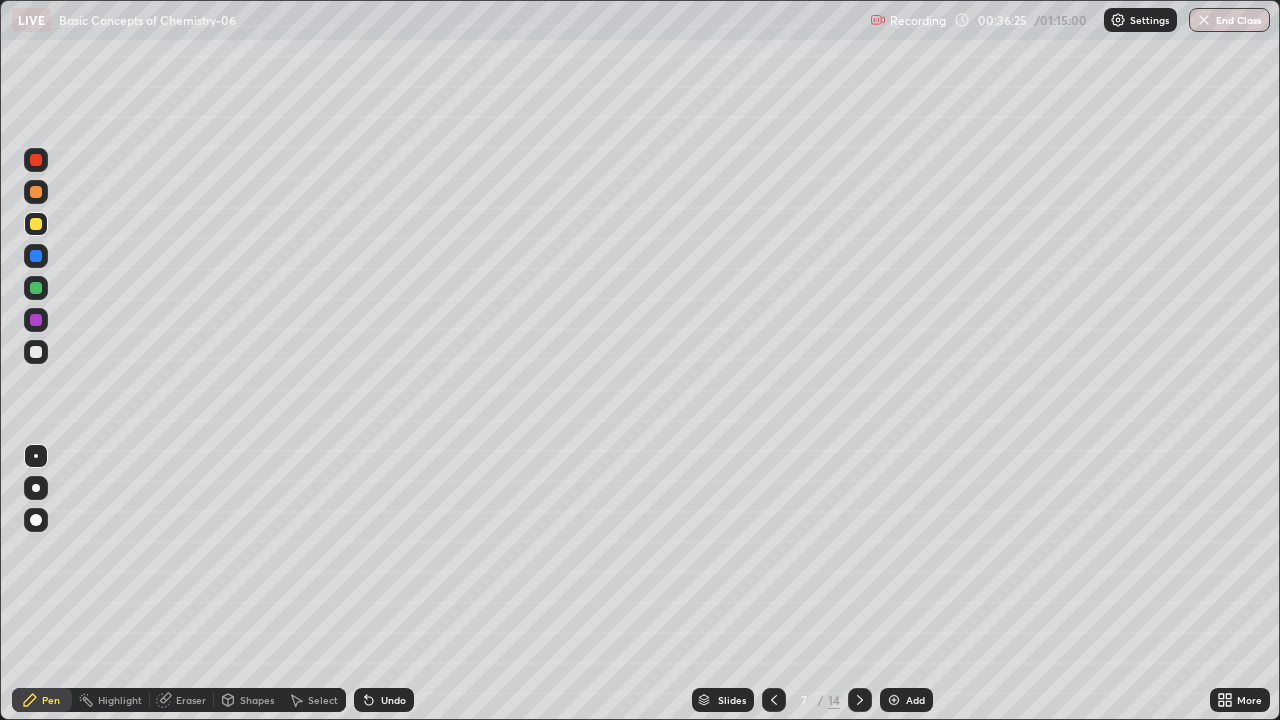 click at bounding box center (36, 256) 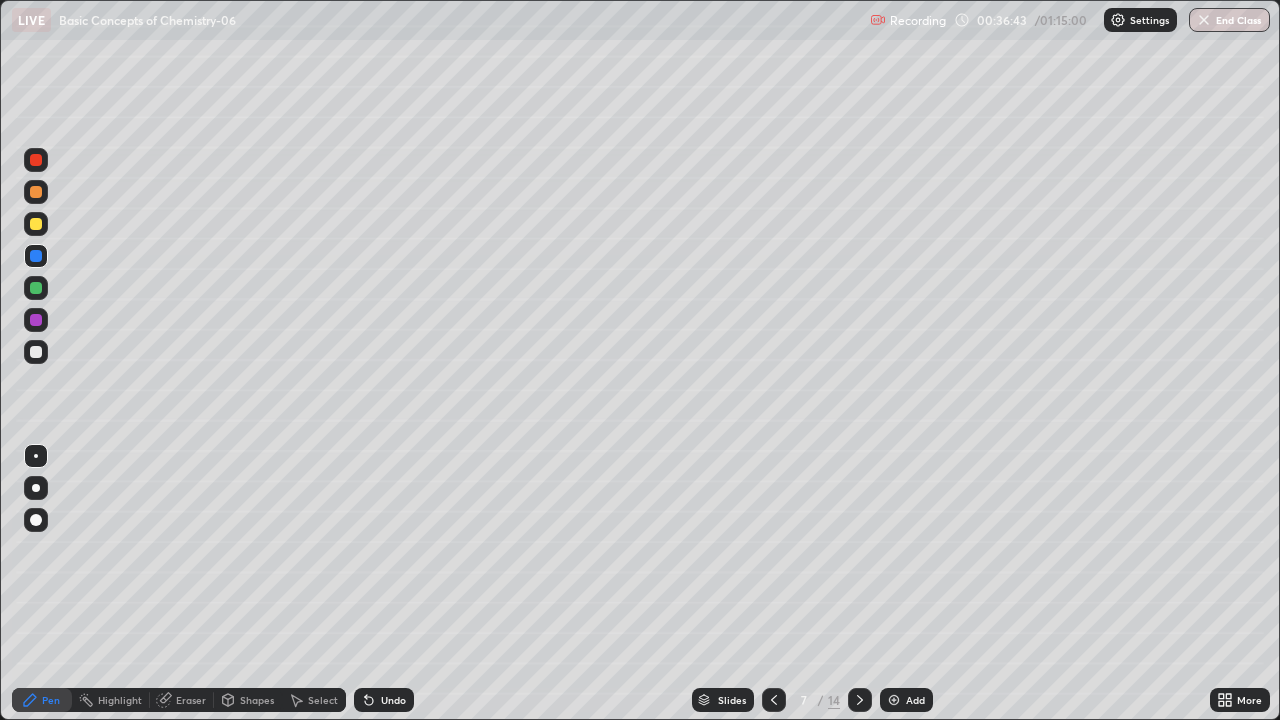 click at bounding box center [36, 352] 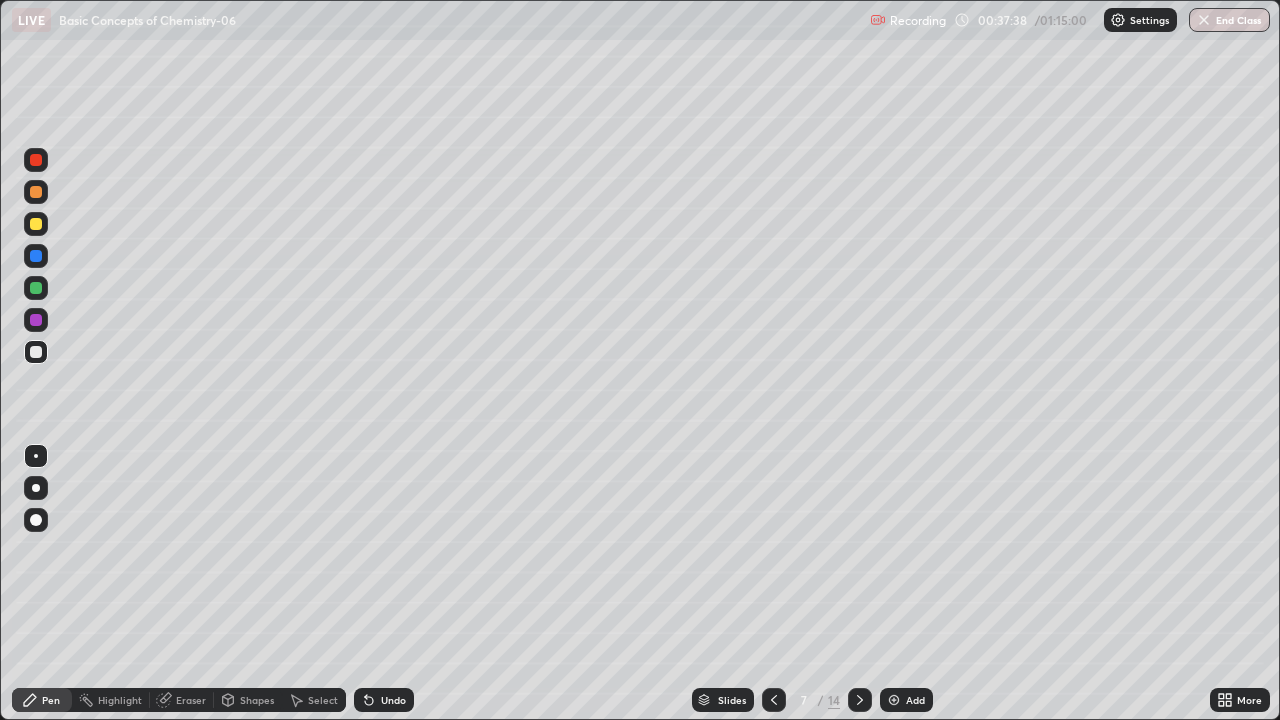 click 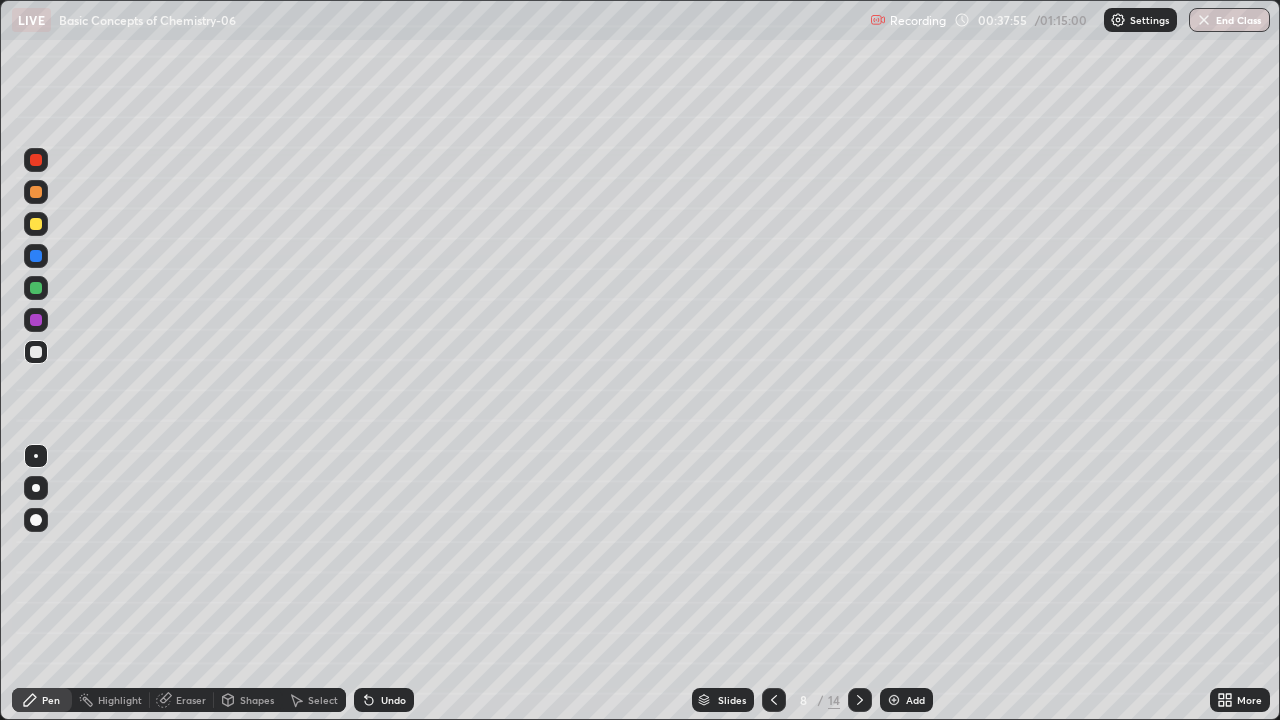 click at bounding box center (36, 288) 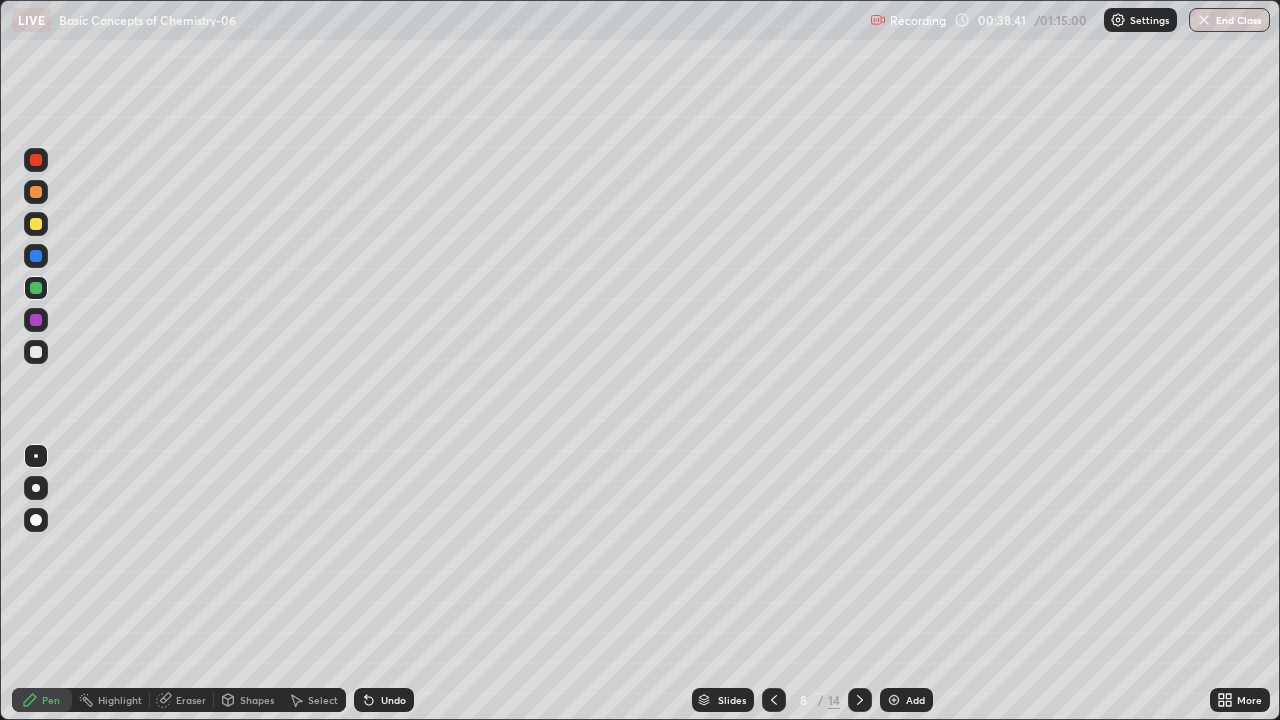 click on "Eraser" at bounding box center [191, 700] 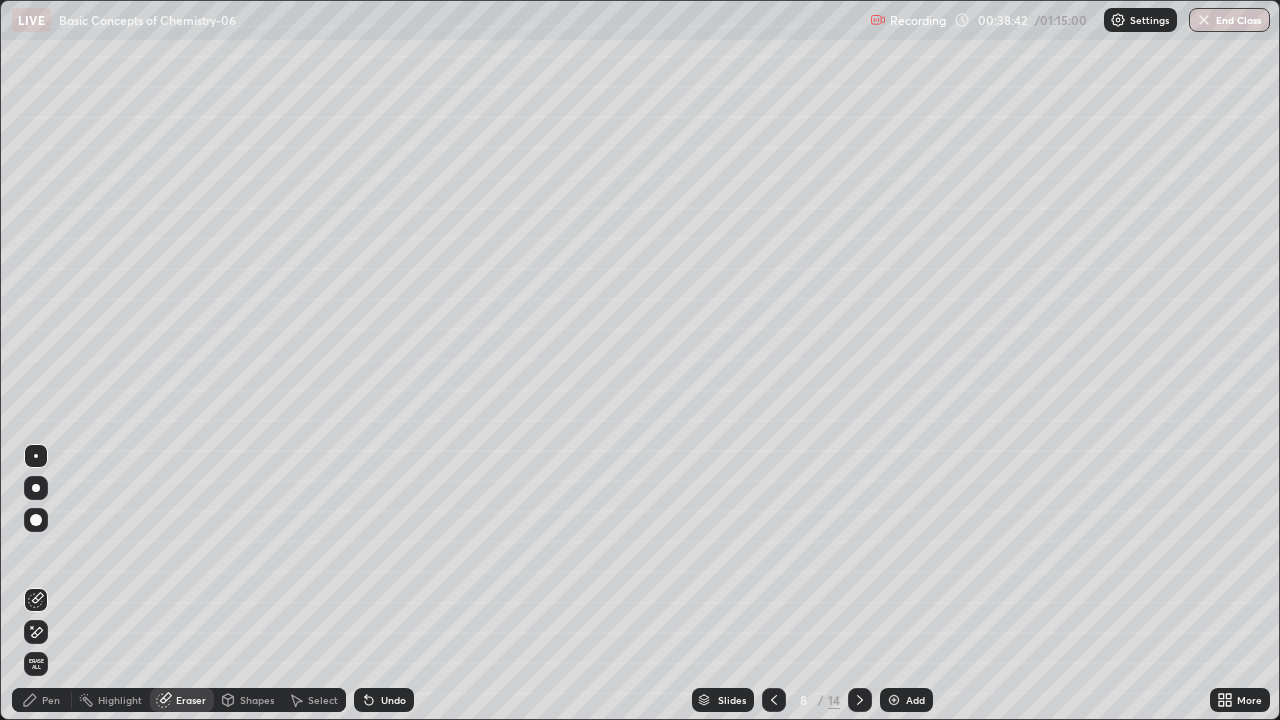 click at bounding box center (36, 632) 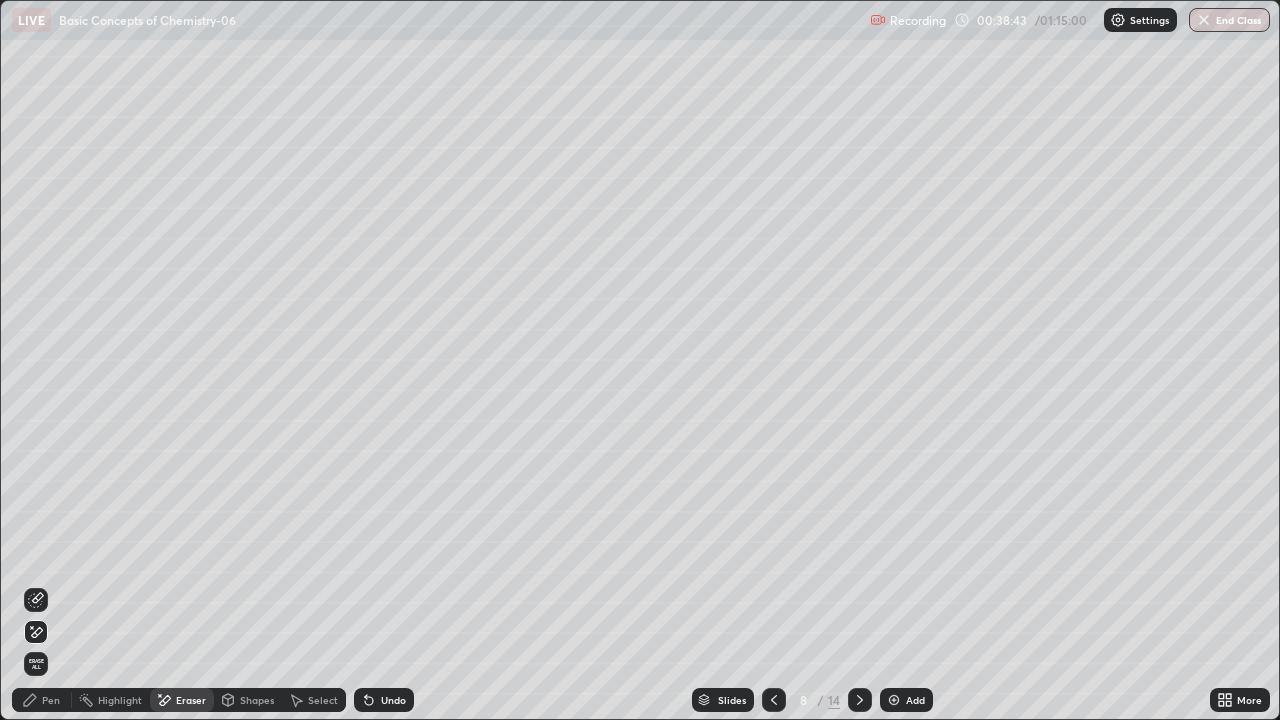 click on "Erase all" at bounding box center [36, 664] 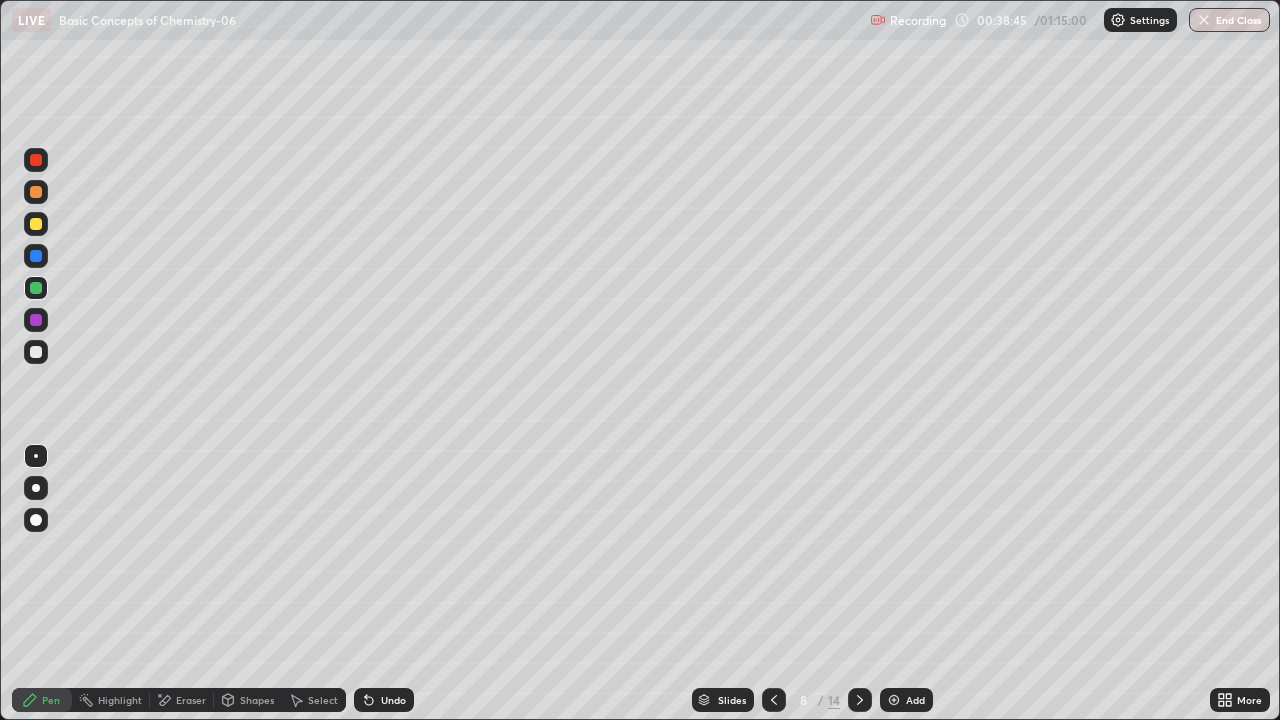 click 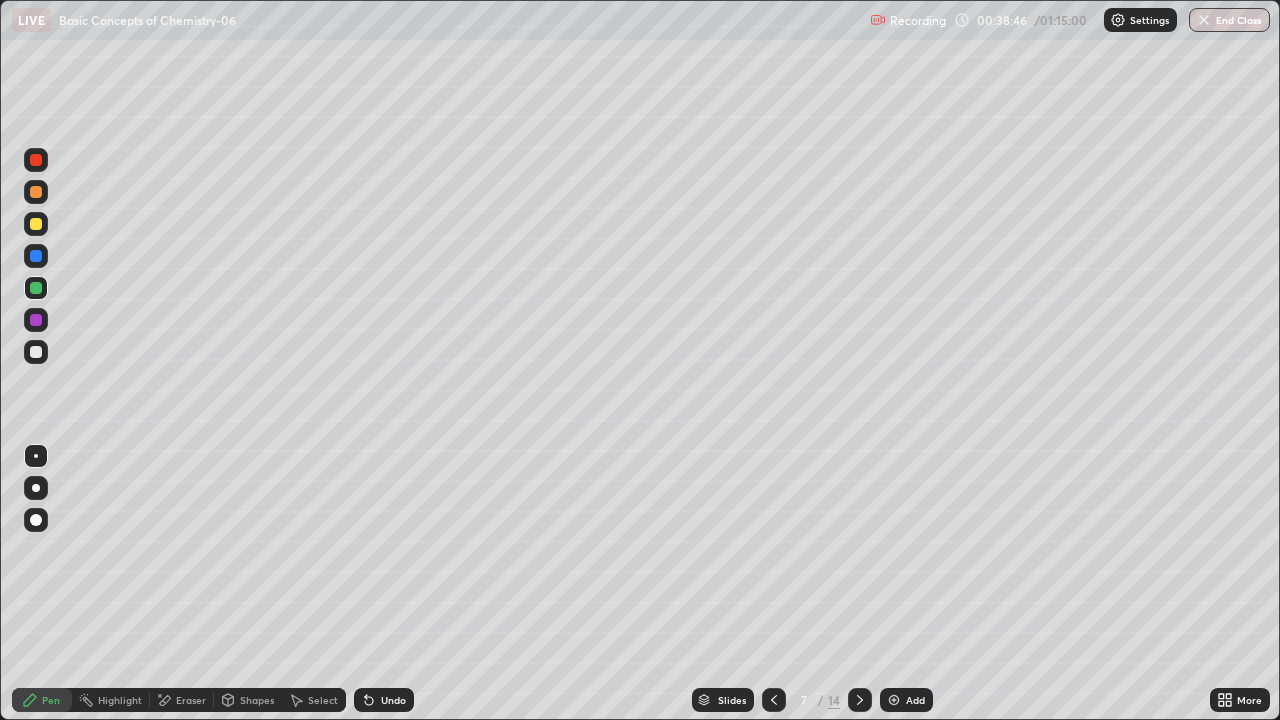 click 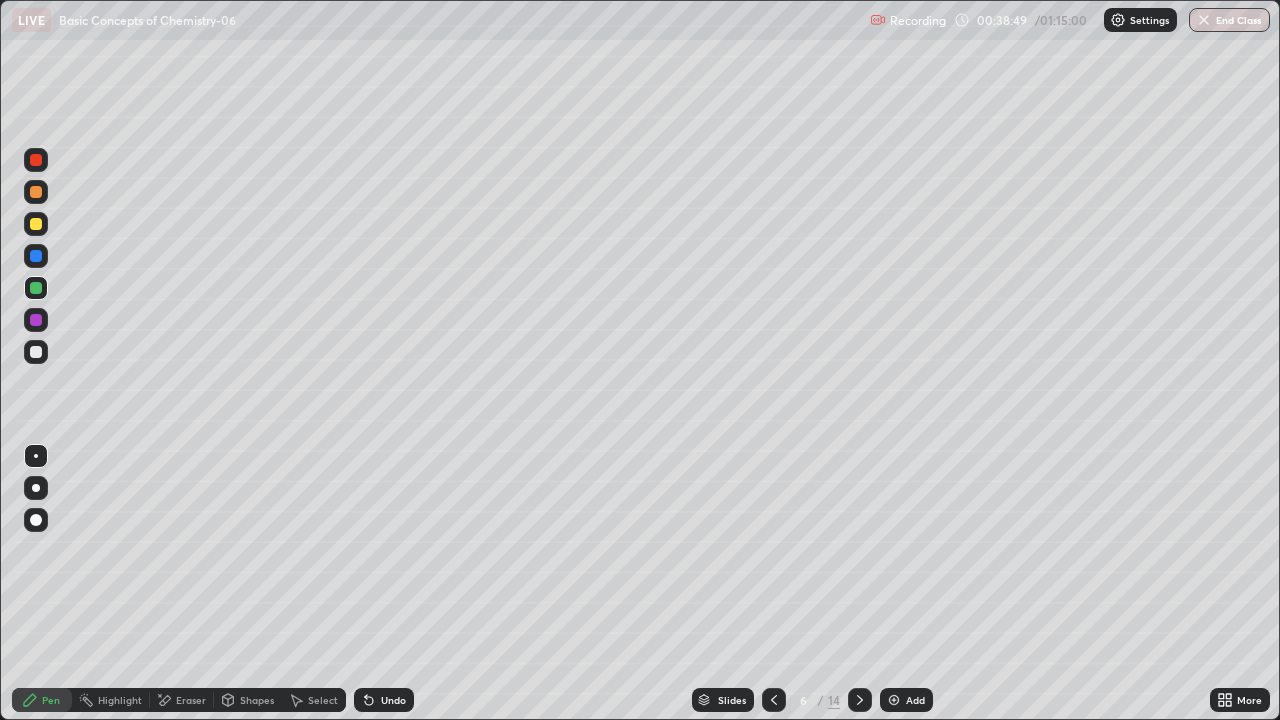 click on "Add" at bounding box center (915, 700) 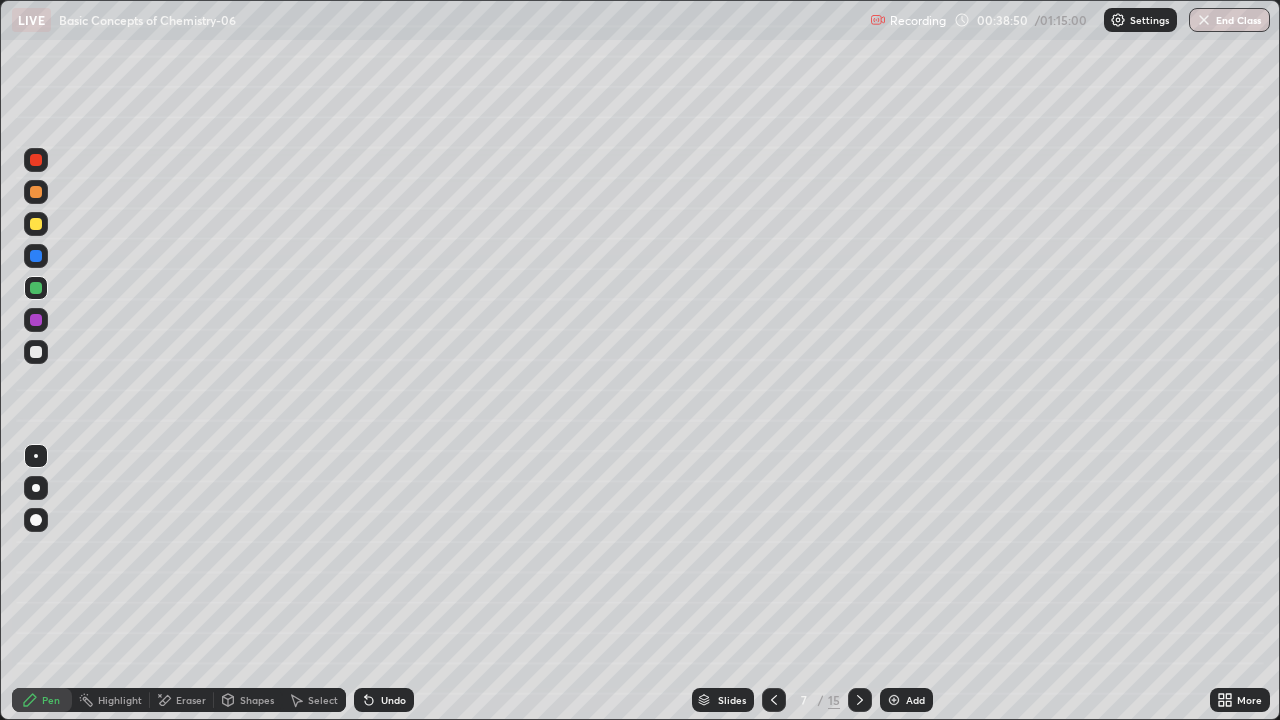 click on "Shapes" at bounding box center [257, 700] 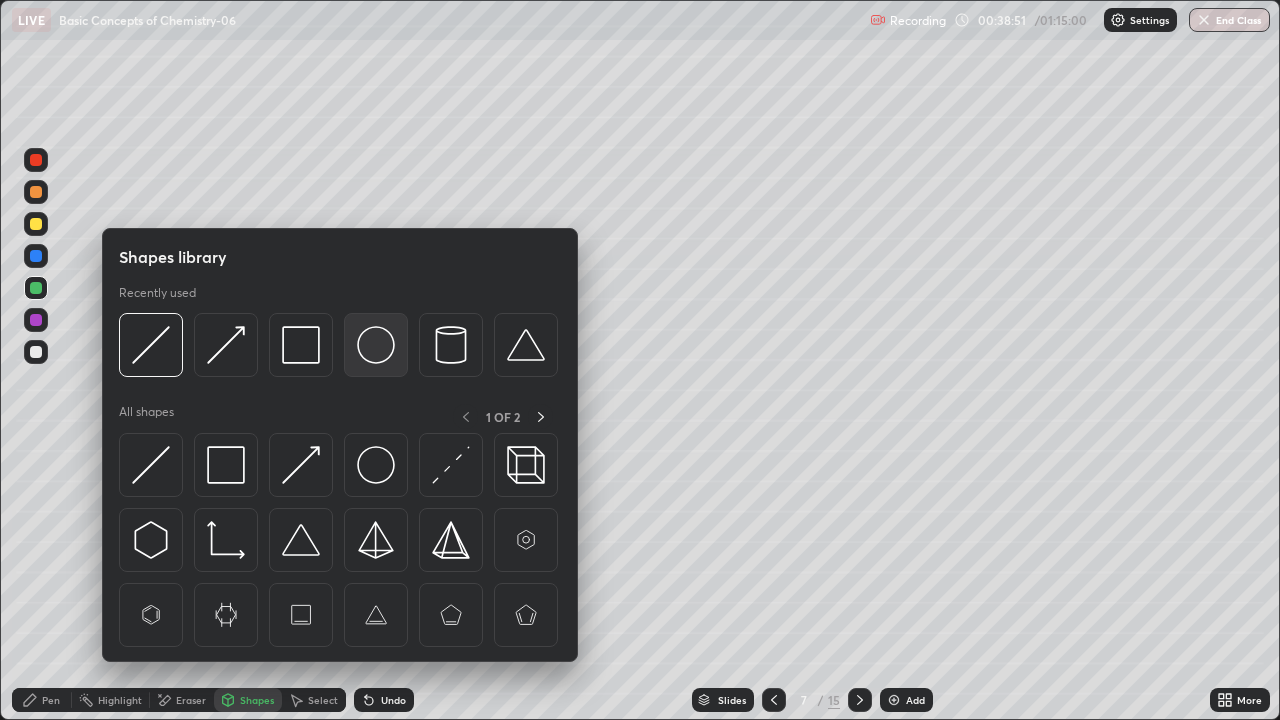 click at bounding box center [376, 345] 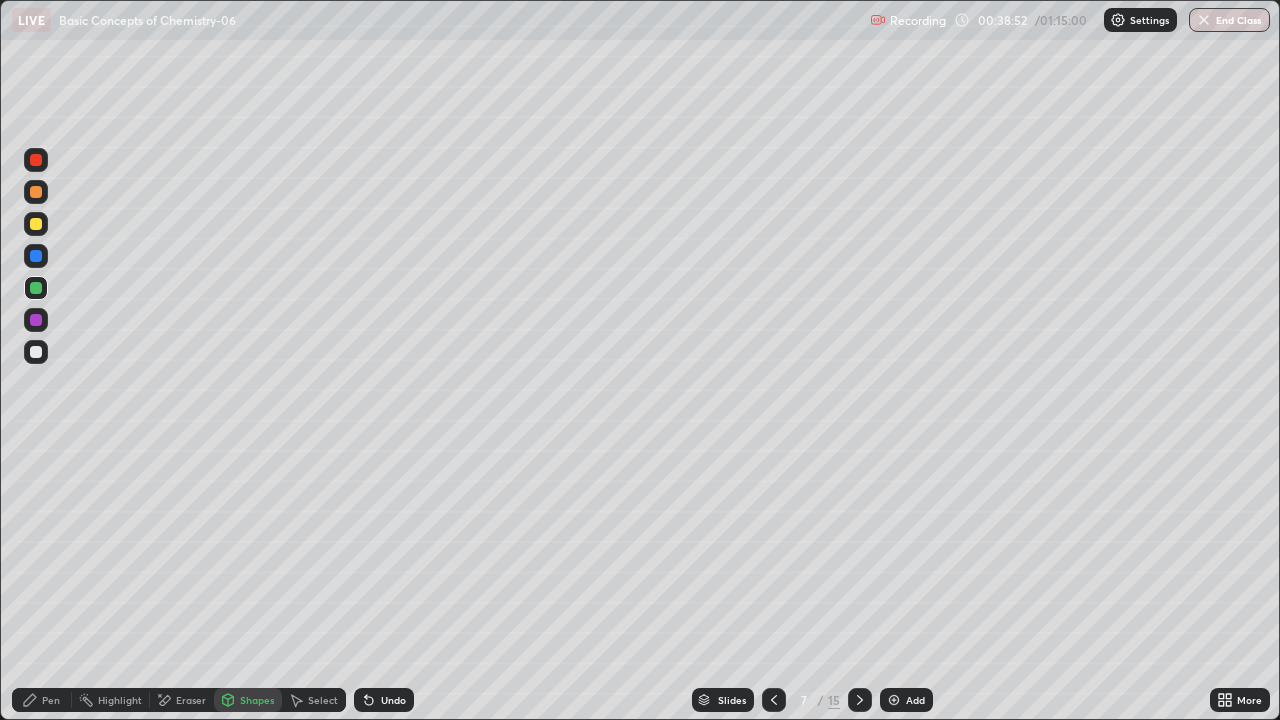 click at bounding box center (36, 320) 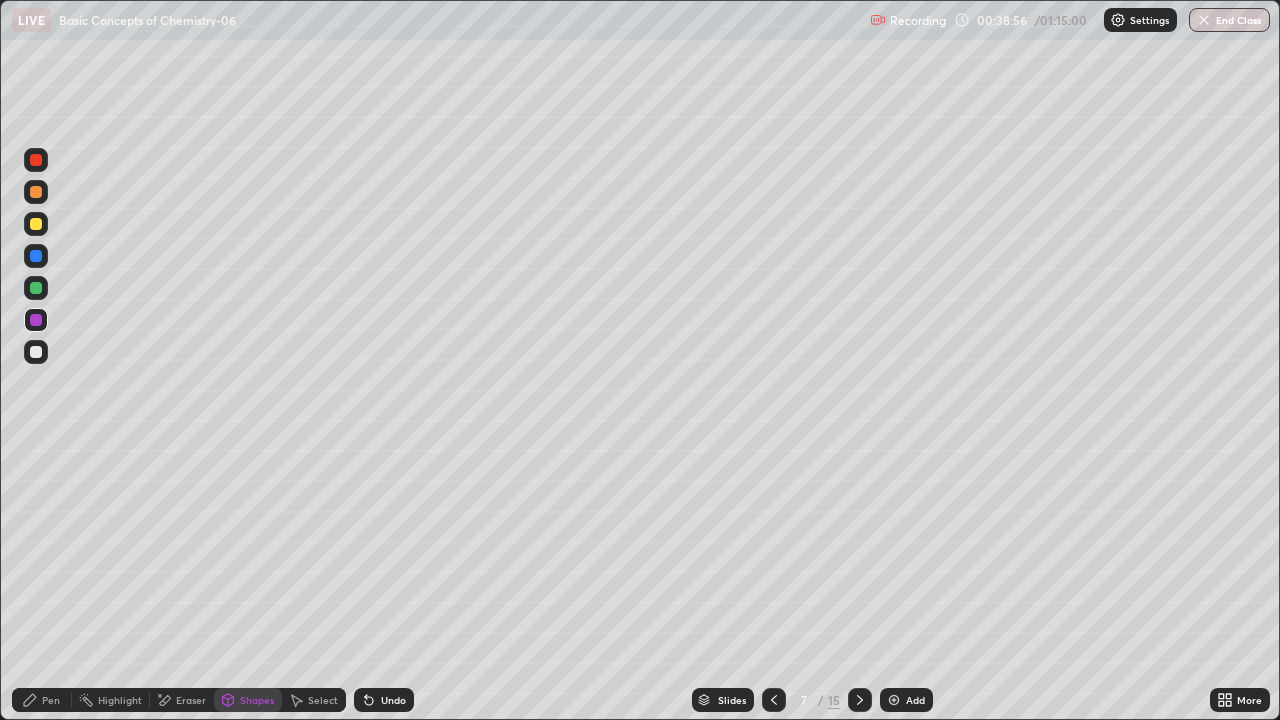 click 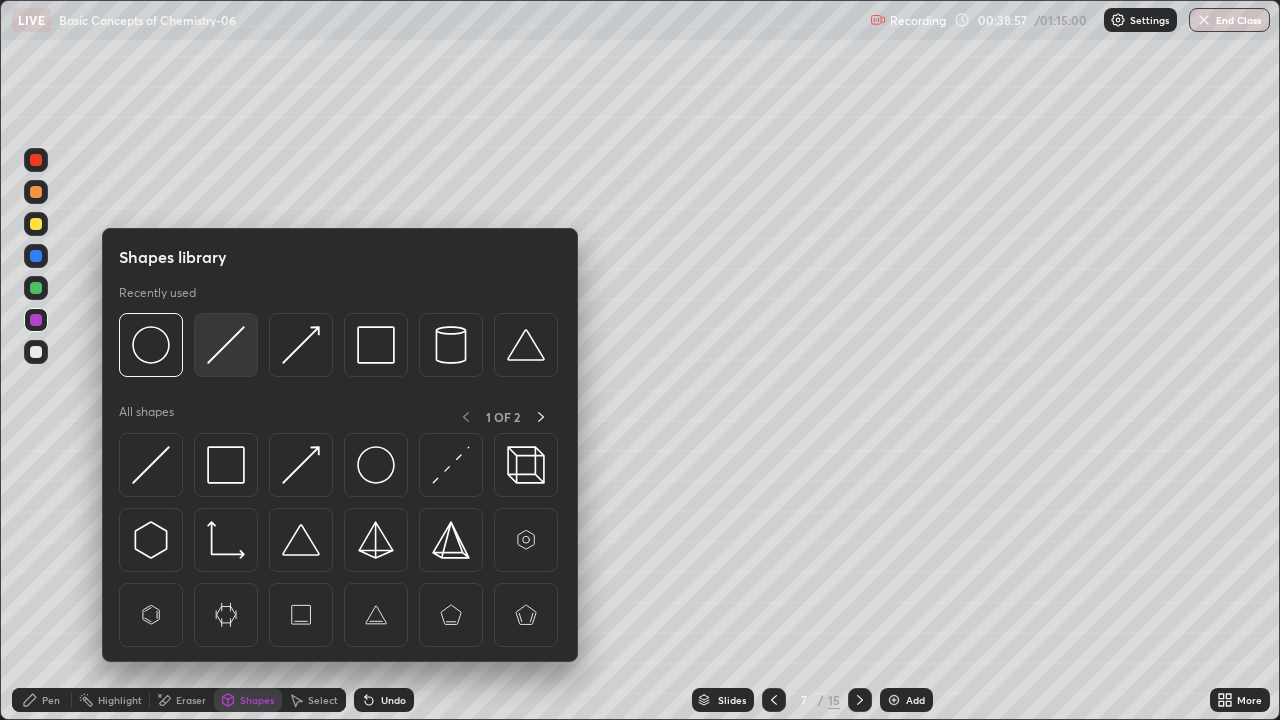 click at bounding box center [226, 345] 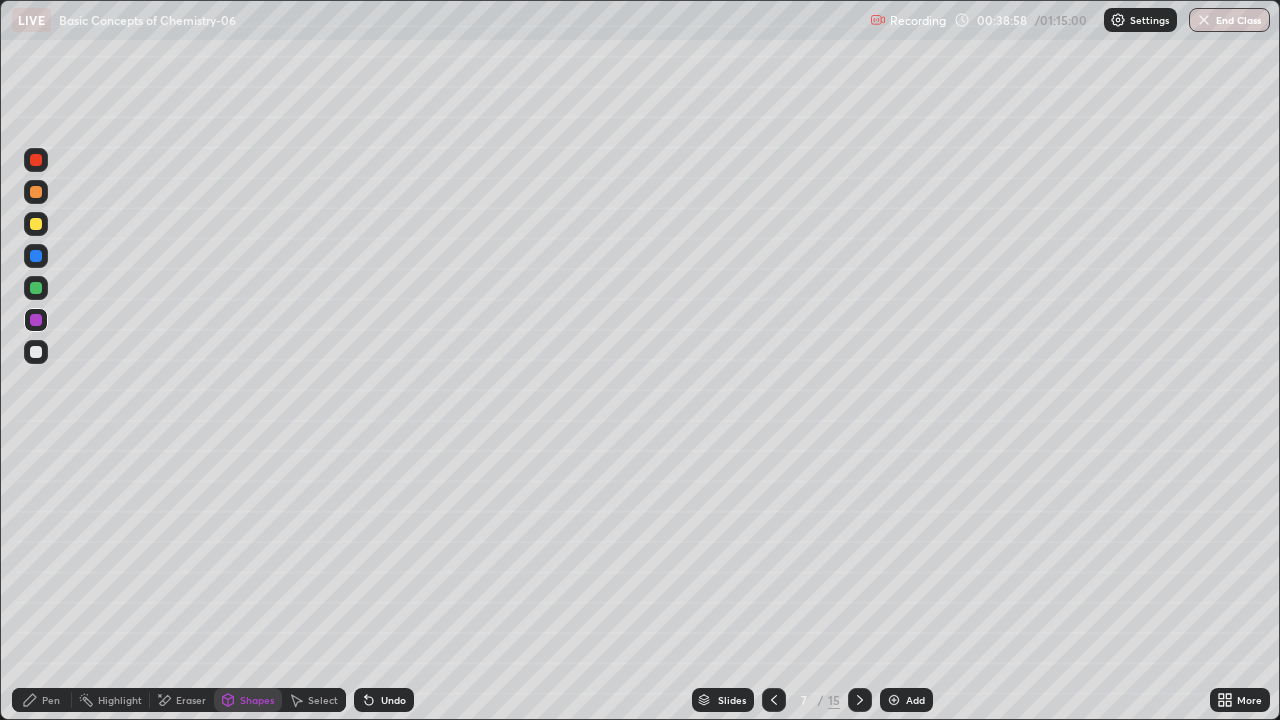 click at bounding box center (36, 224) 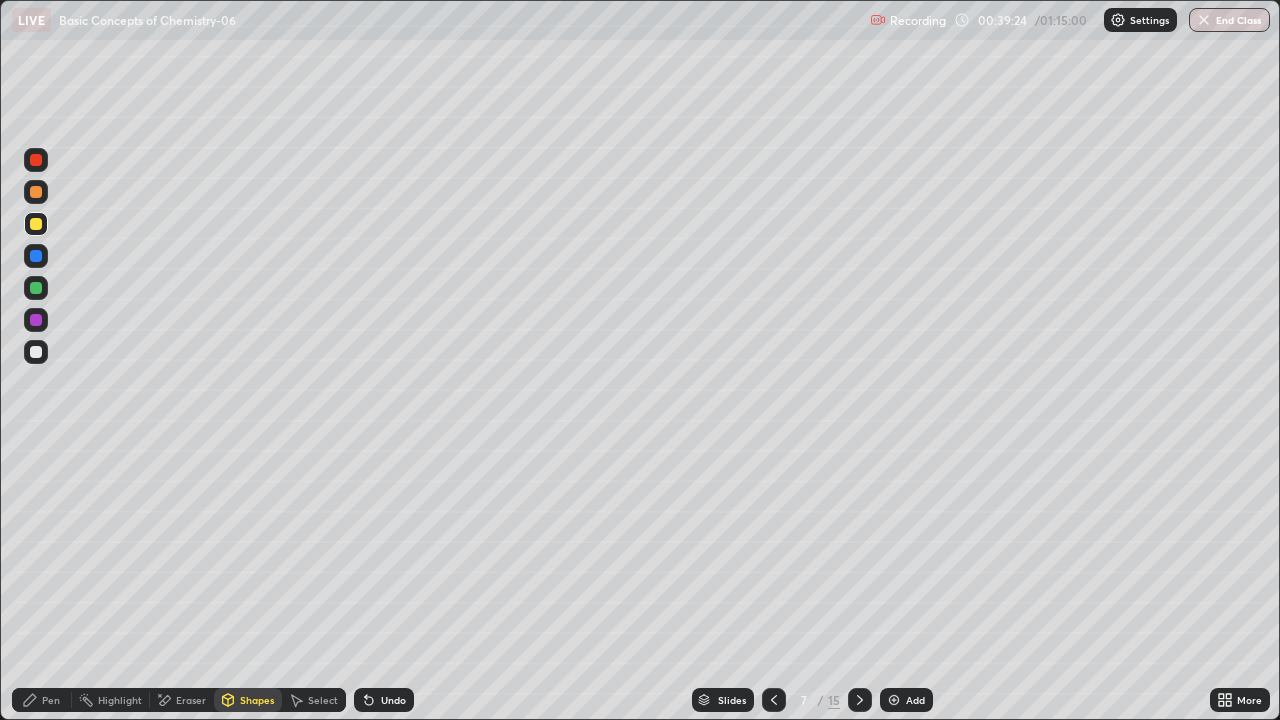 click on "Pen" at bounding box center (42, 700) 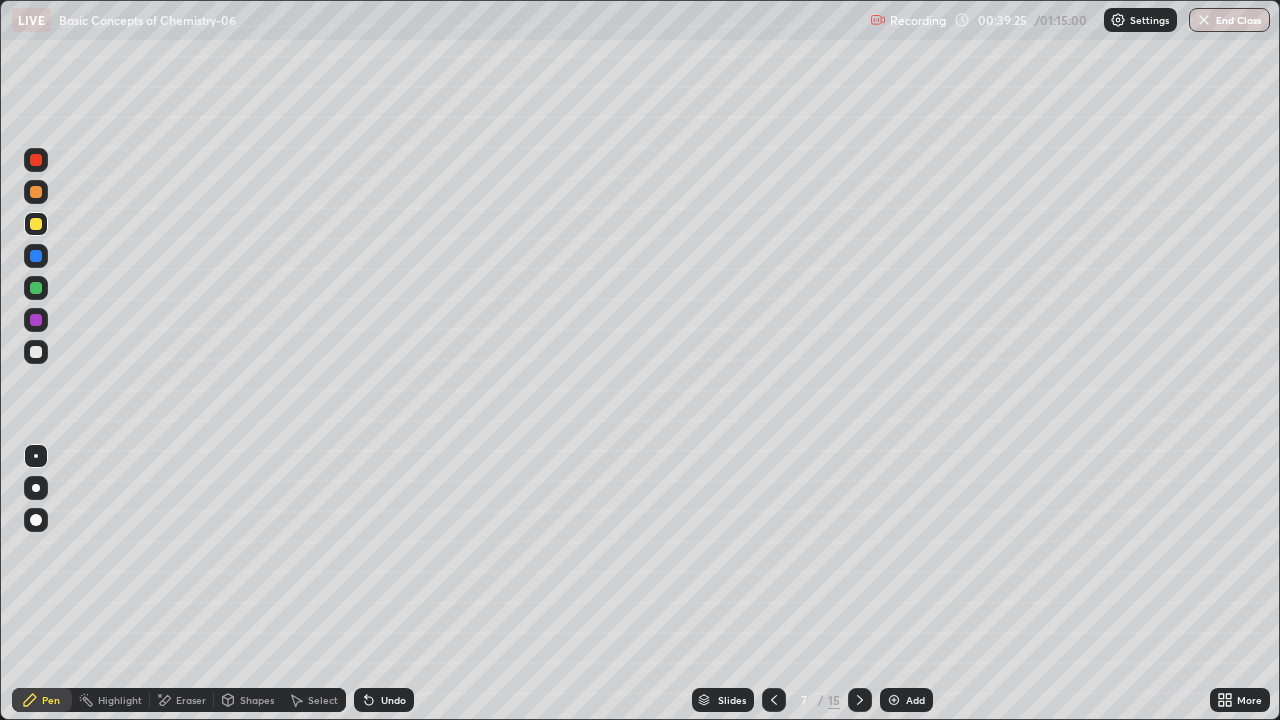 click at bounding box center (36, 352) 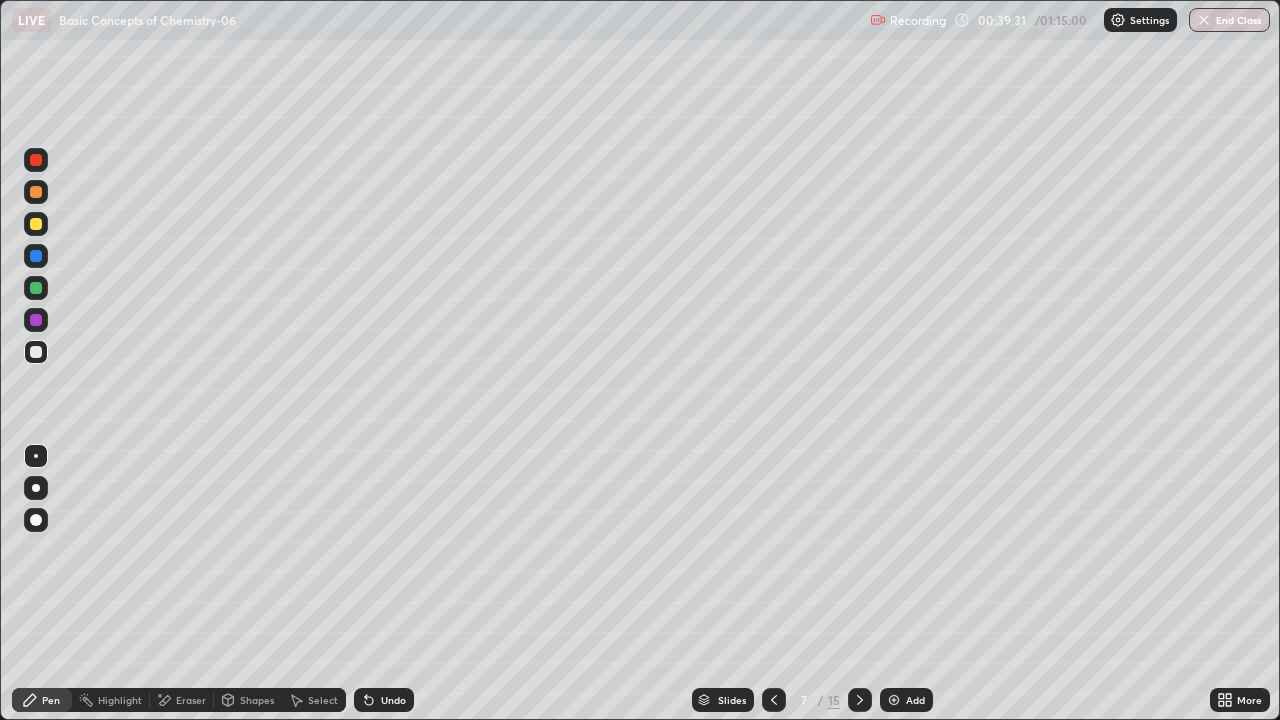click at bounding box center [36, 288] 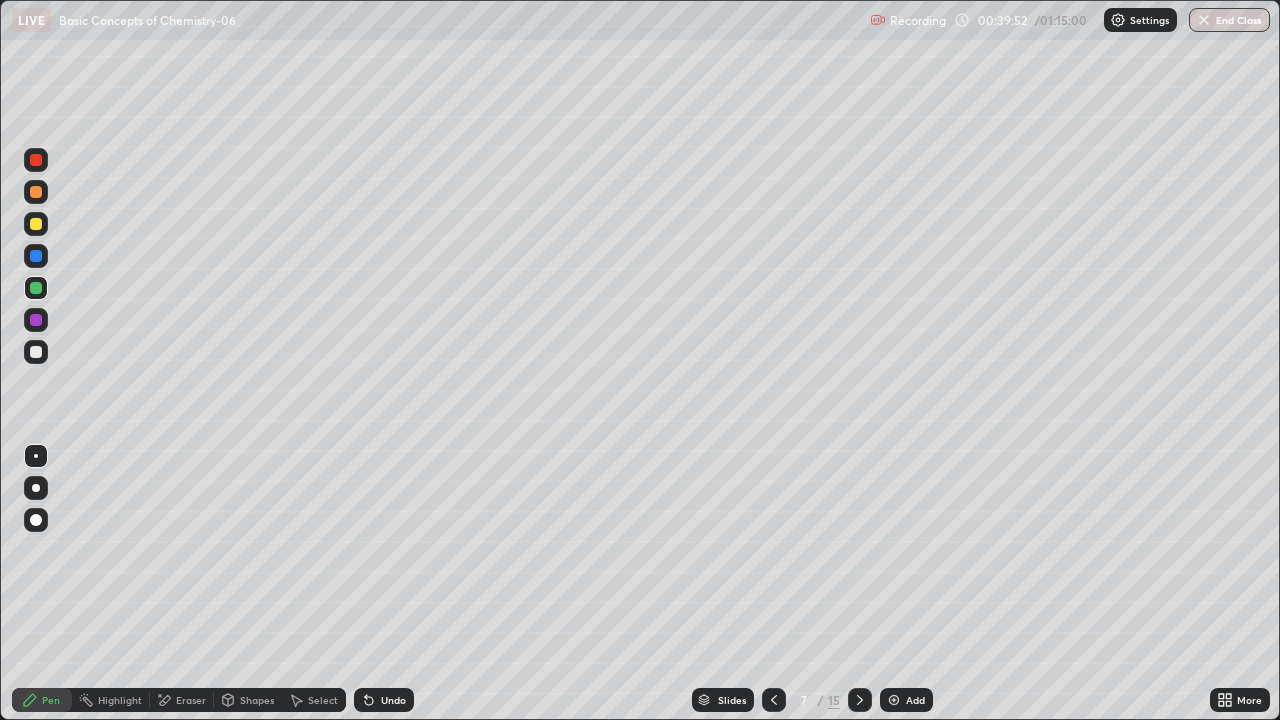 click at bounding box center (36, 160) 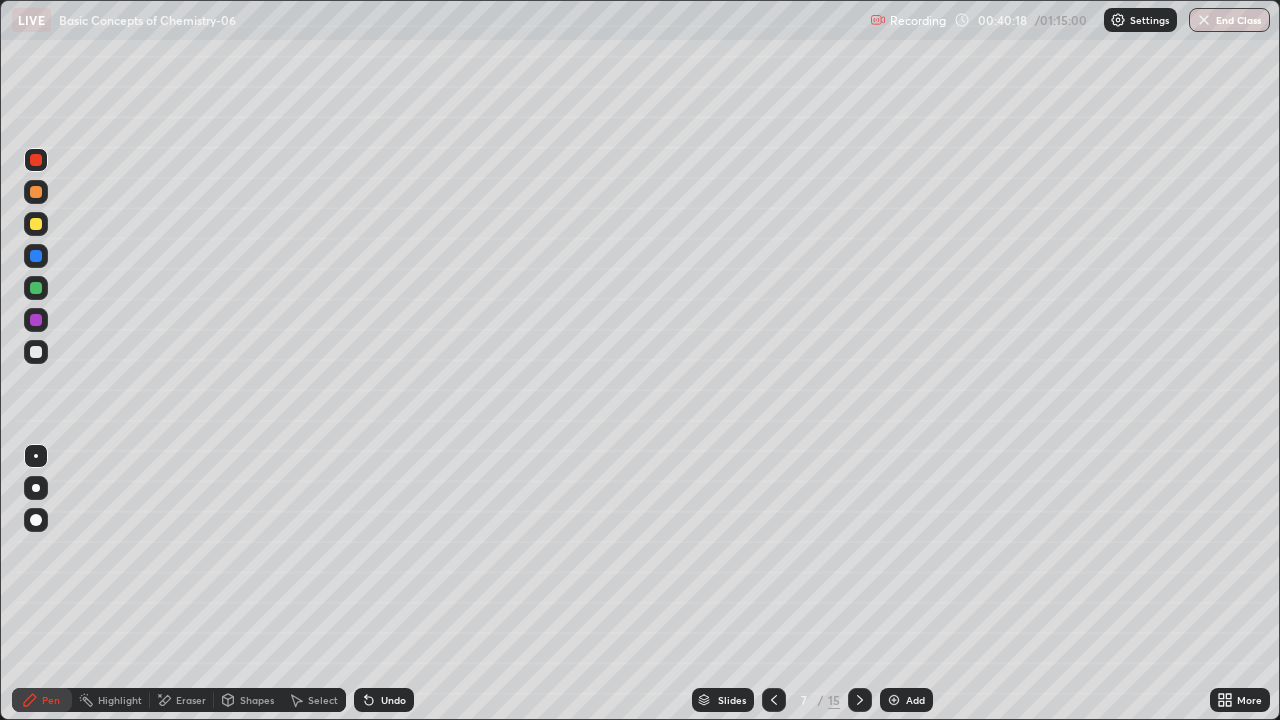 click 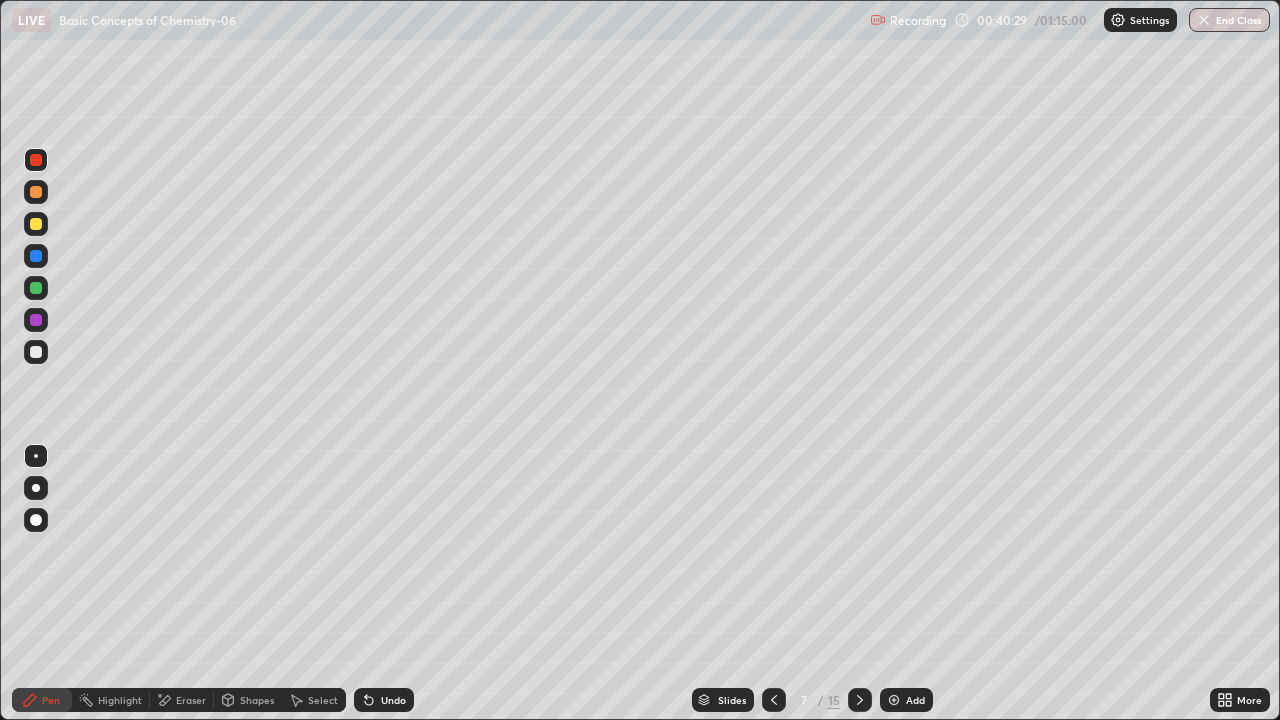 click at bounding box center (36, 256) 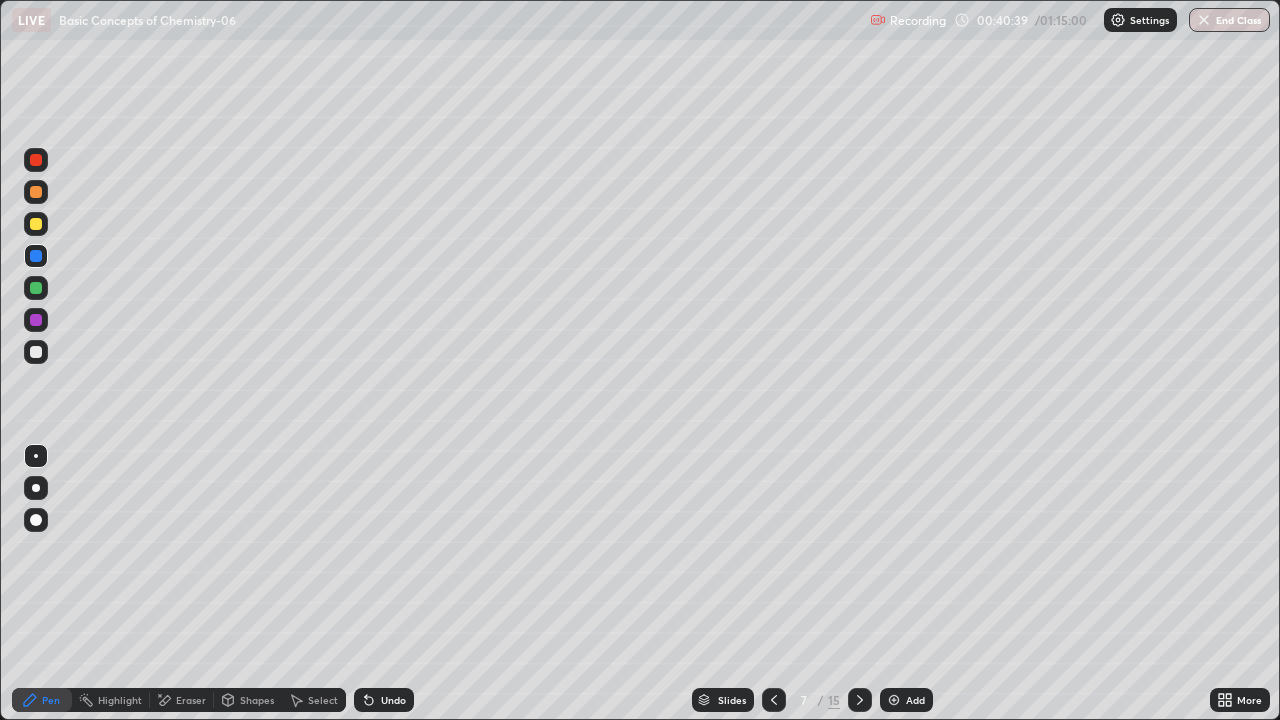 click on "Undo" at bounding box center (393, 700) 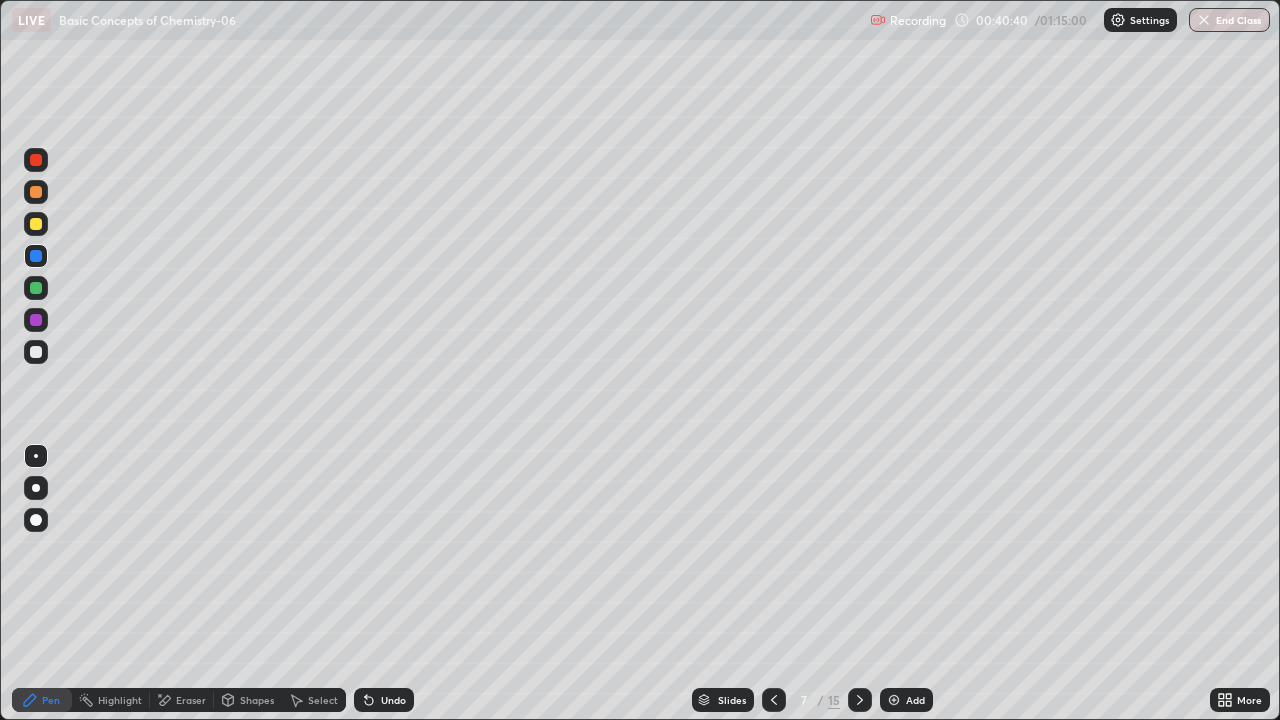 click on "Undo" at bounding box center (380, 700) 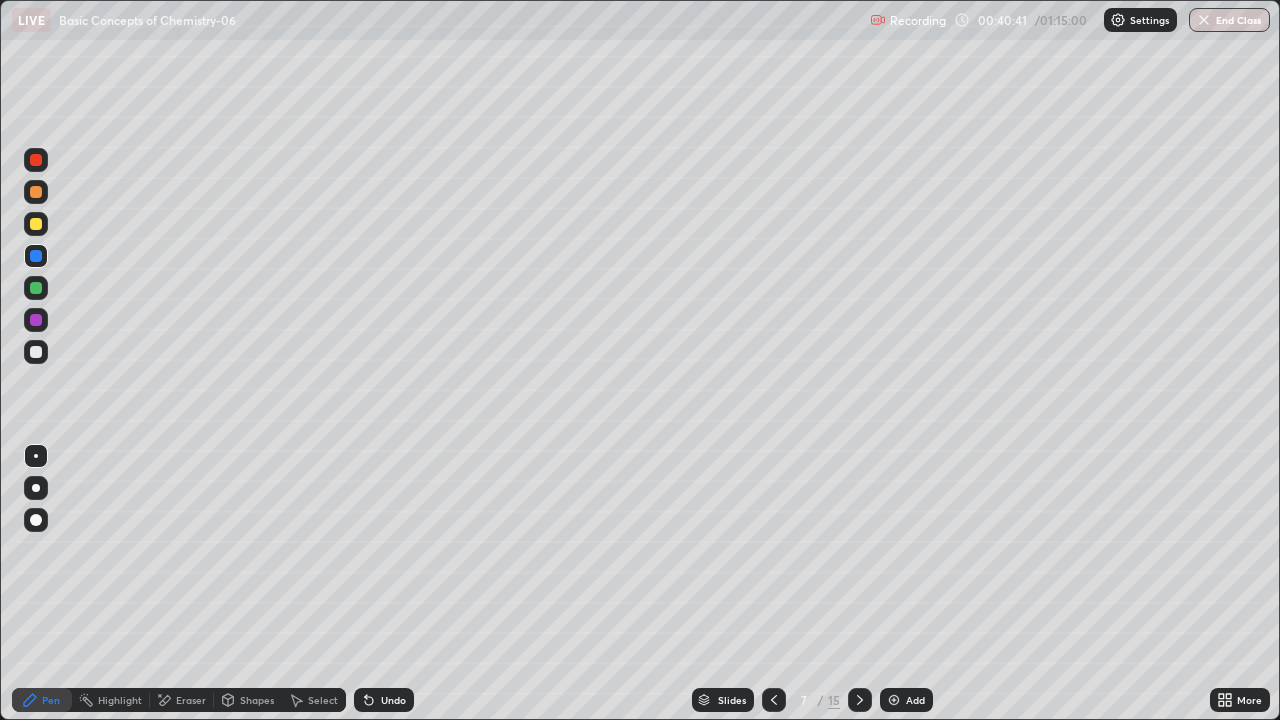 click on "Undo" at bounding box center (380, 700) 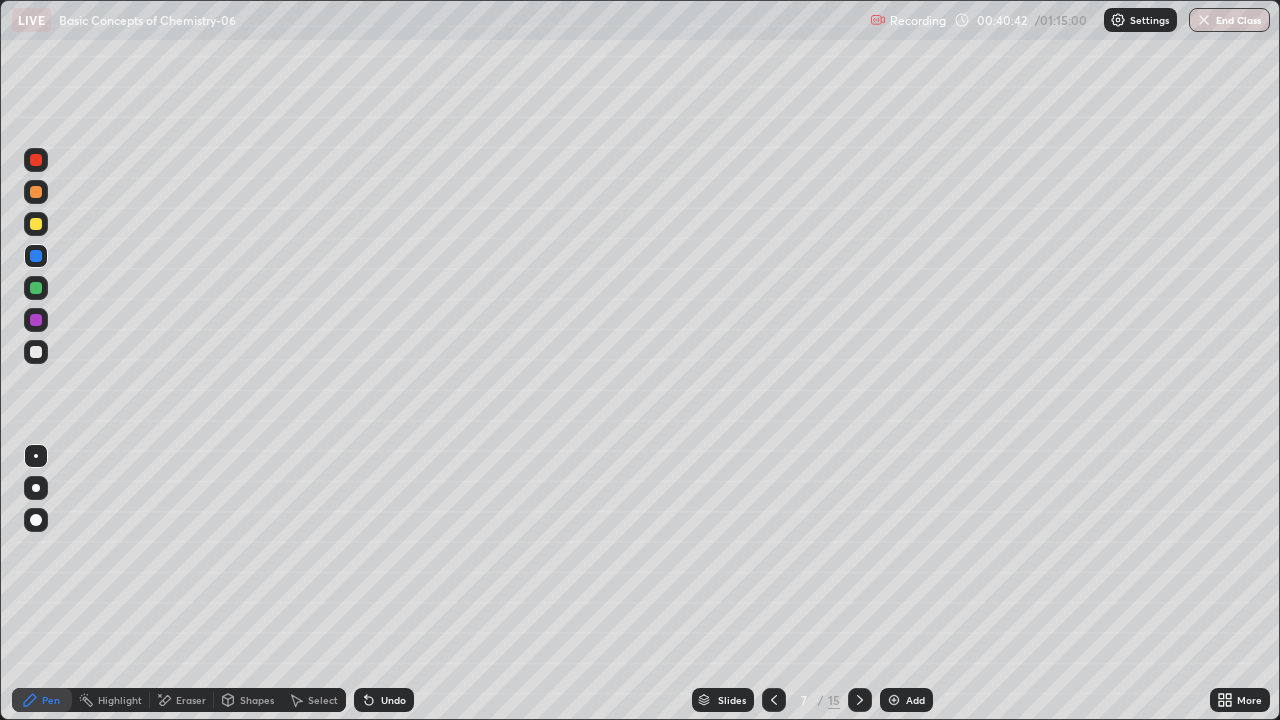 click on "Undo" at bounding box center (380, 700) 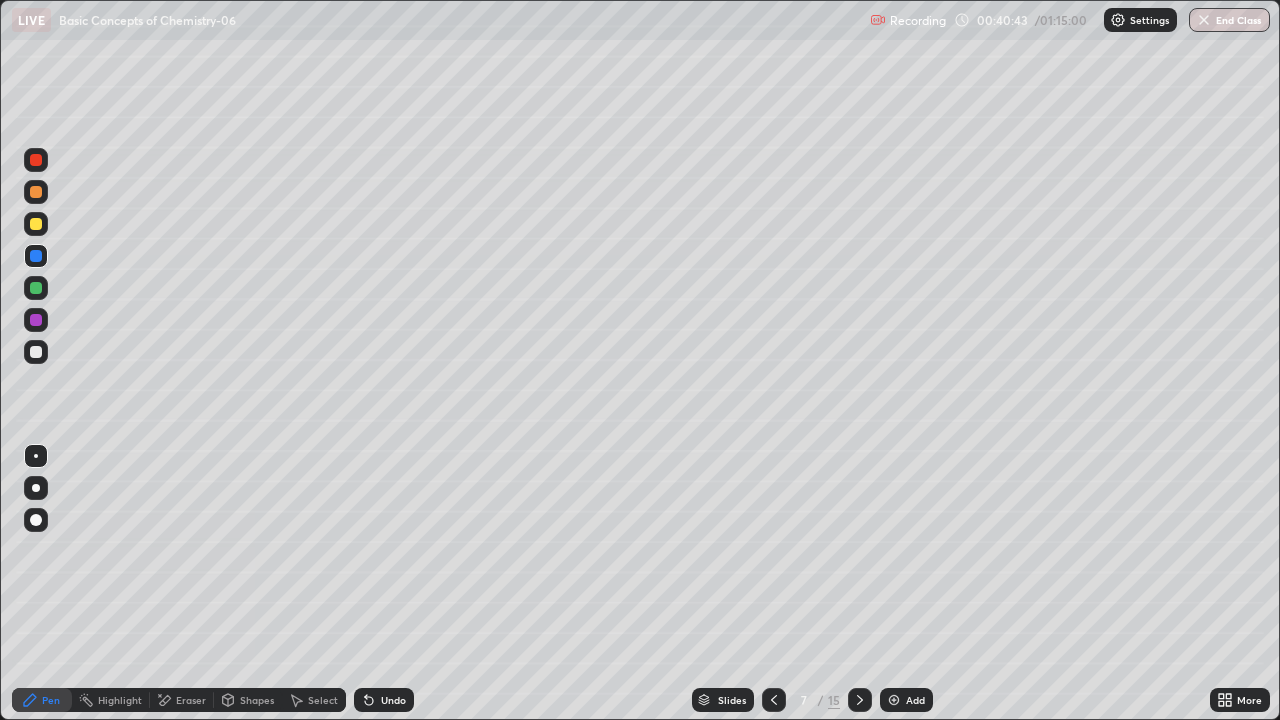 click on "Shapes" at bounding box center [257, 700] 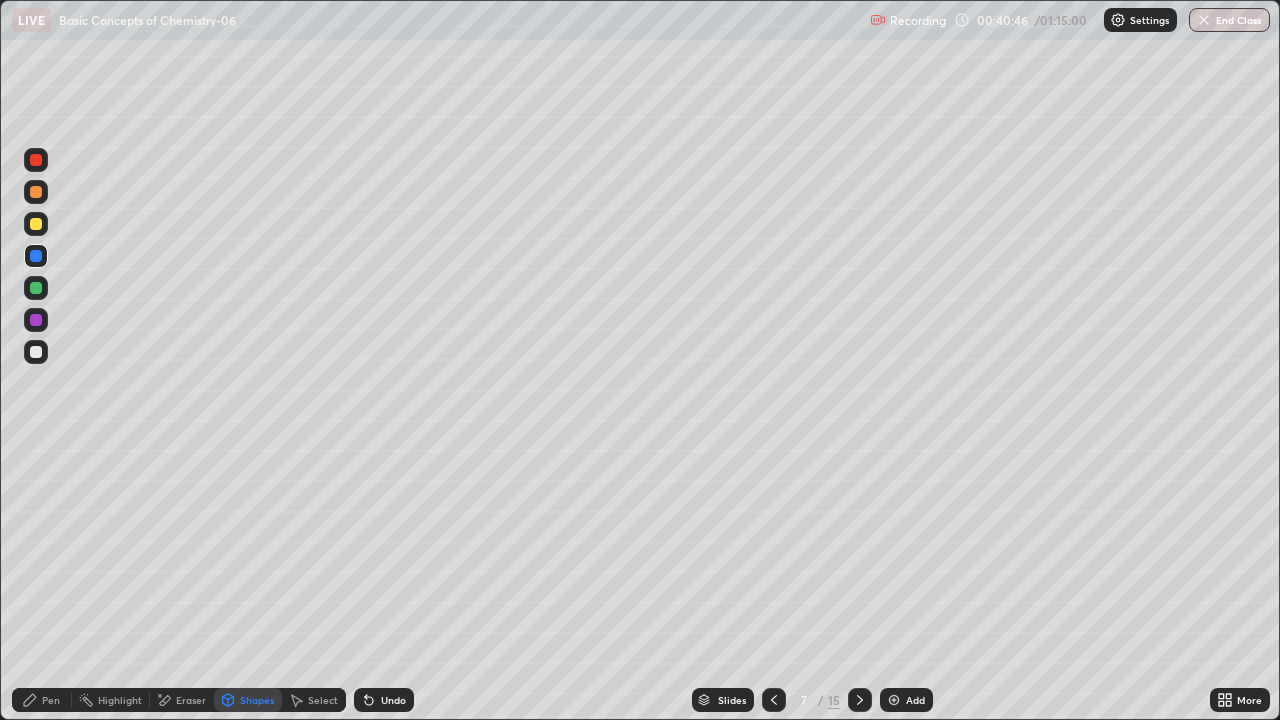 click on "Pen" at bounding box center [51, 700] 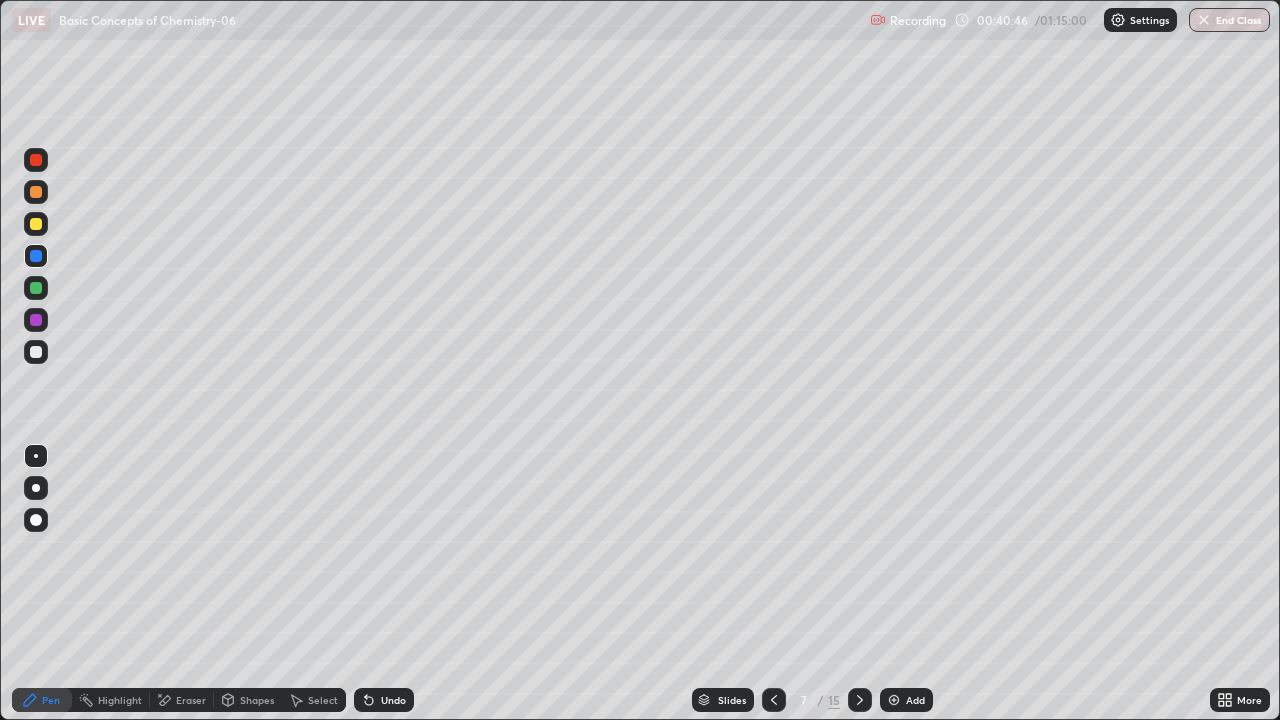 click at bounding box center [36, 224] 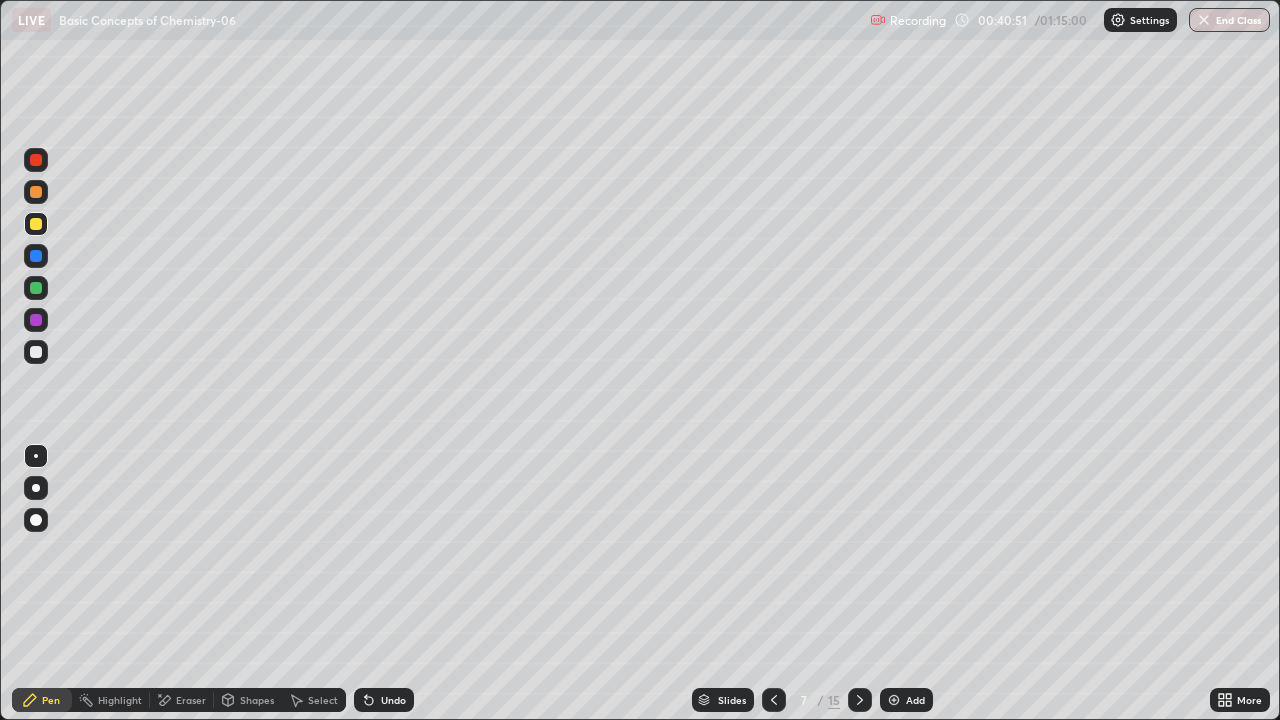 click at bounding box center (36, 320) 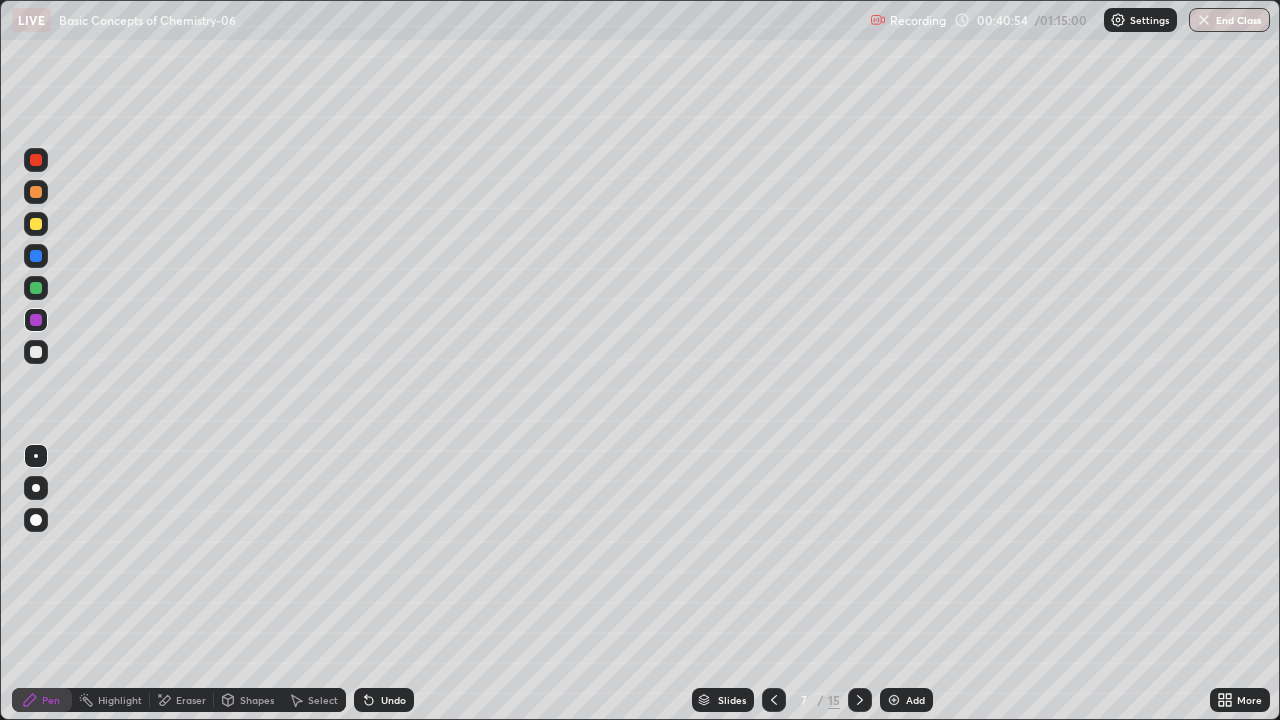 click on "Undo" at bounding box center [393, 700] 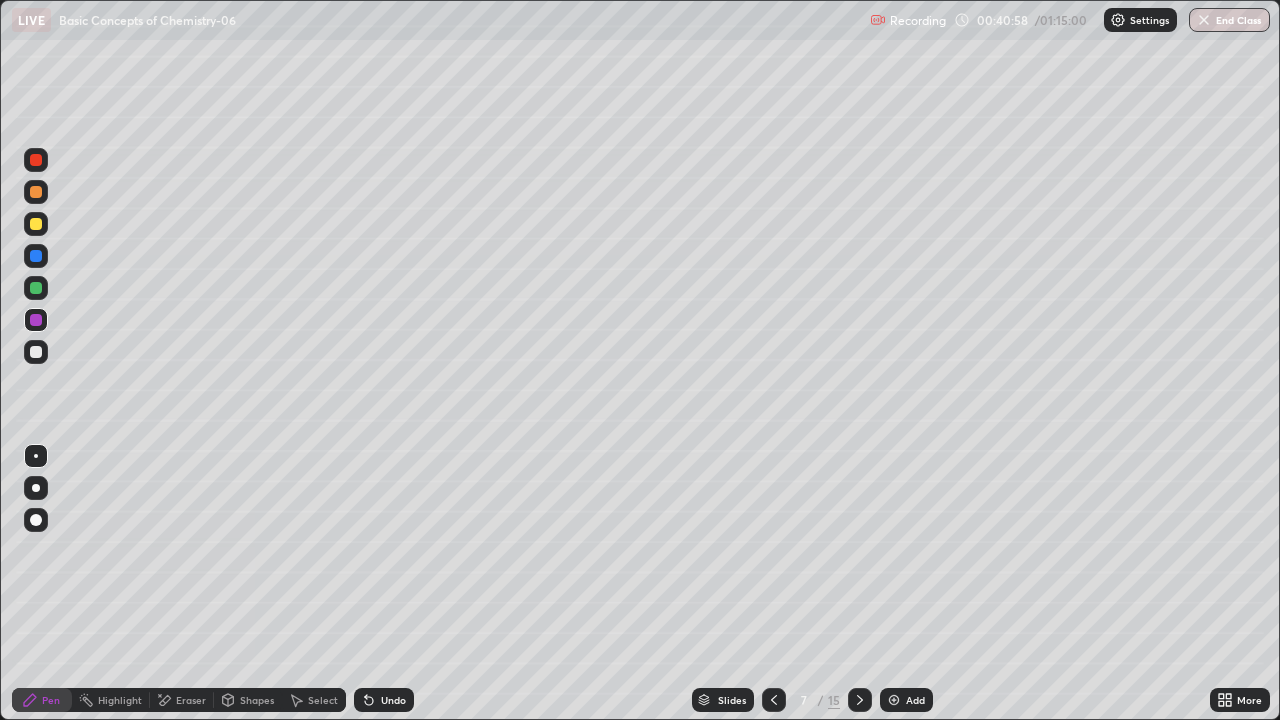 click at bounding box center (36, 160) 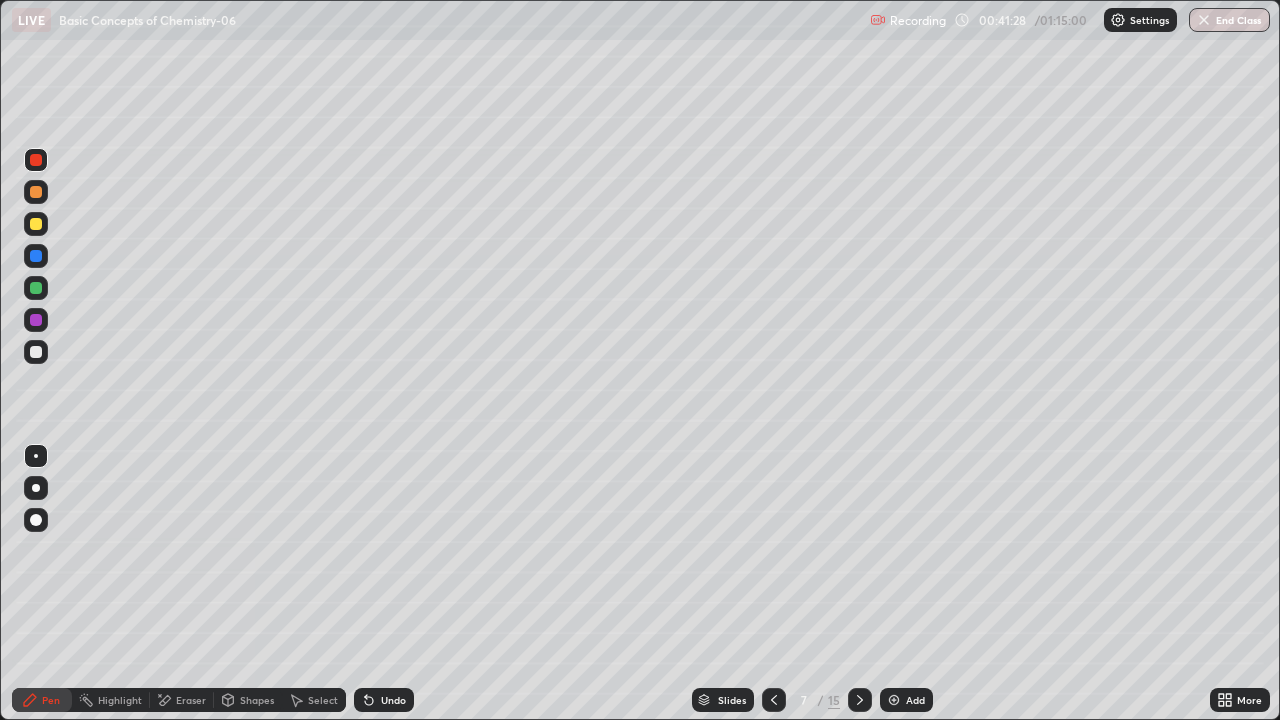 click 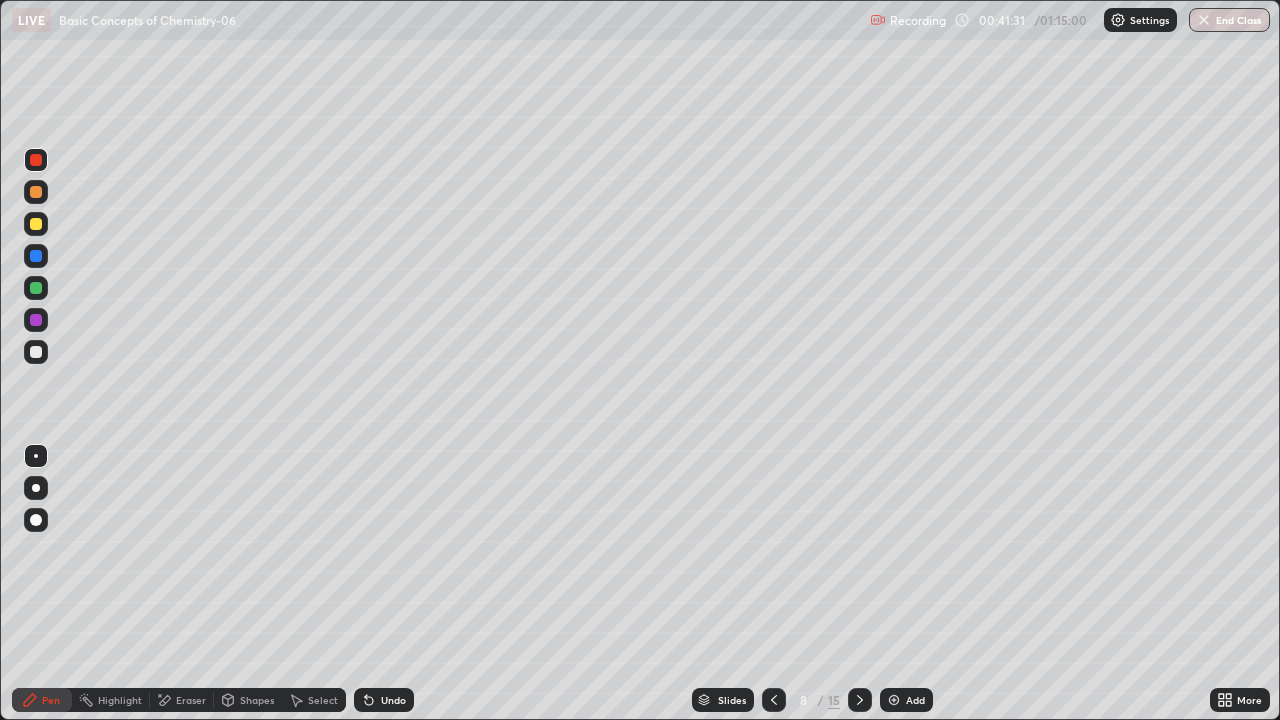 click on "Eraser" at bounding box center (191, 700) 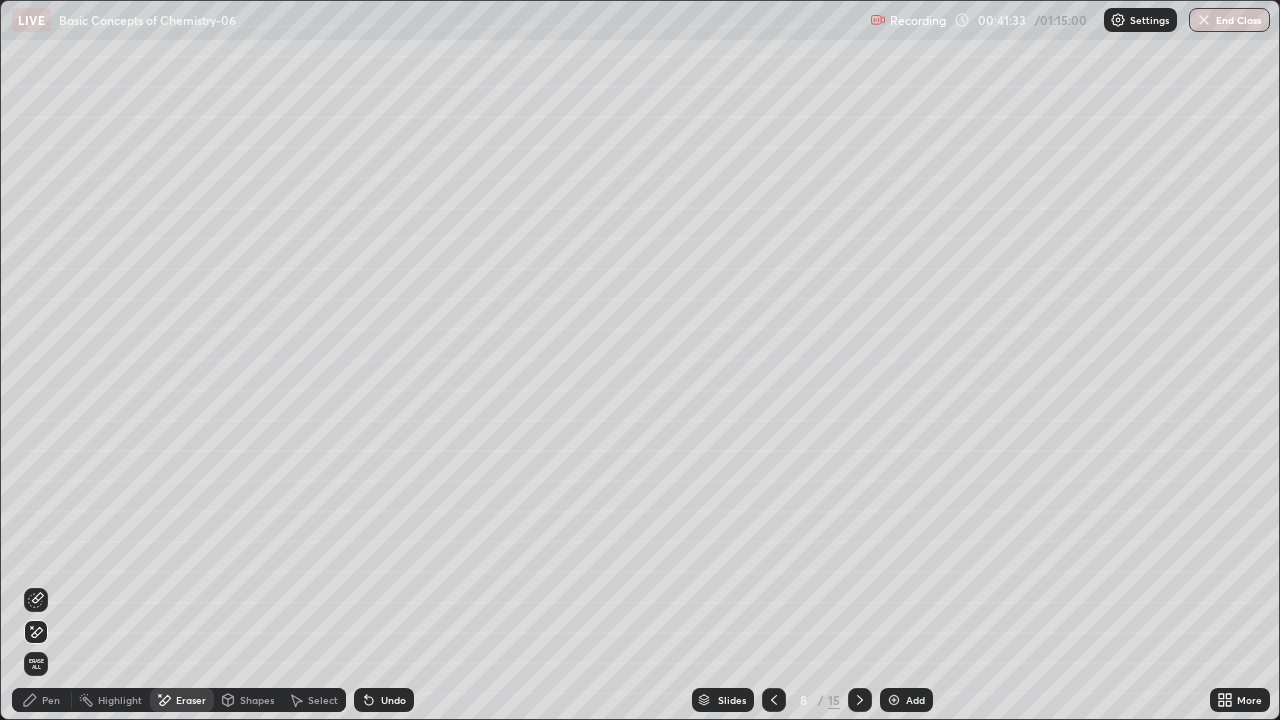 click on "Select" at bounding box center (323, 700) 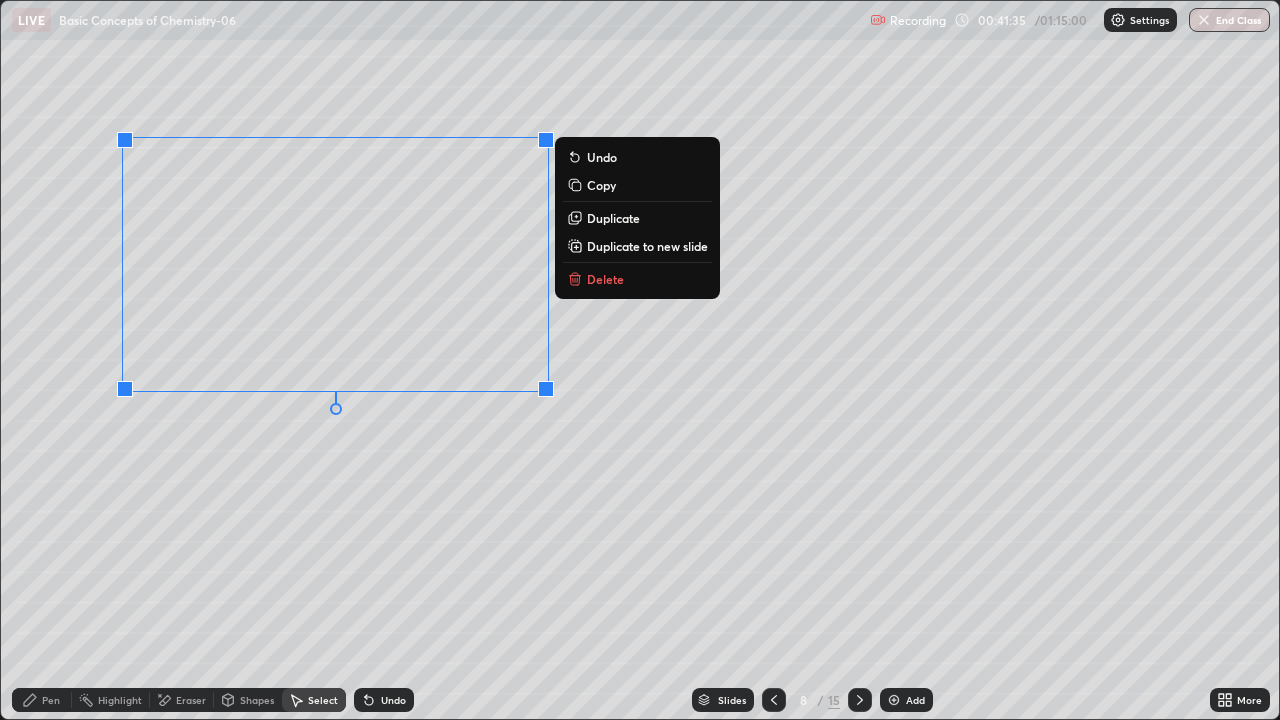 click 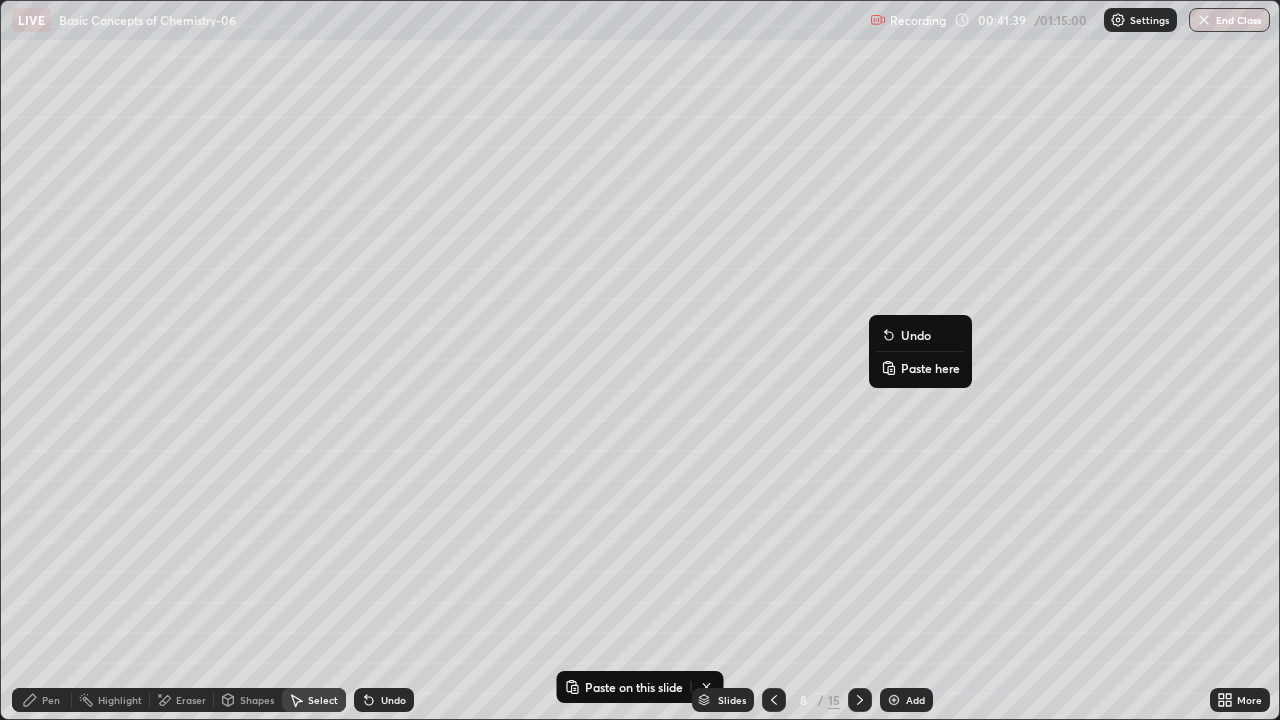 click on "Paste here" at bounding box center (920, 368) 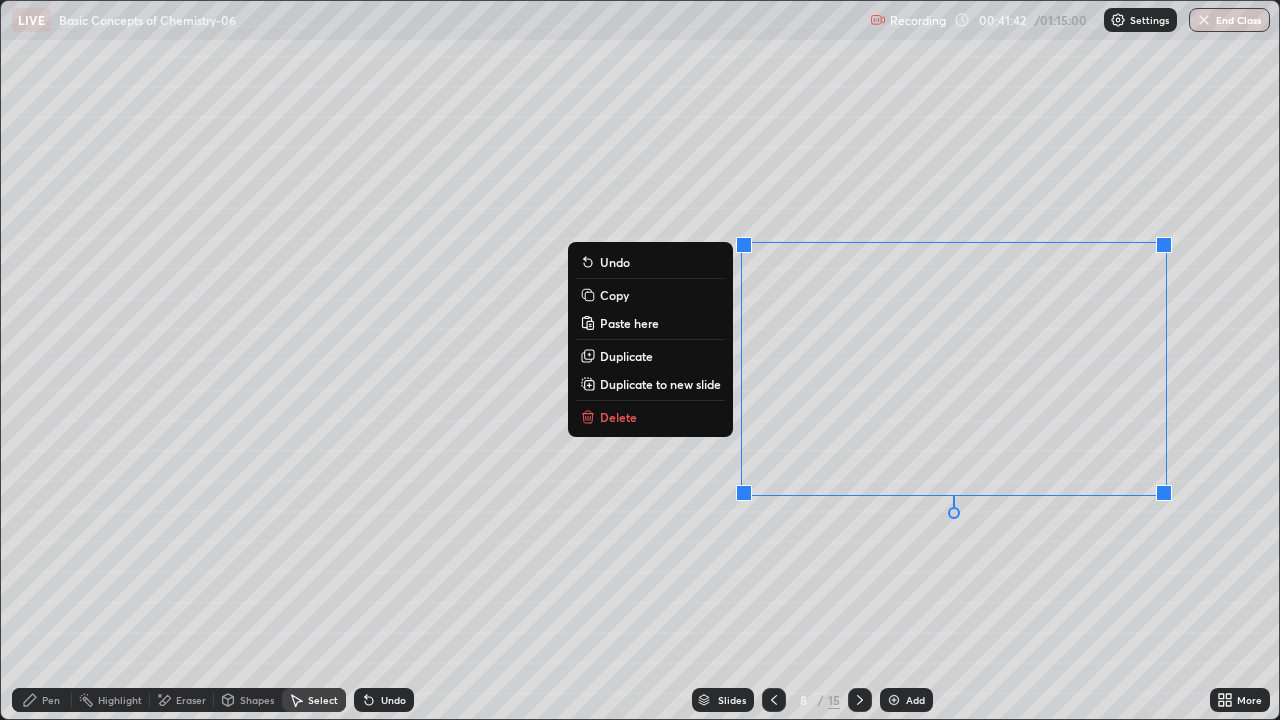 click on "0 ° Undo Copy Paste here Duplicate Duplicate to new slide Delete" at bounding box center [640, 360] 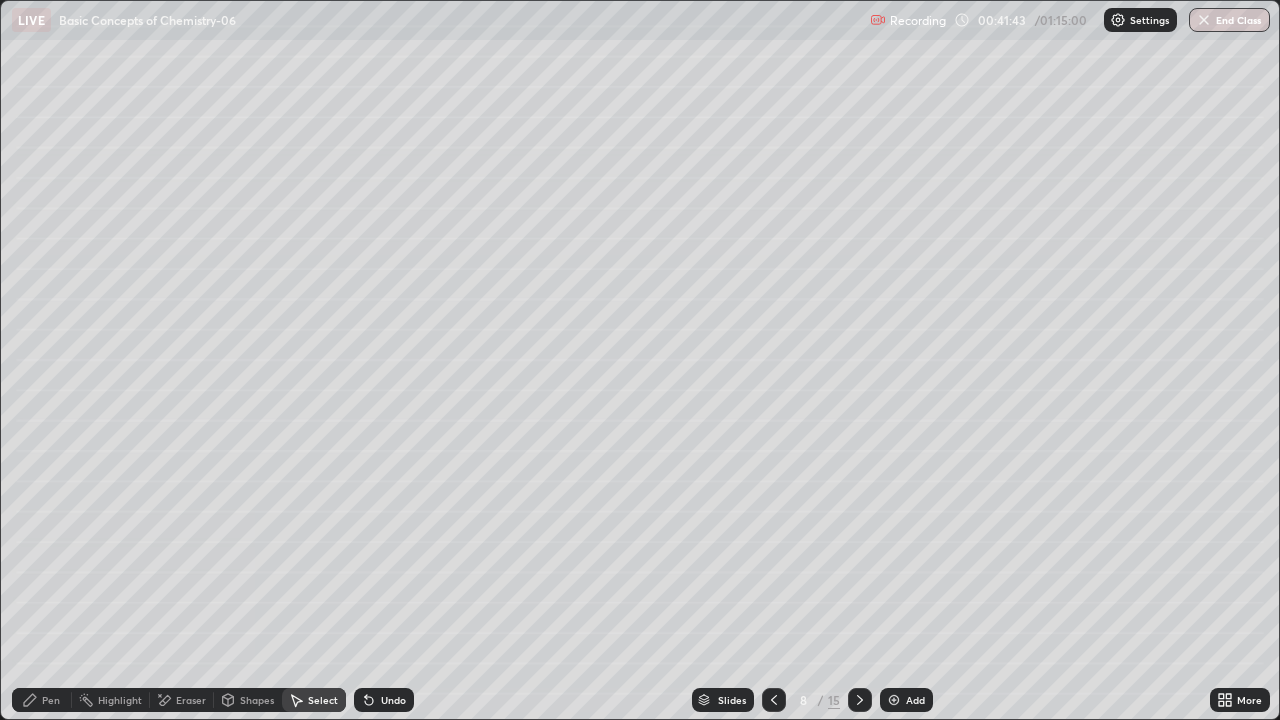 click on "Pen" at bounding box center (51, 700) 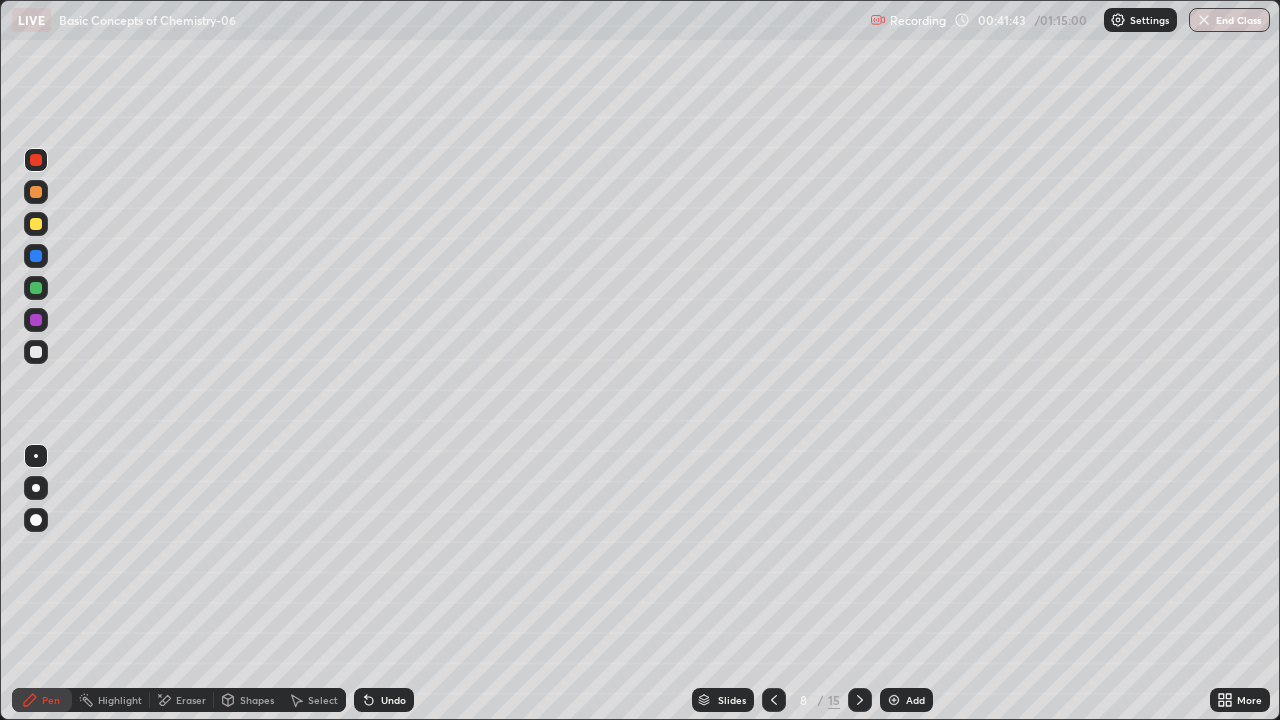 click on "Eraser" at bounding box center [191, 700] 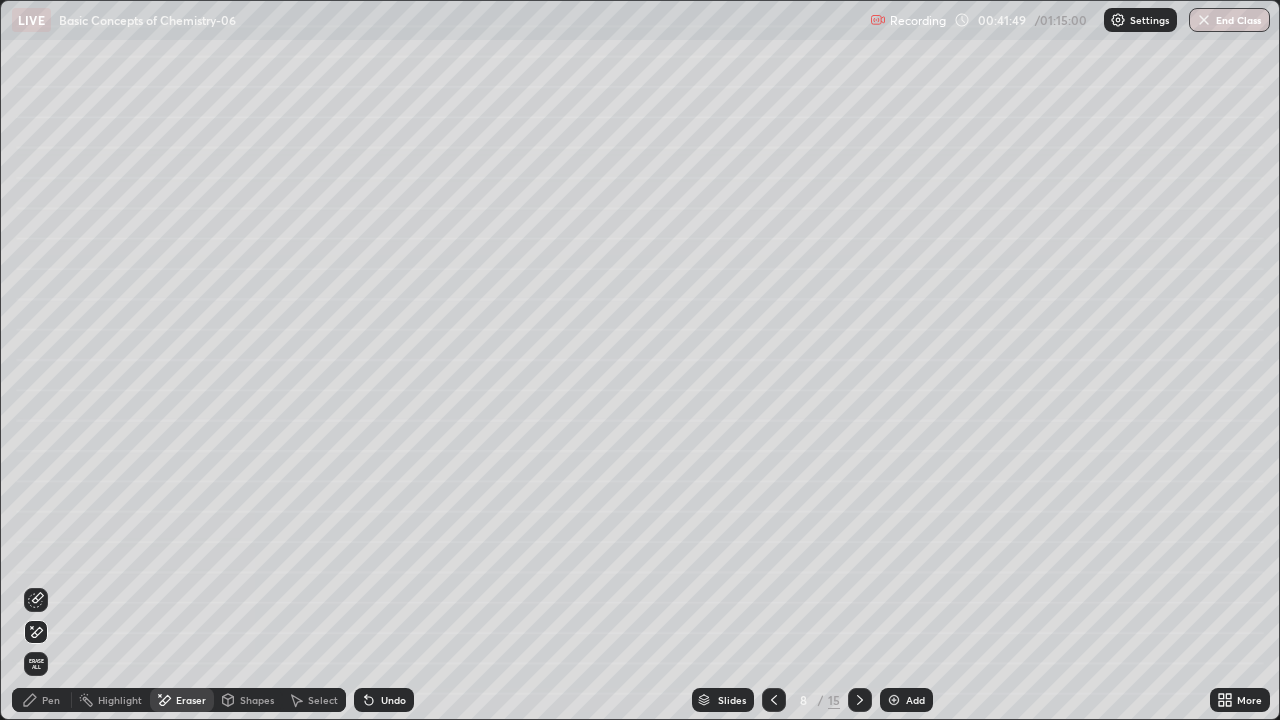click on "Undo" at bounding box center (393, 700) 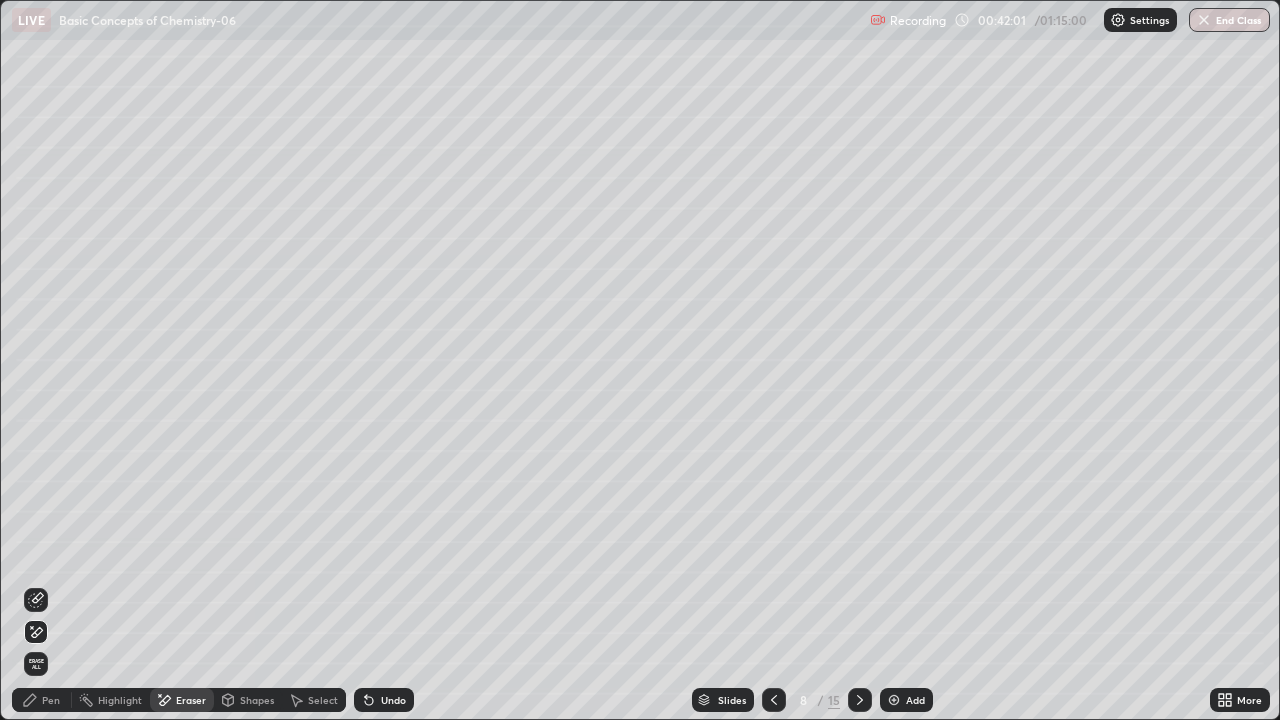 click on "Pen" at bounding box center (51, 700) 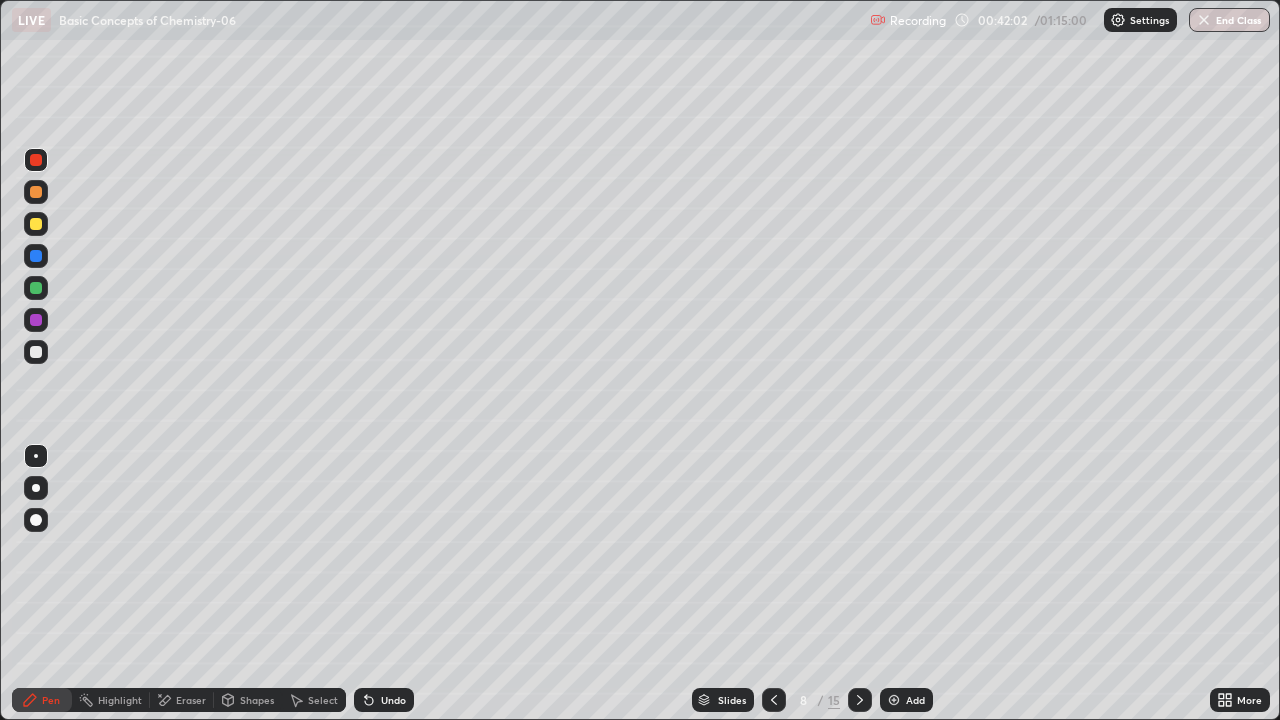 click at bounding box center (36, 288) 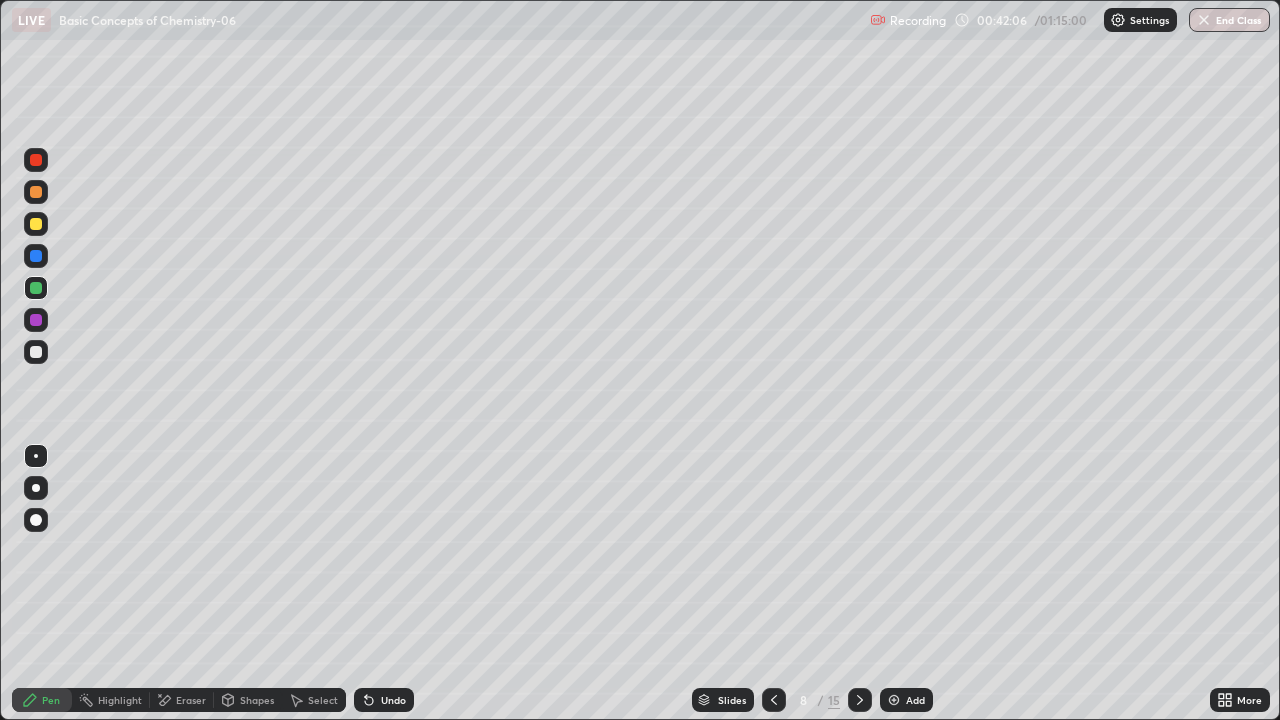 click on "Eraser" at bounding box center [191, 700] 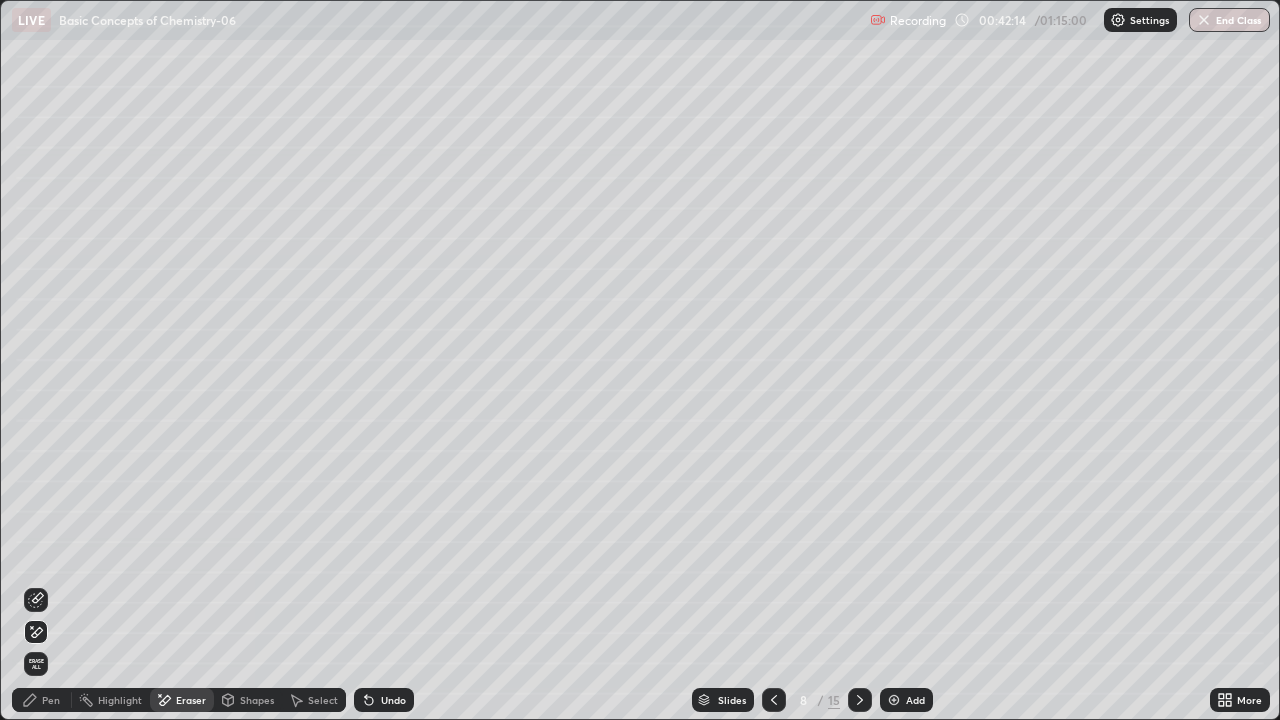 click on "Pen" at bounding box center [51, 700] 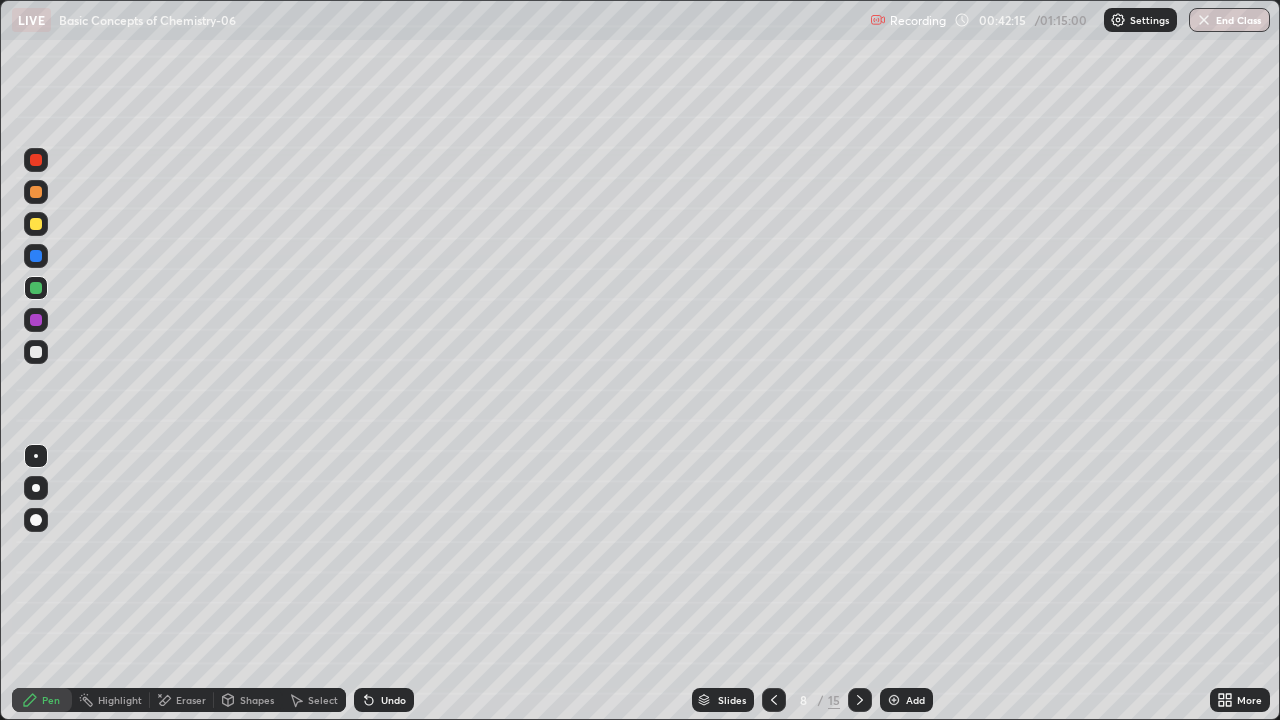 click at bounding box center [36, 224] 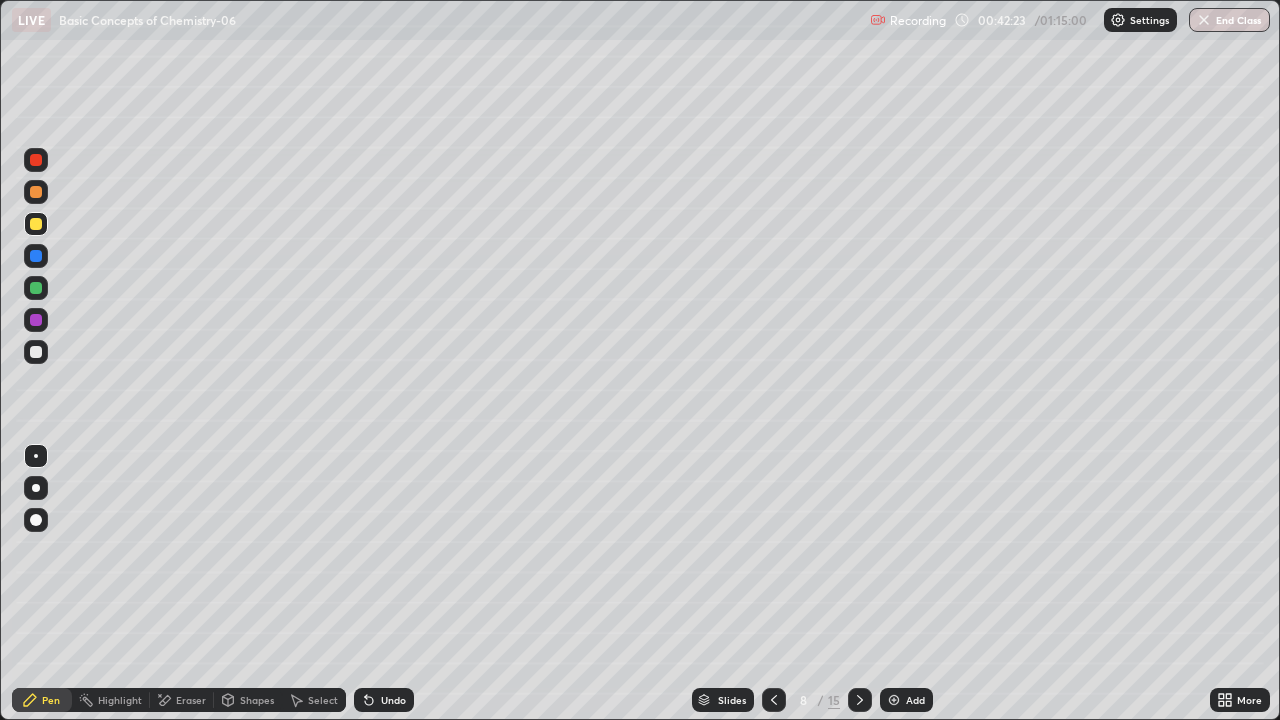 click 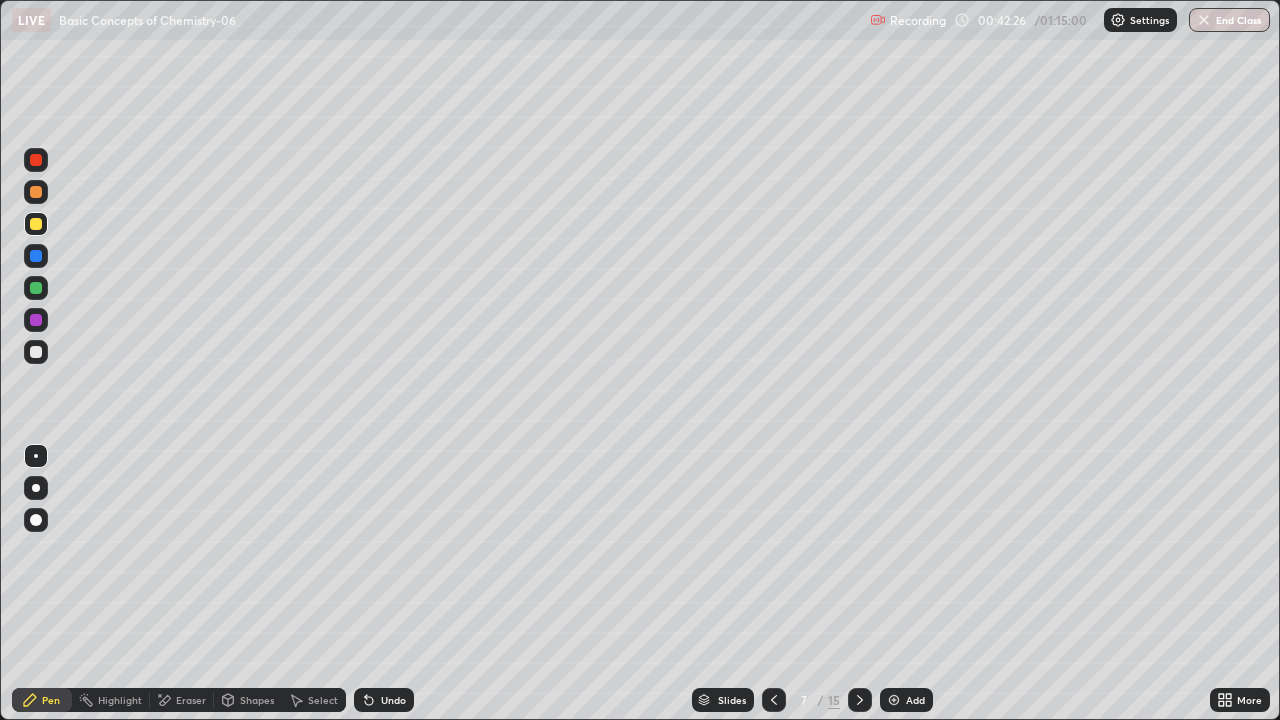 click 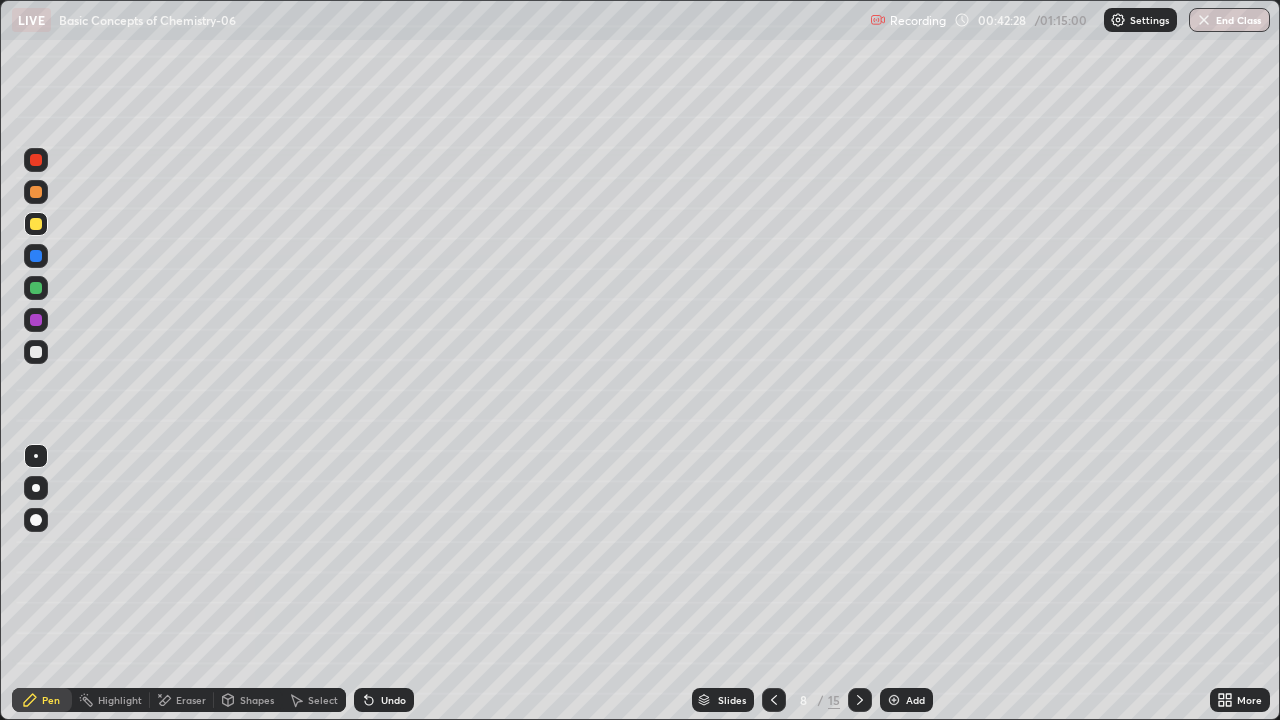 click at bounding box center (36, 160) 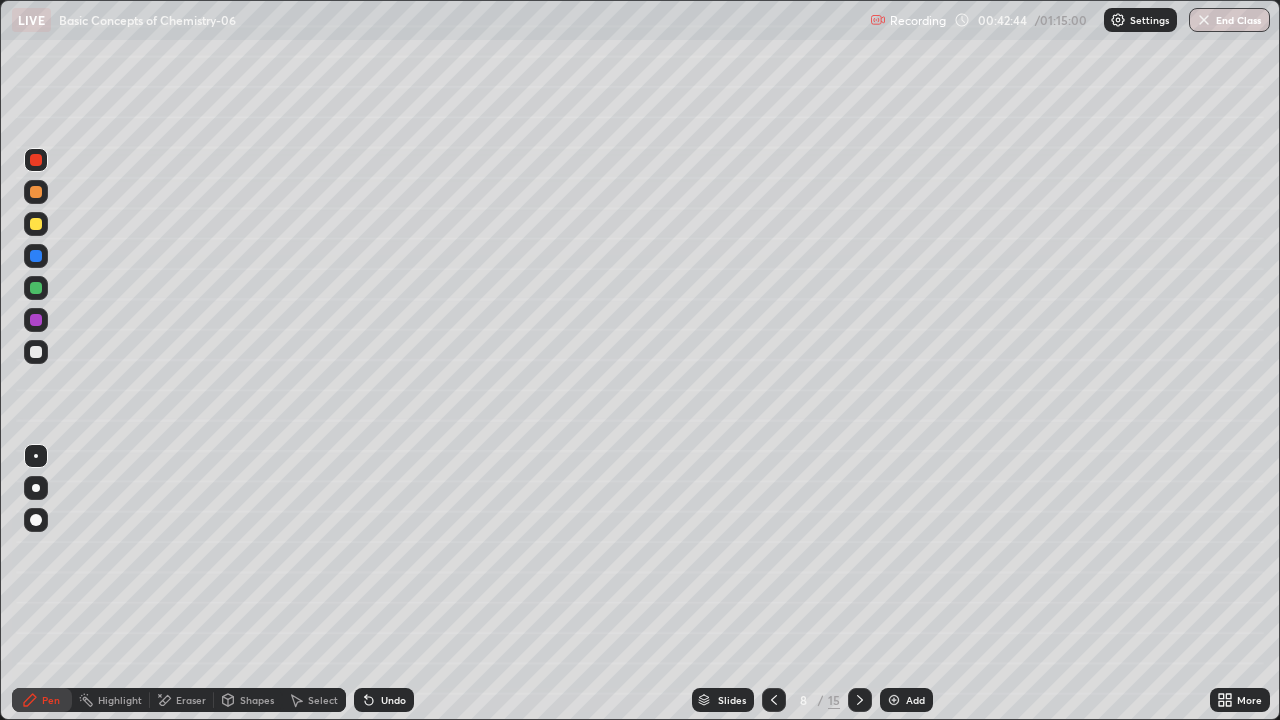 click on "Slides" at bounding box center [723, 700] 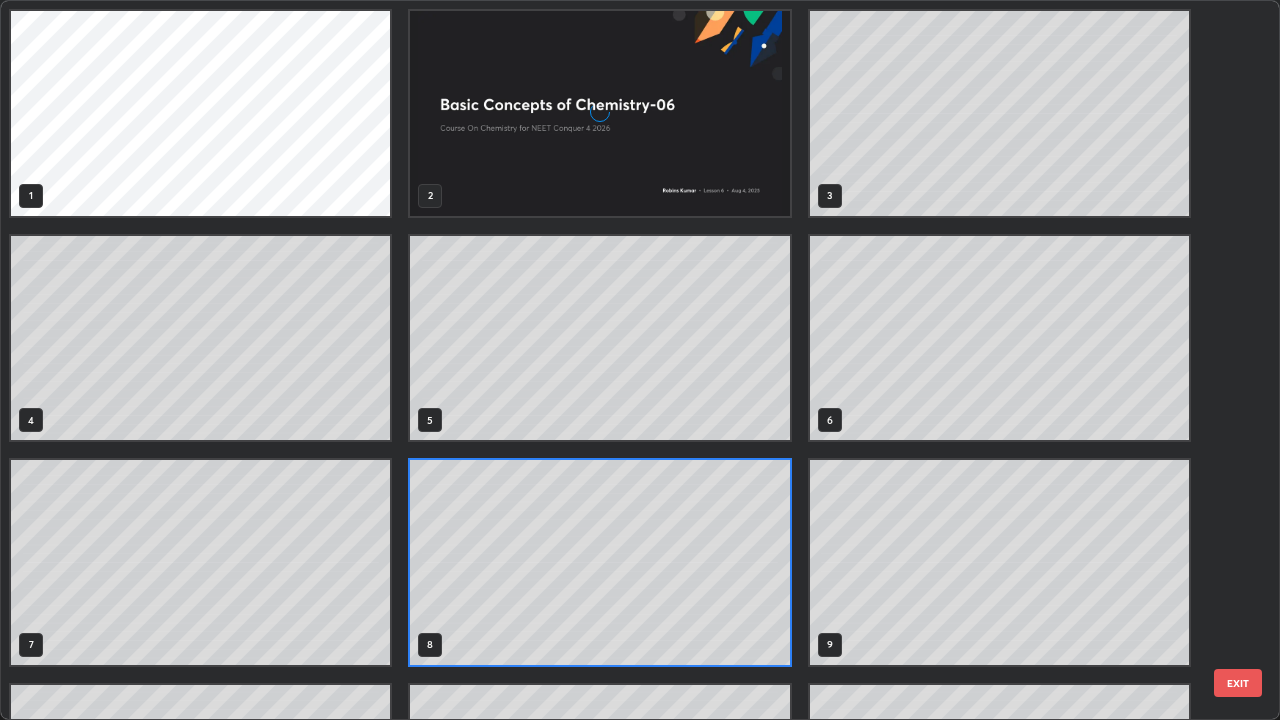 scroll, scrollTop: 7, scrollLeft: 11, axis: both 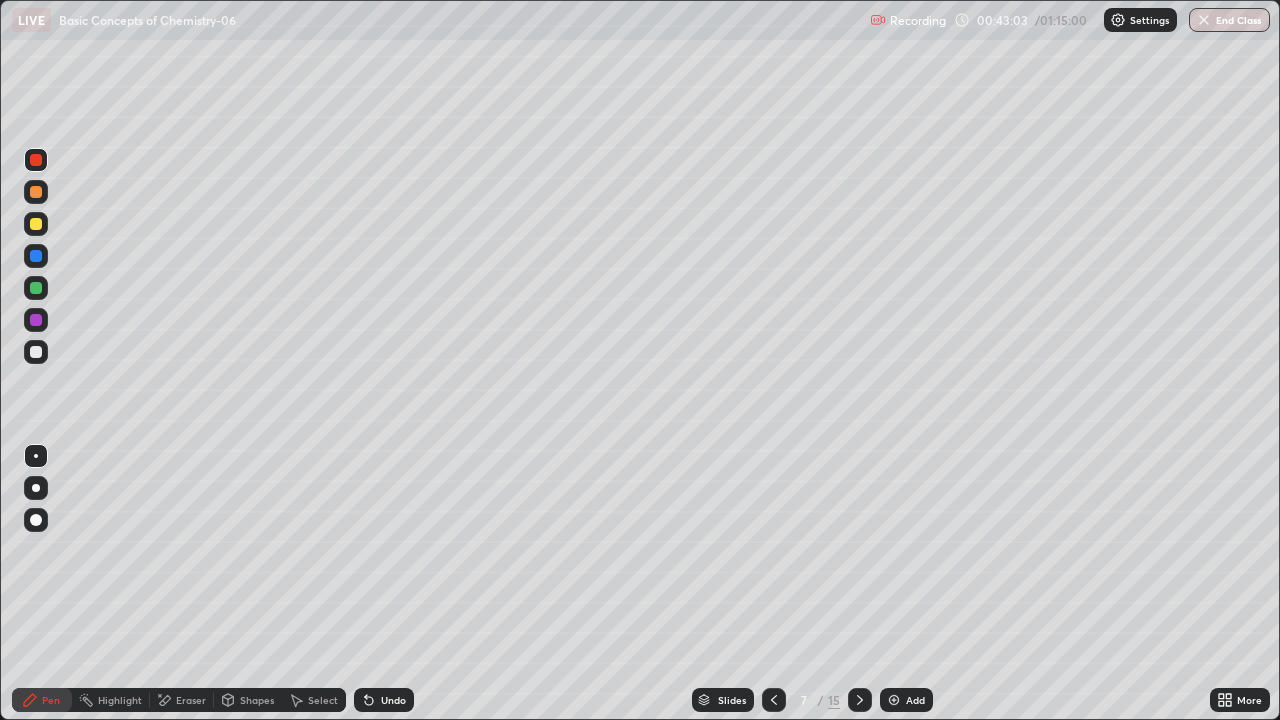 click at bounding box center [860, 700] 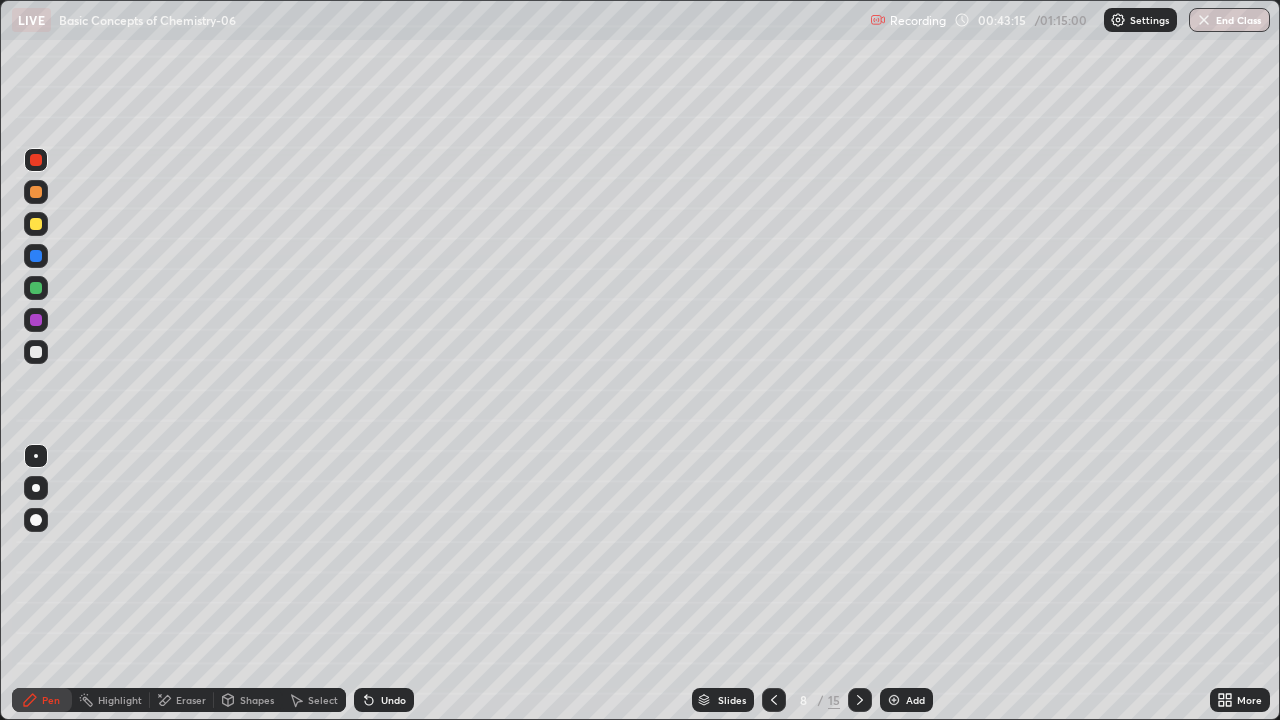 click on "Eraser" at bounding box center [191, 700] 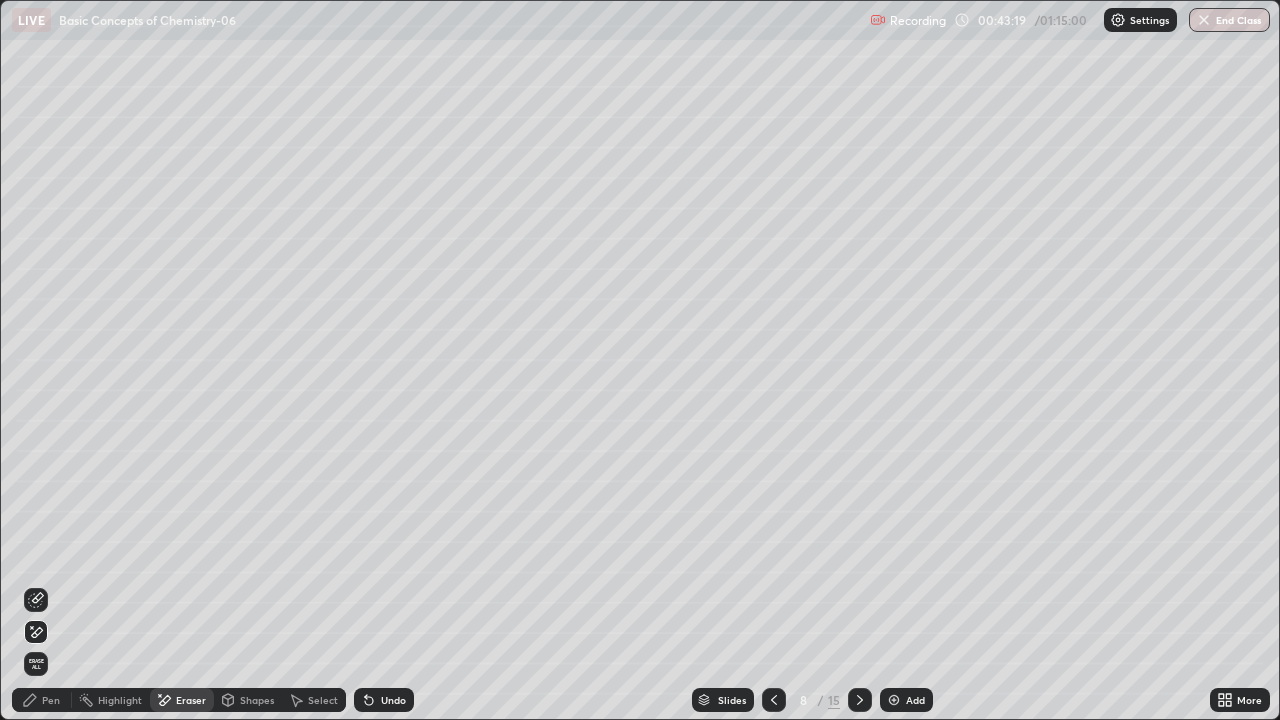 click 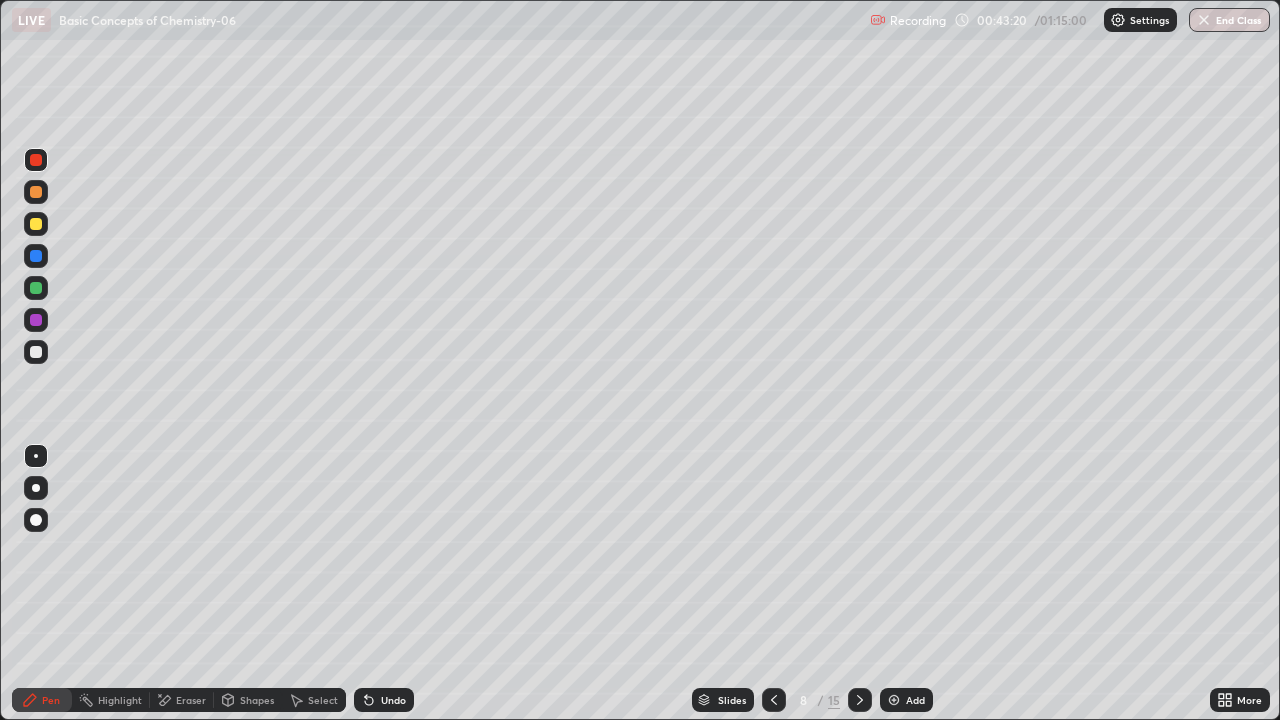 click at bounding box center [36, 256] 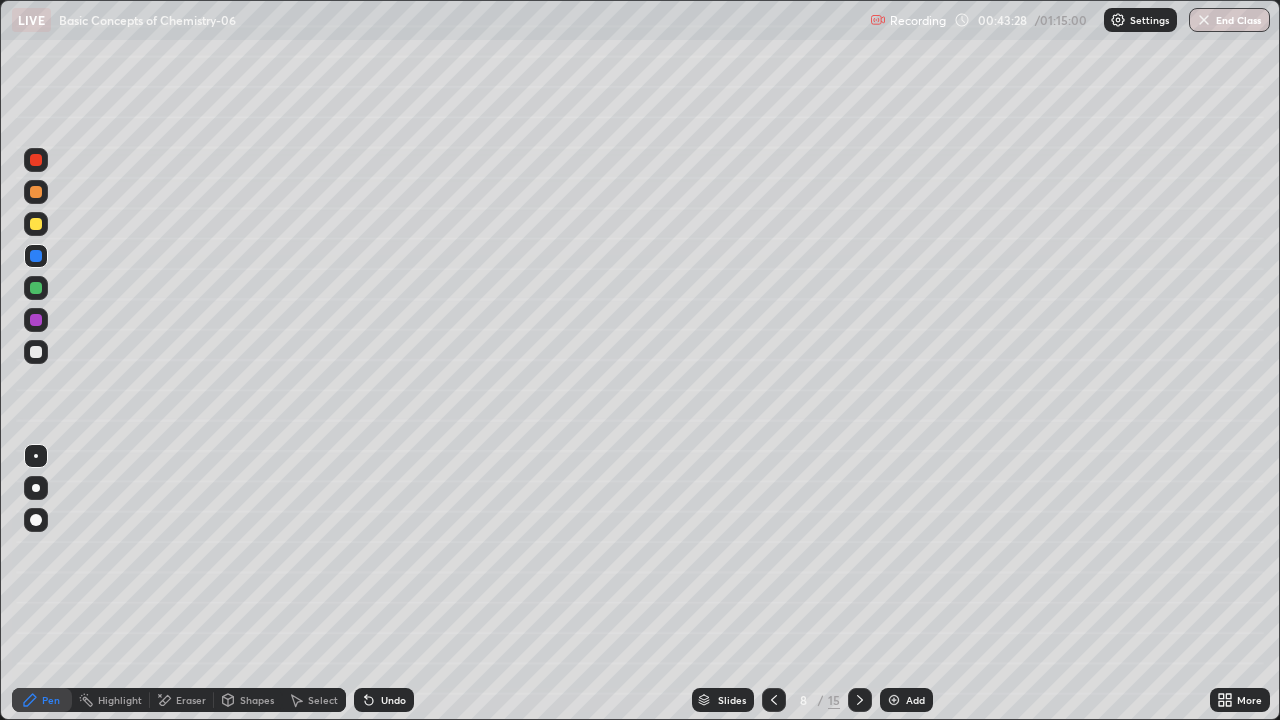 click at bounding box center (36, 160) 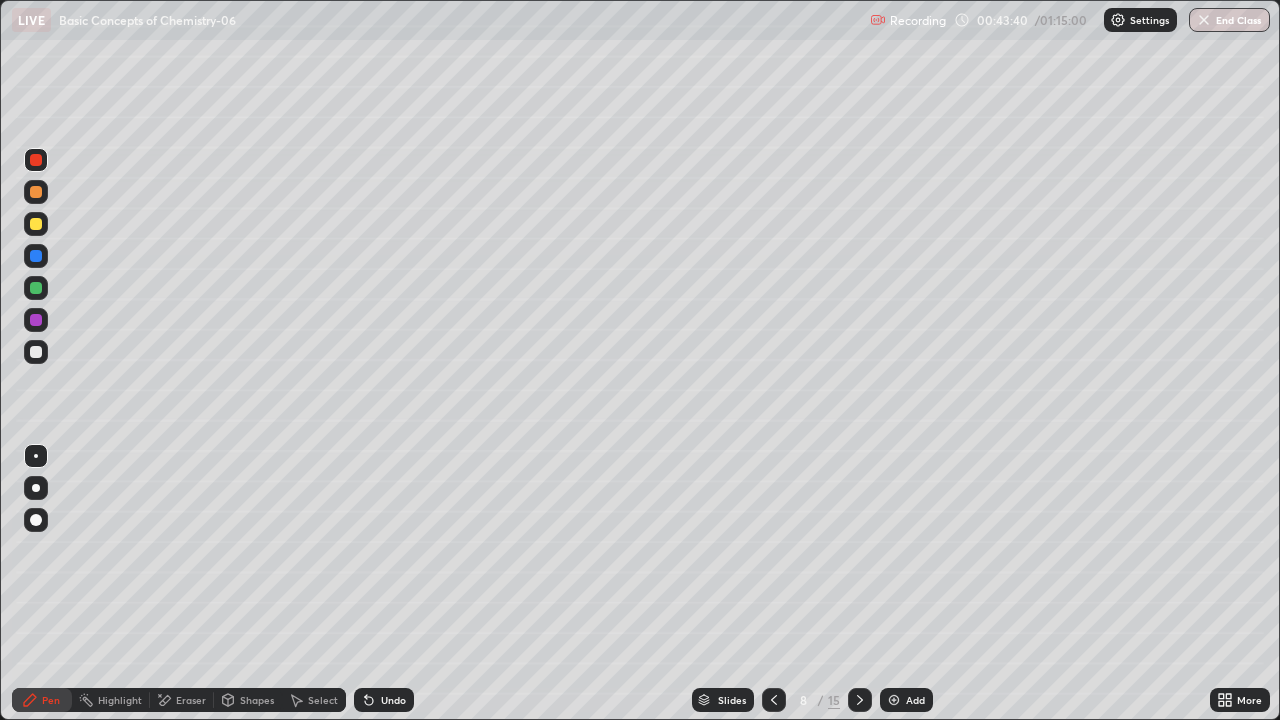click 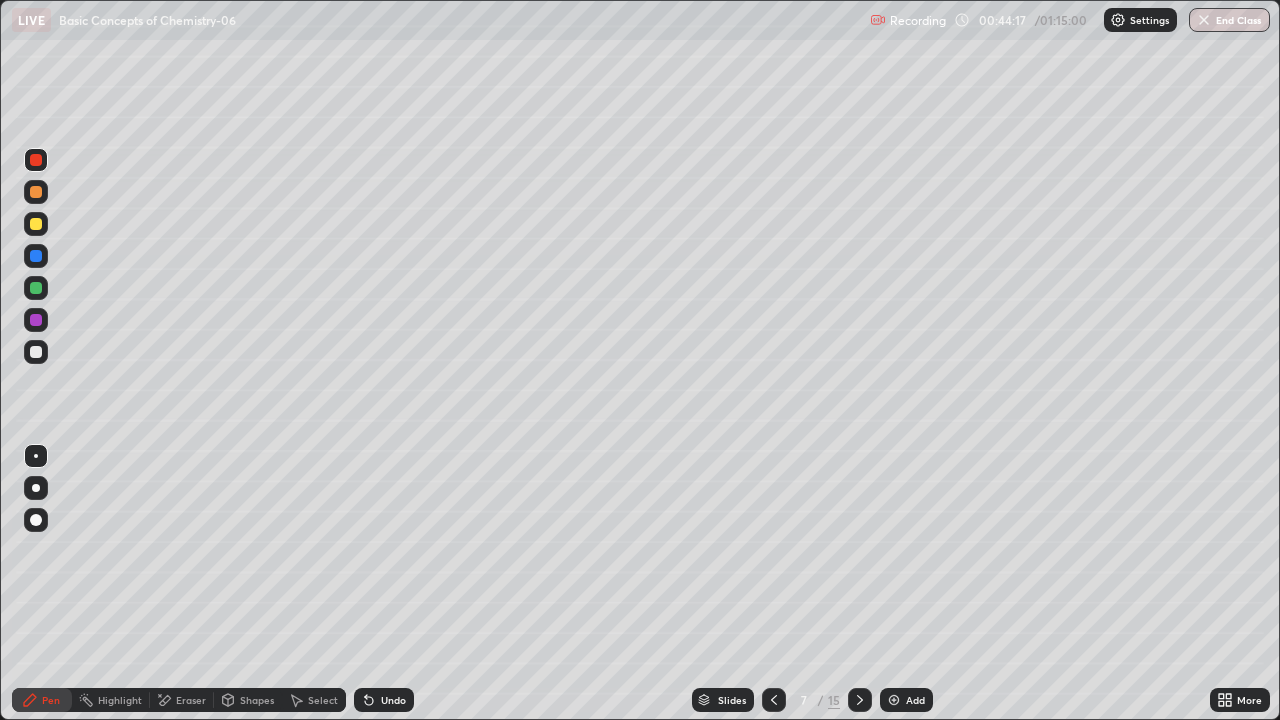 click 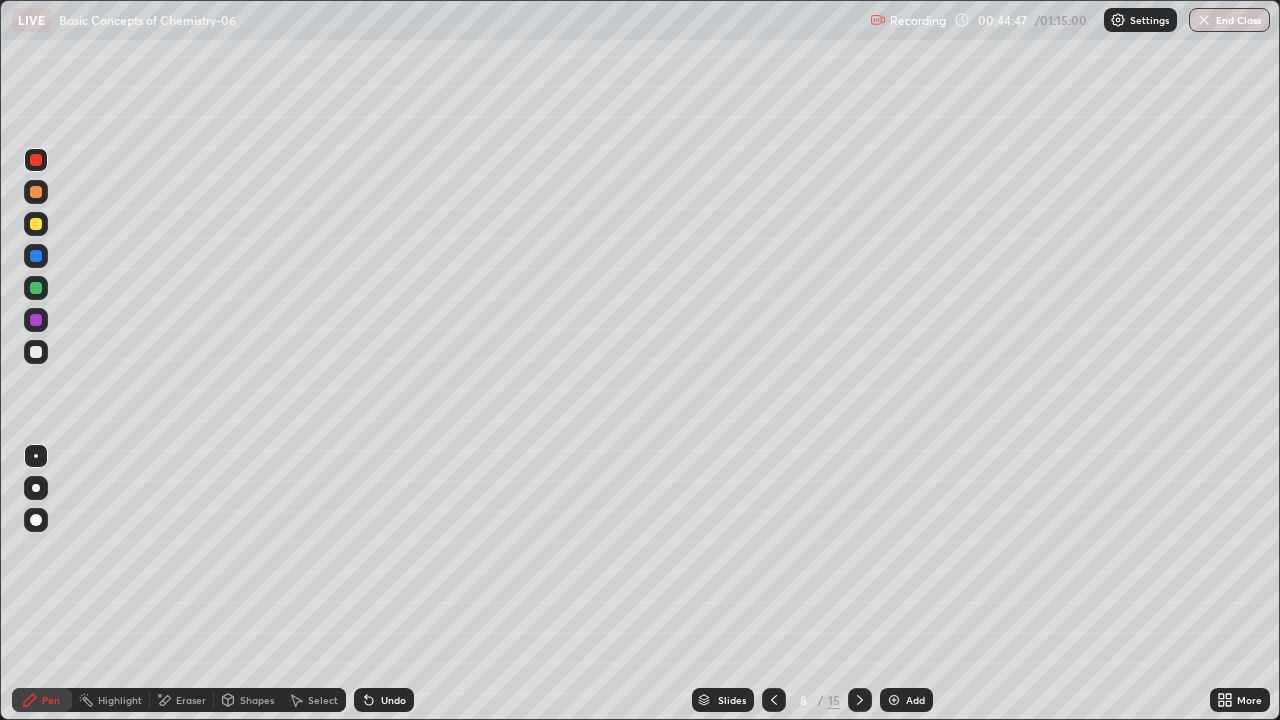 click 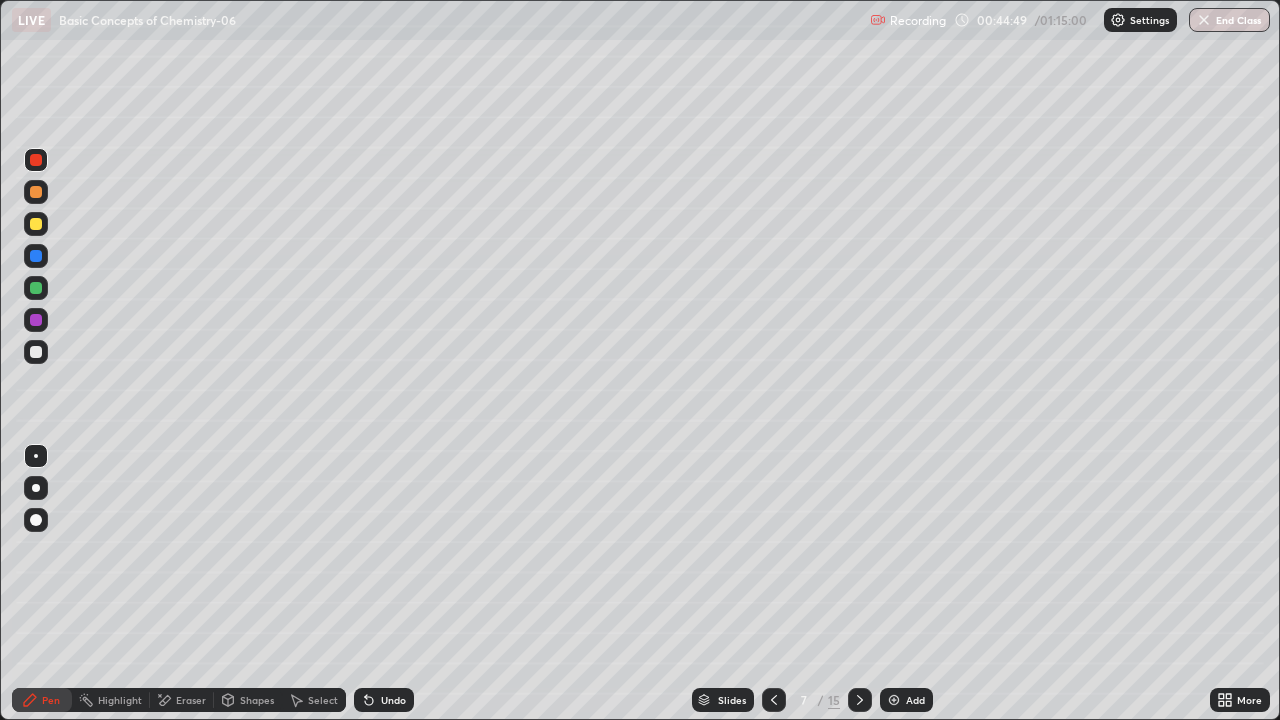 click at bounding box center [36, 352] 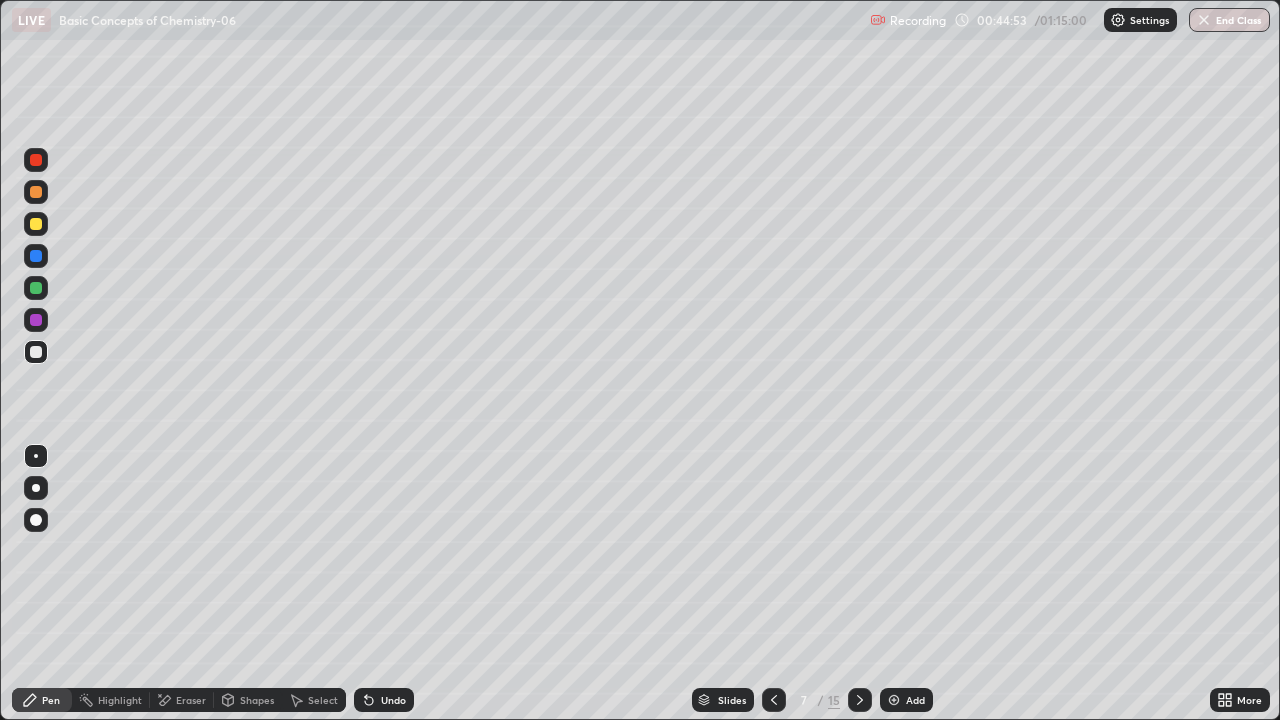 click at bounding box center [36, 288] 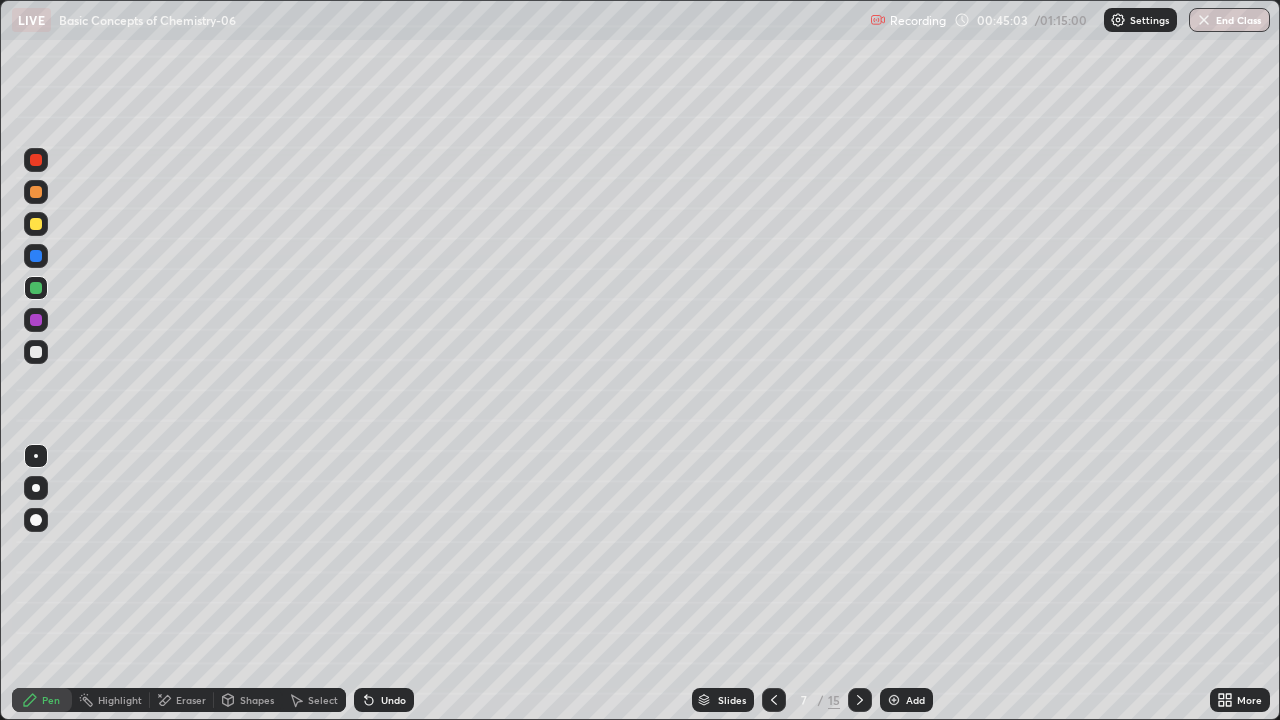 click at bounding box center (36, 352) 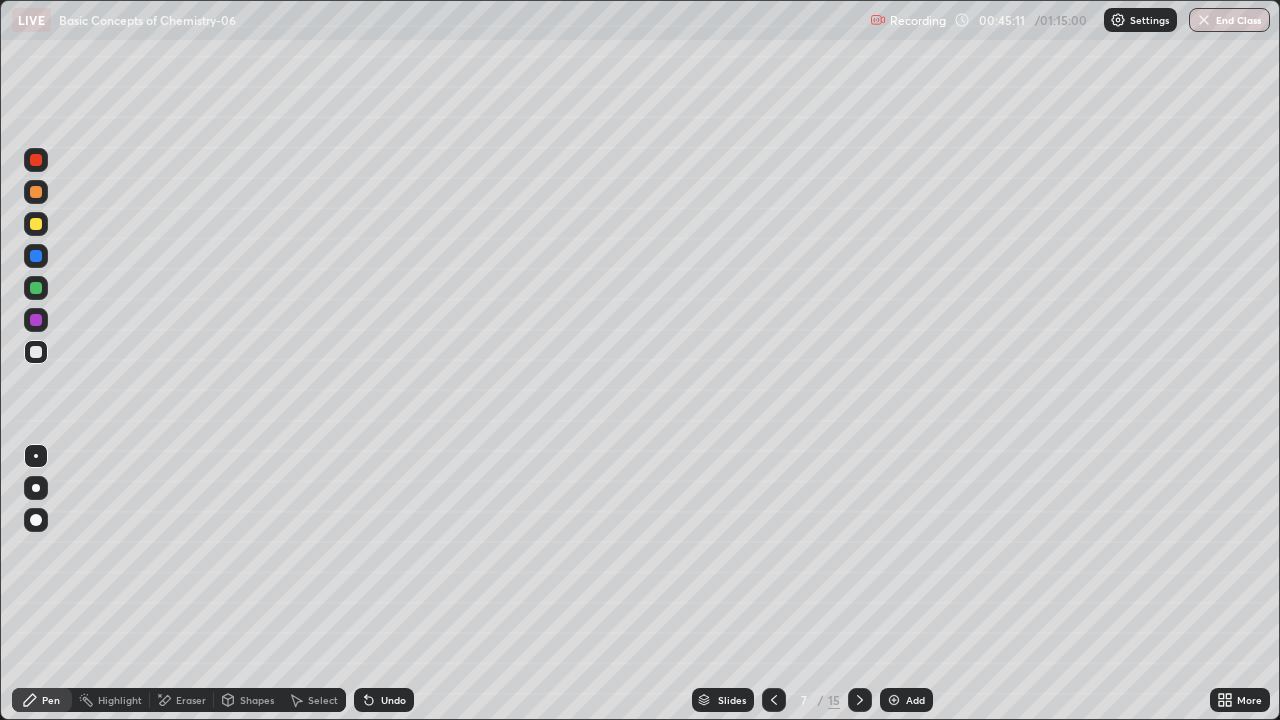 click 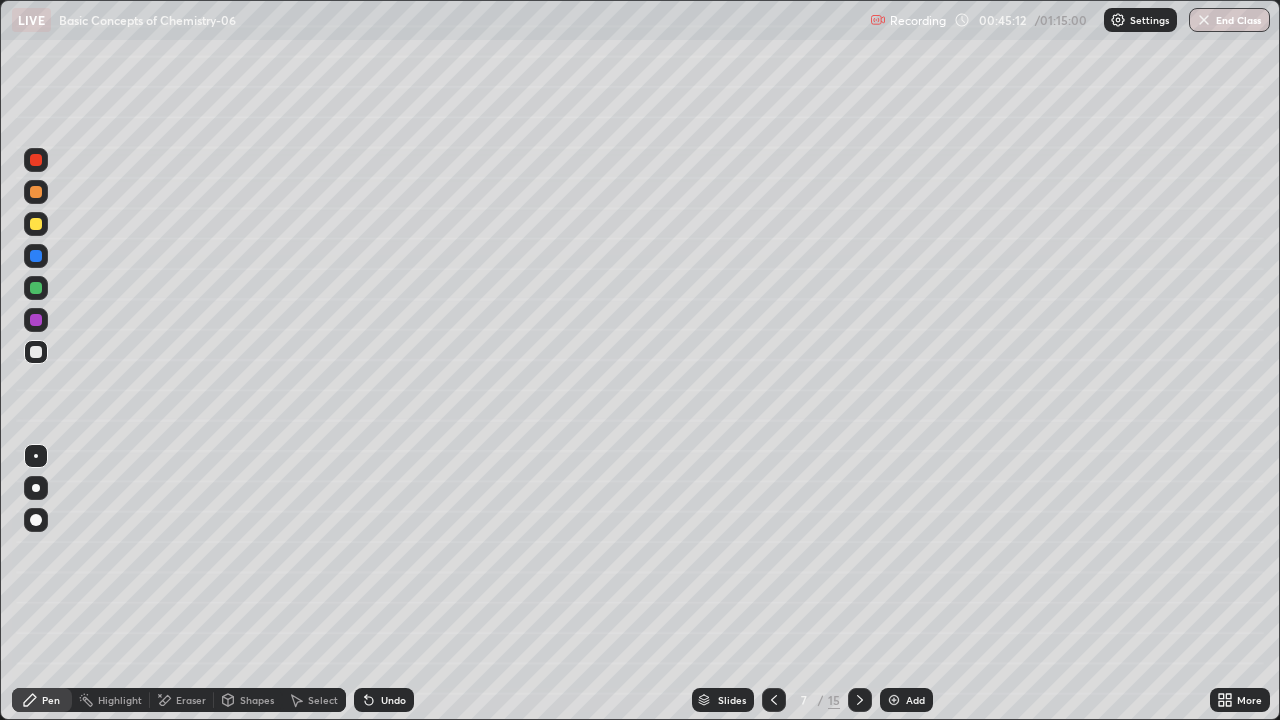 click on "Undo" at bounding box center [393, 700] 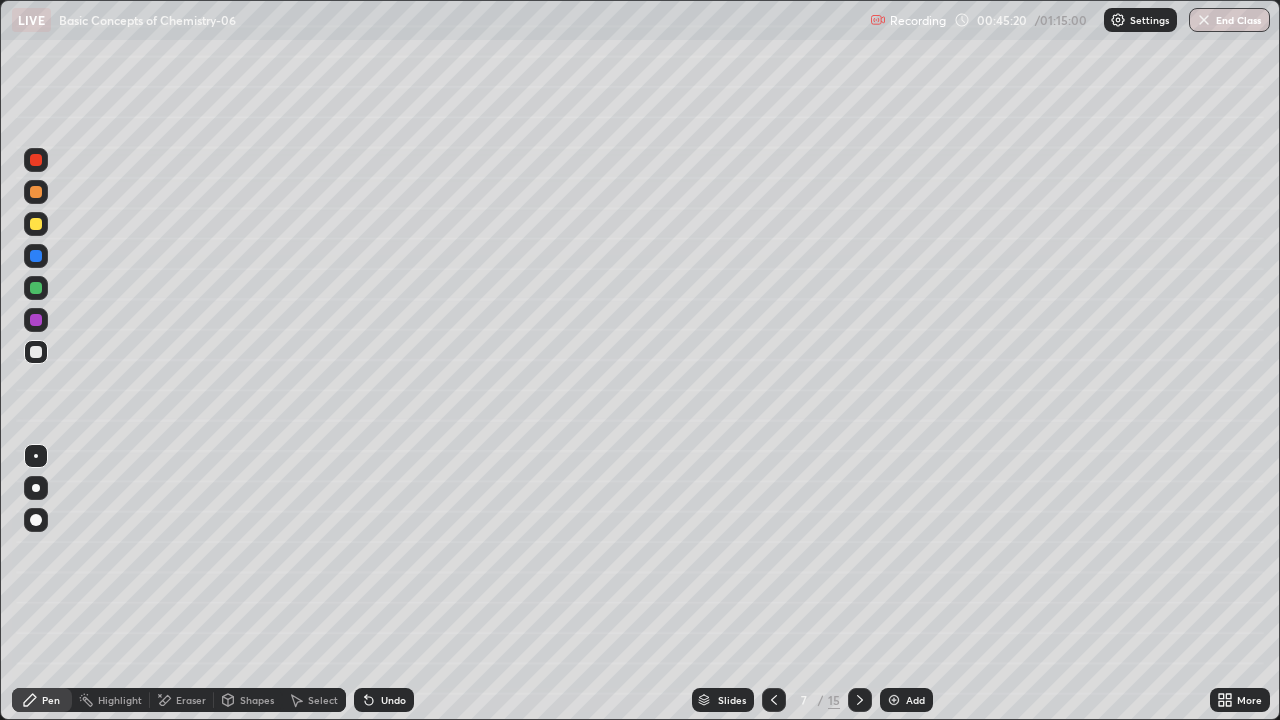 click at bounding box center [36, 256] 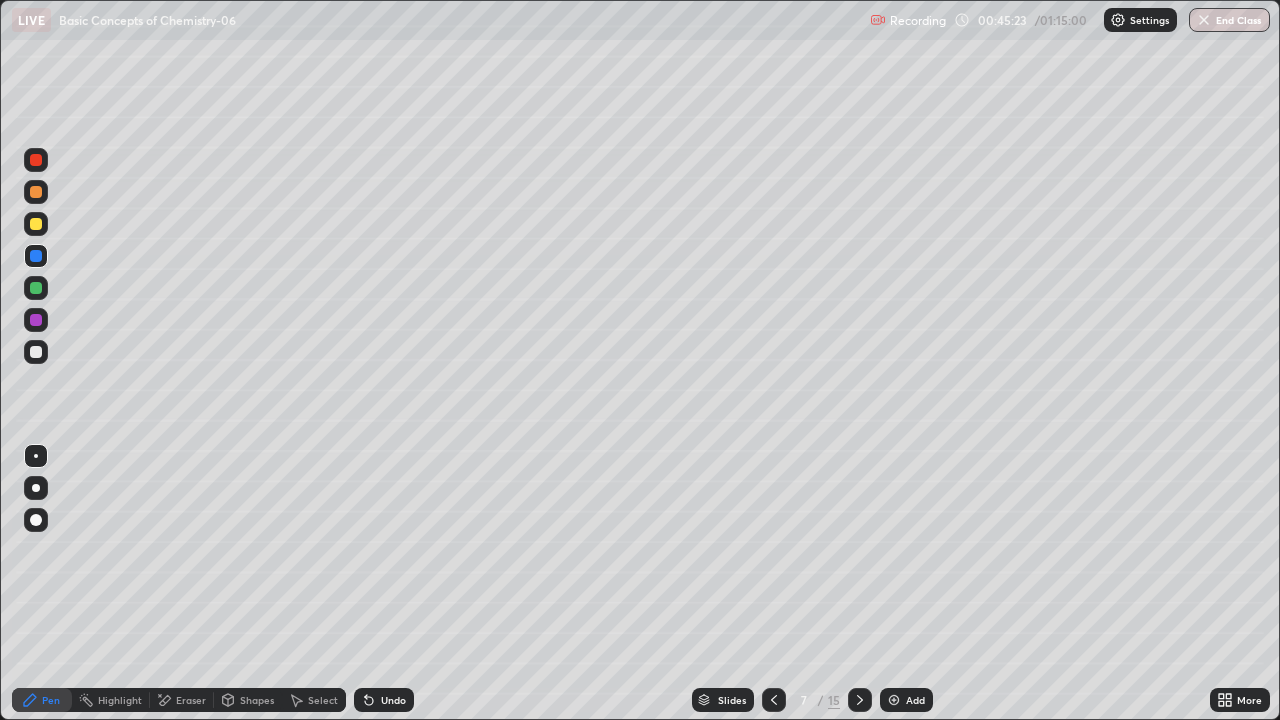 click on "Select" at bounding box center [314, 700] 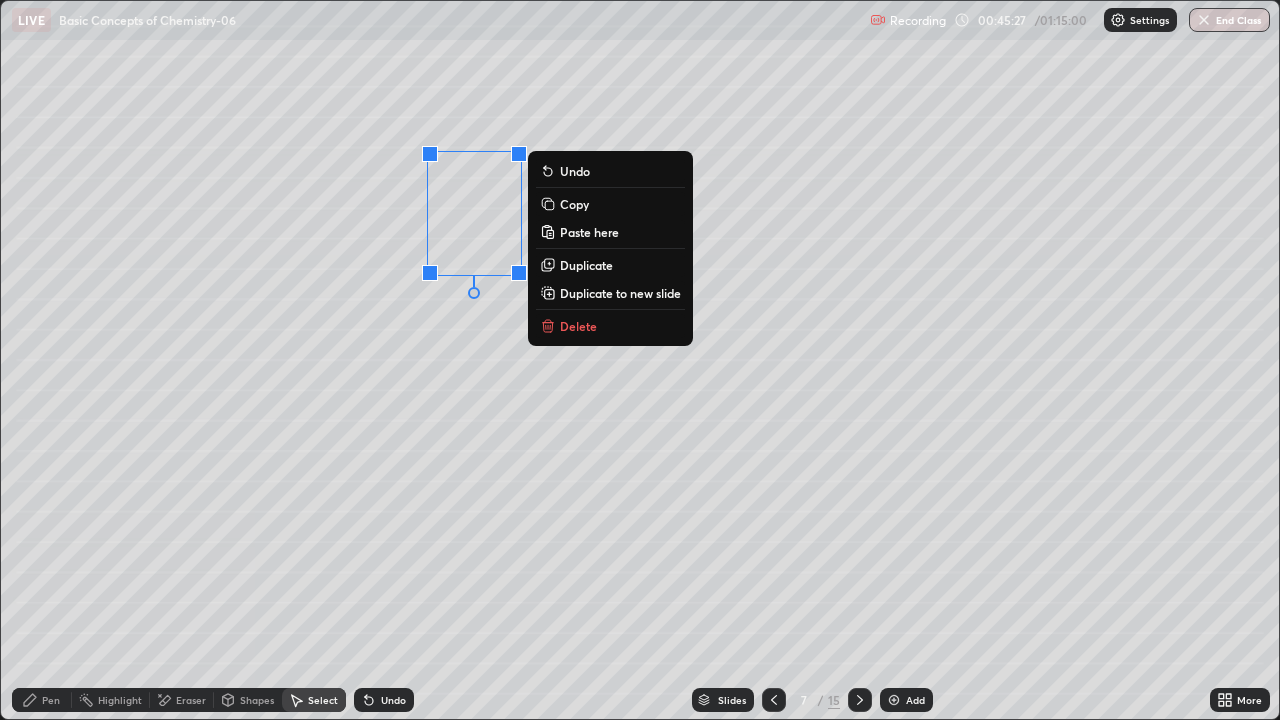 click on "0 ° Undo Copy Paste here Duplicate Duplicate to new slide Delete" at bounding box center [640, 360] 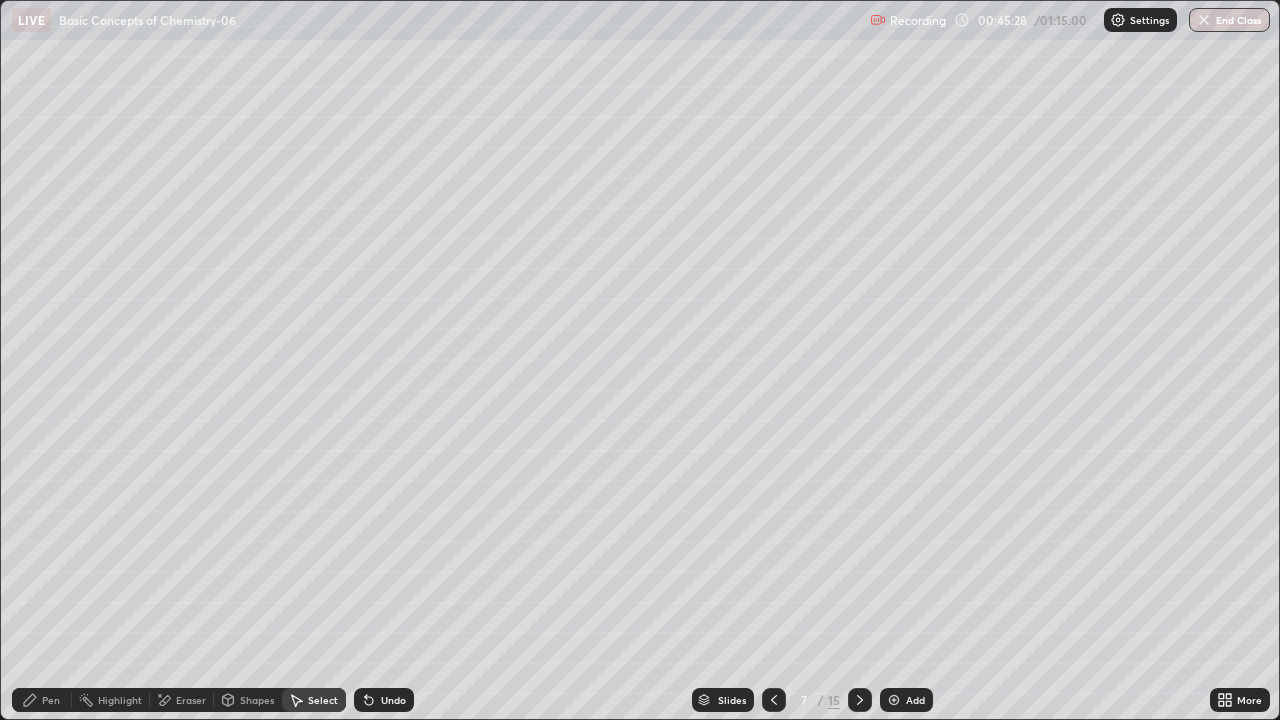 click on "Pen" at bounding box center [42, 700] 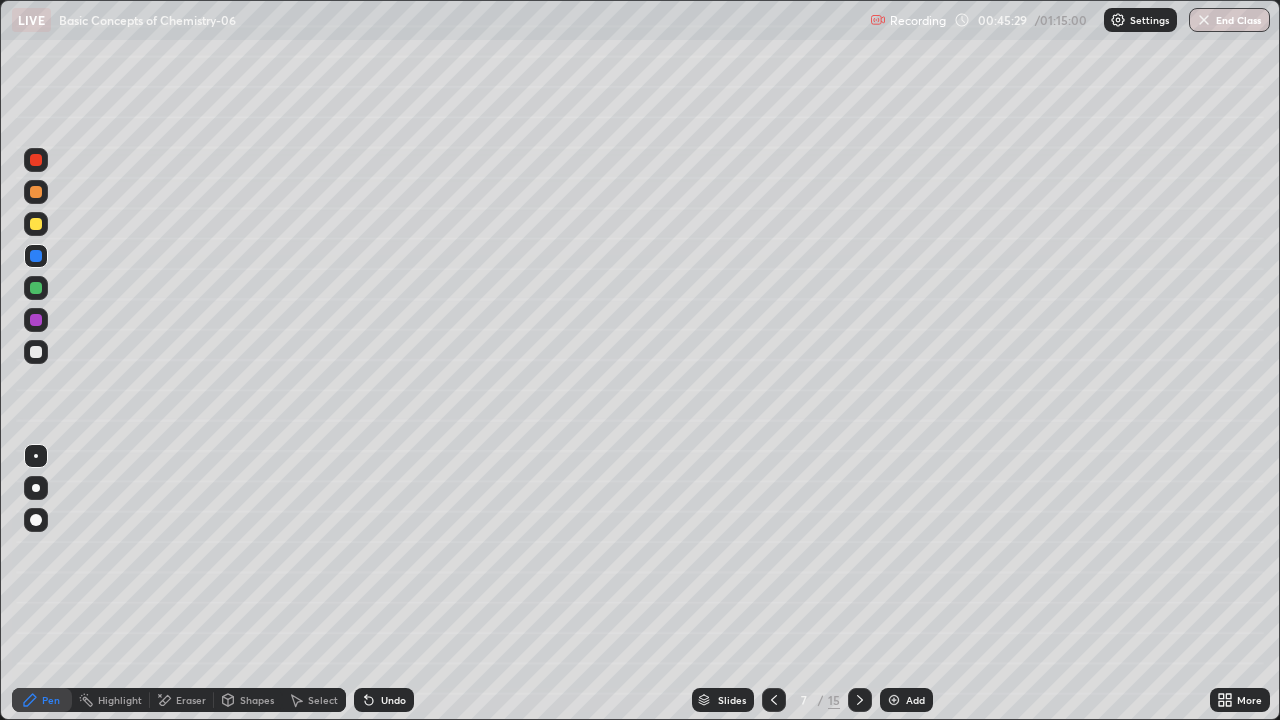 click at bounding box center [36, 352] 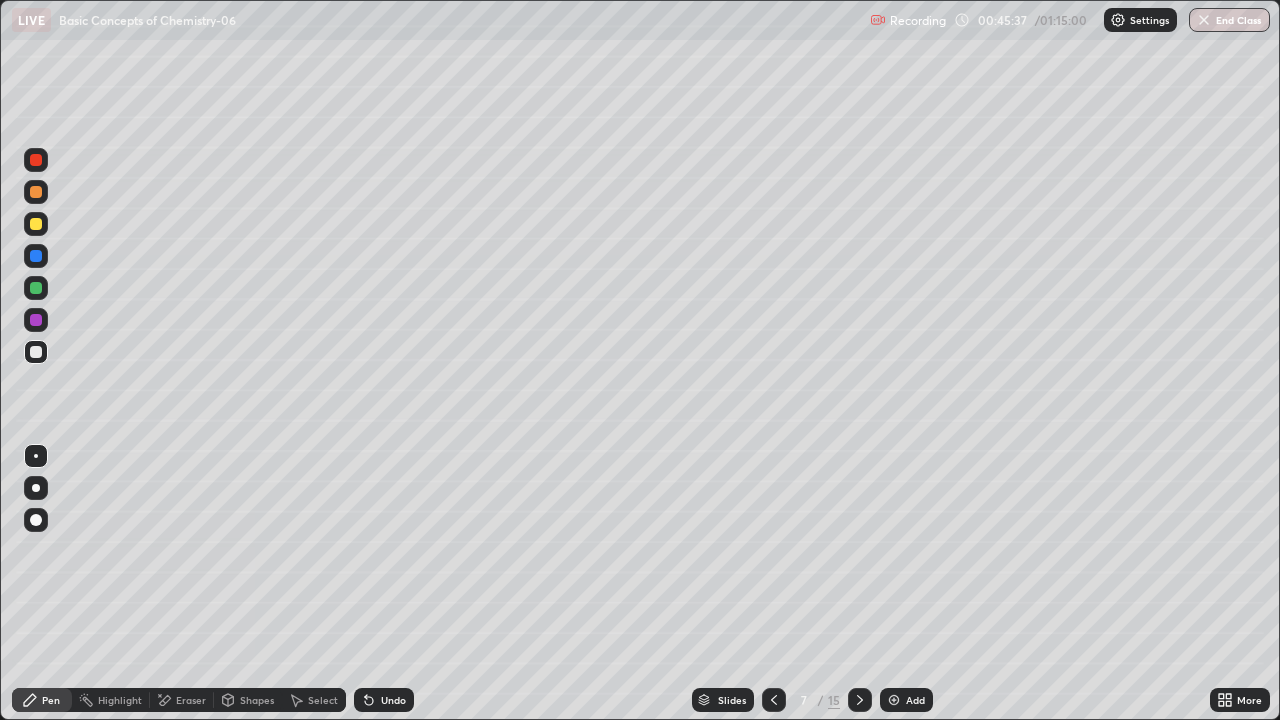 click at bounding box center (36, 256) 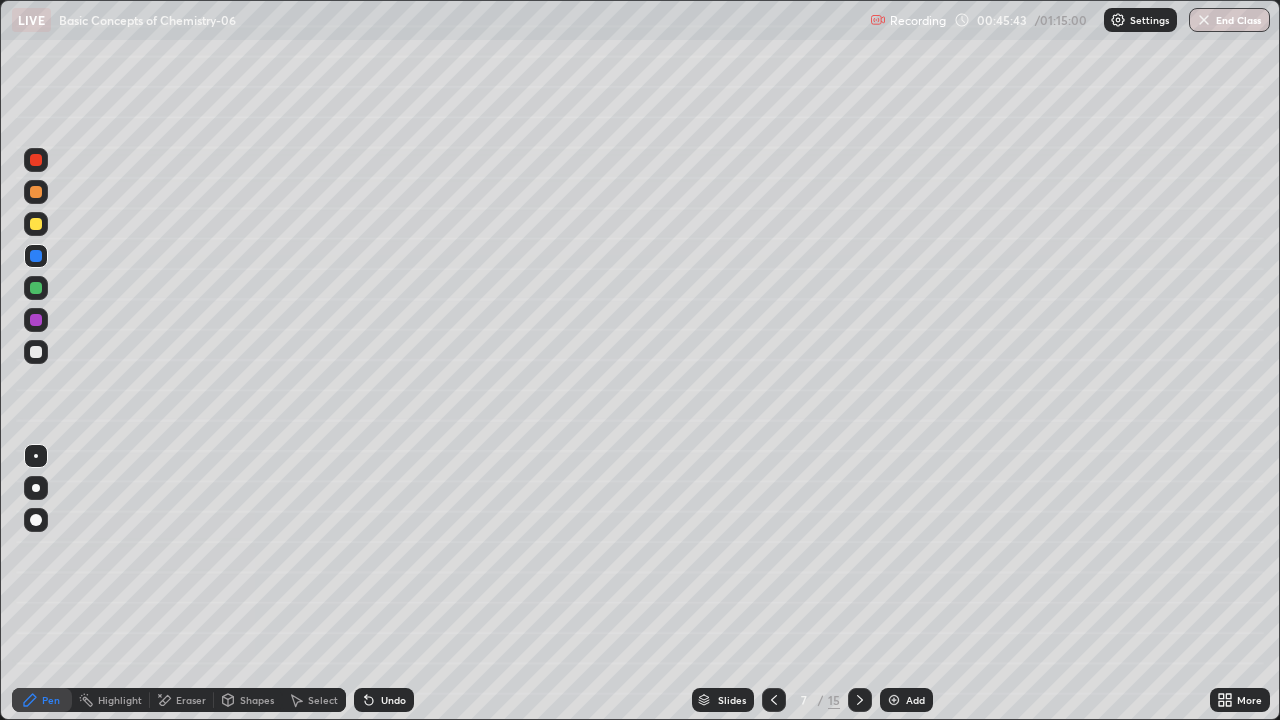 click at bounding box center (36, 352) 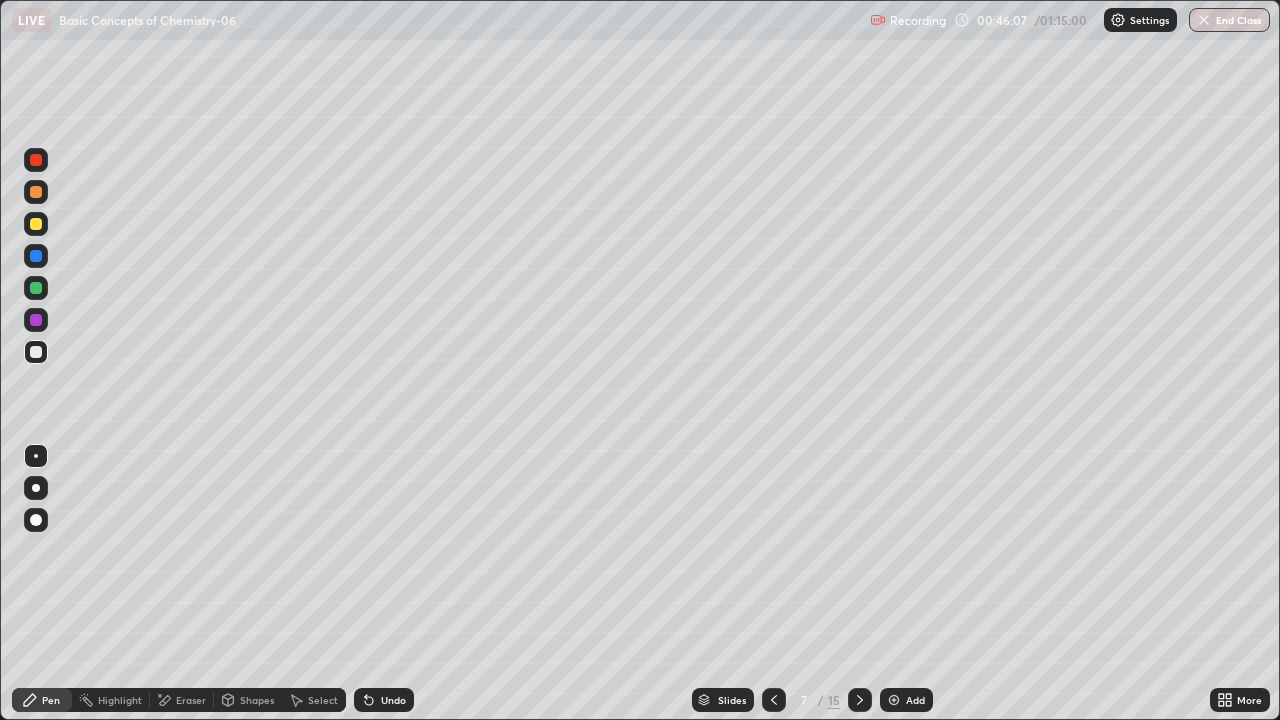 click on "Shapes" at bounding box center [257, 700] 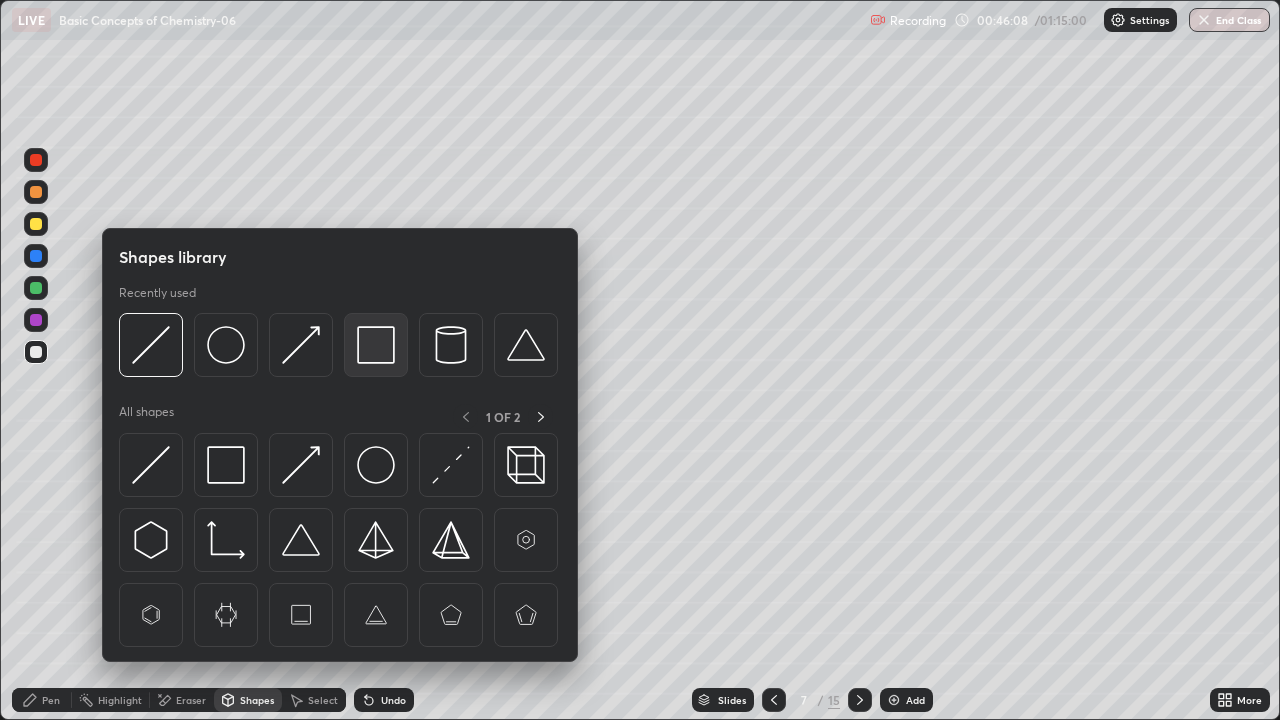 click at bounding box center [376, 345] 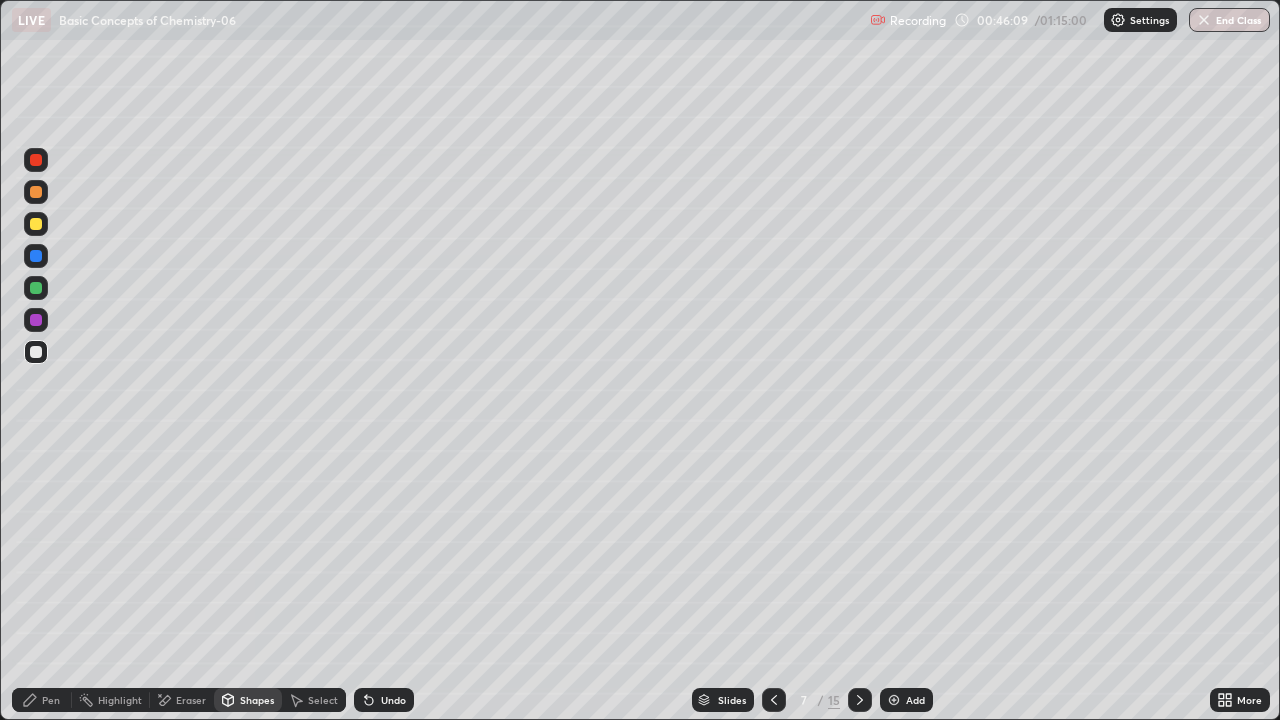click at bounding box center [36, 224] 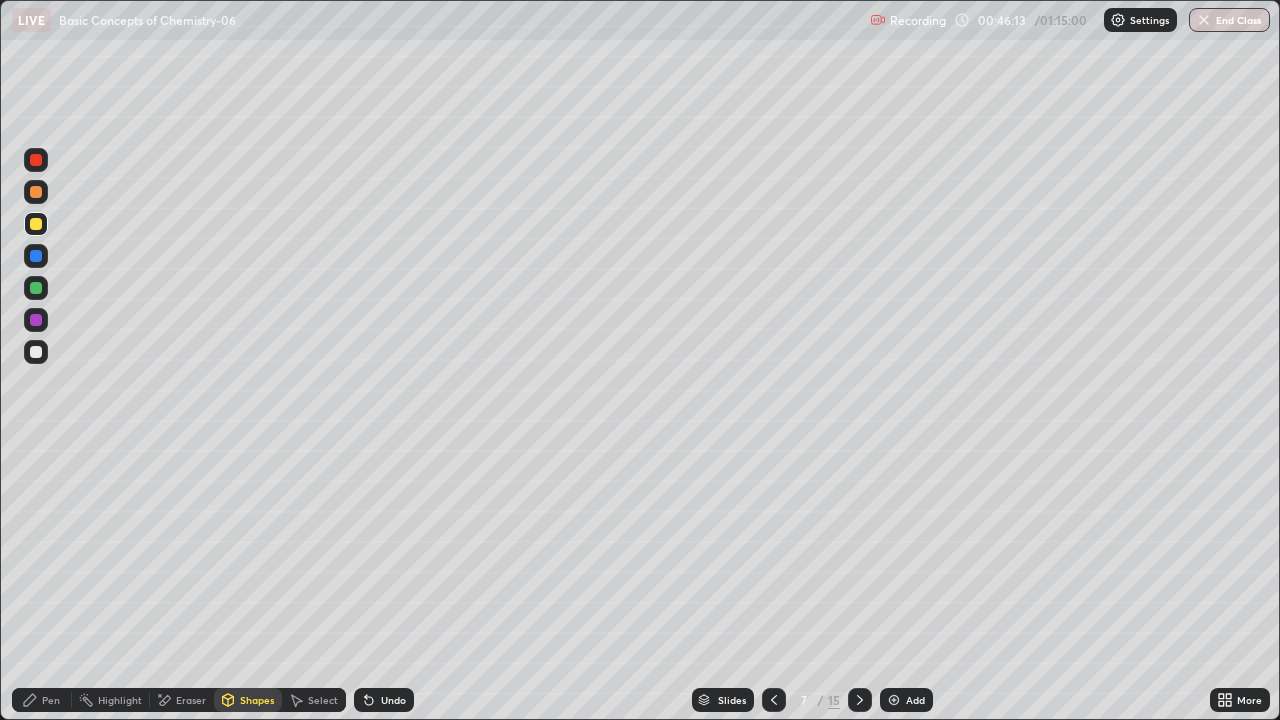 click on "Undo" at bounding box center (393, 700) 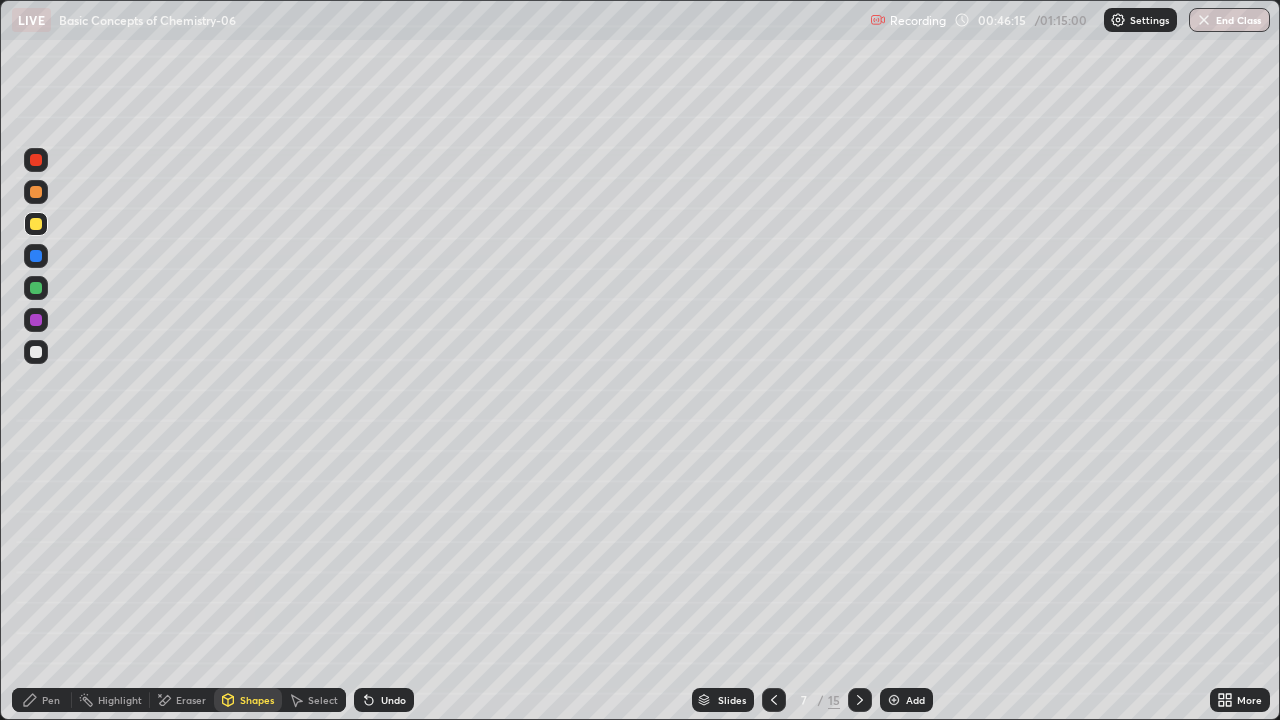 click at bounding box center [36, 288] 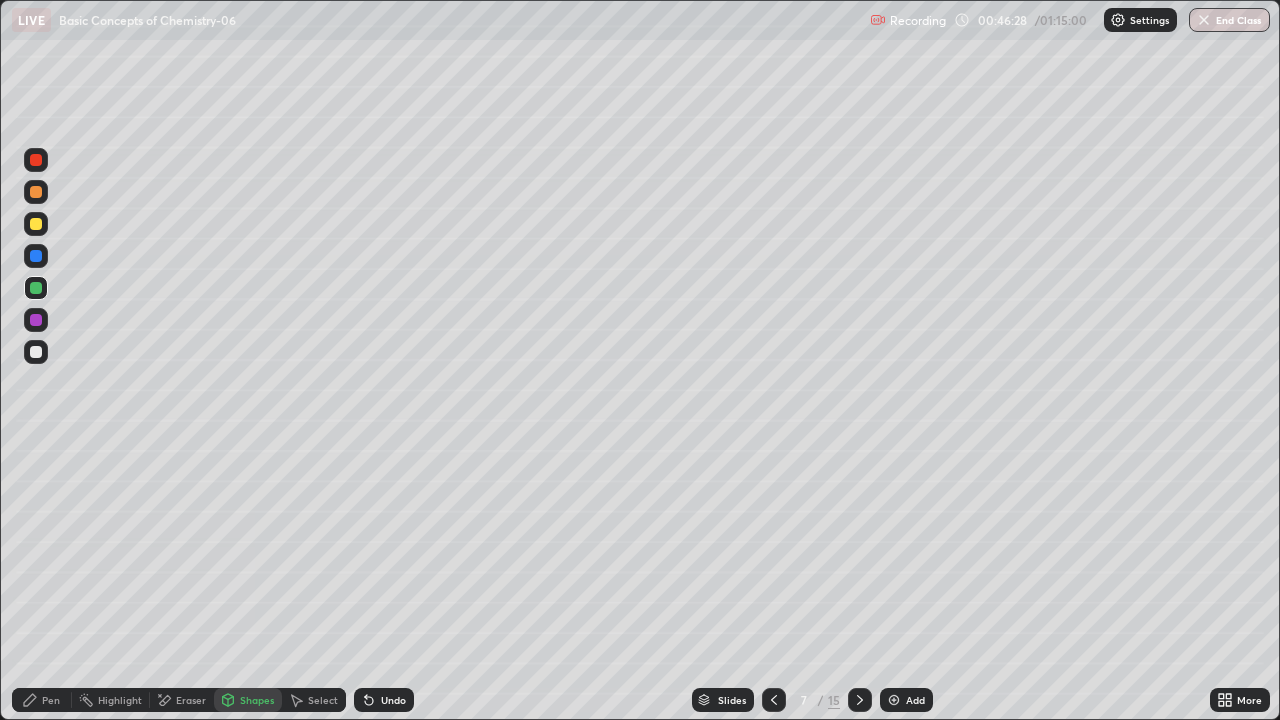 click on "Pen" at bounding box center [42, 700] 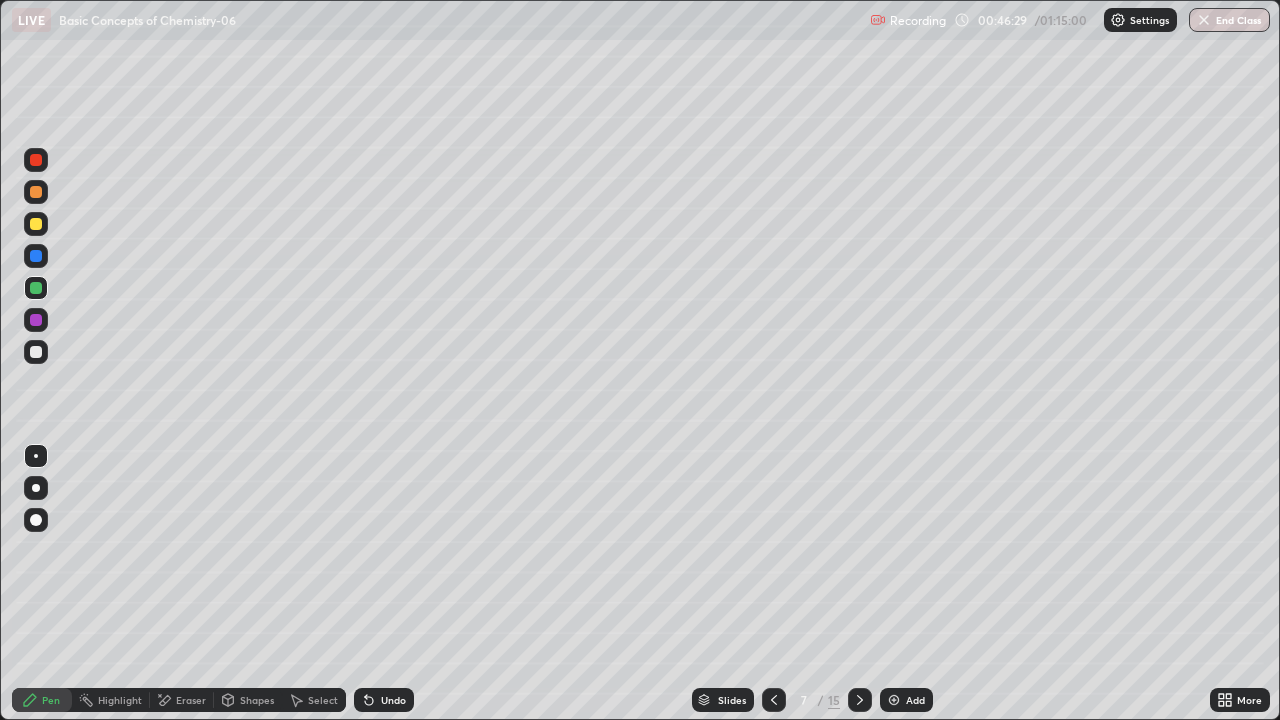 click at bounding box center [36, 352] 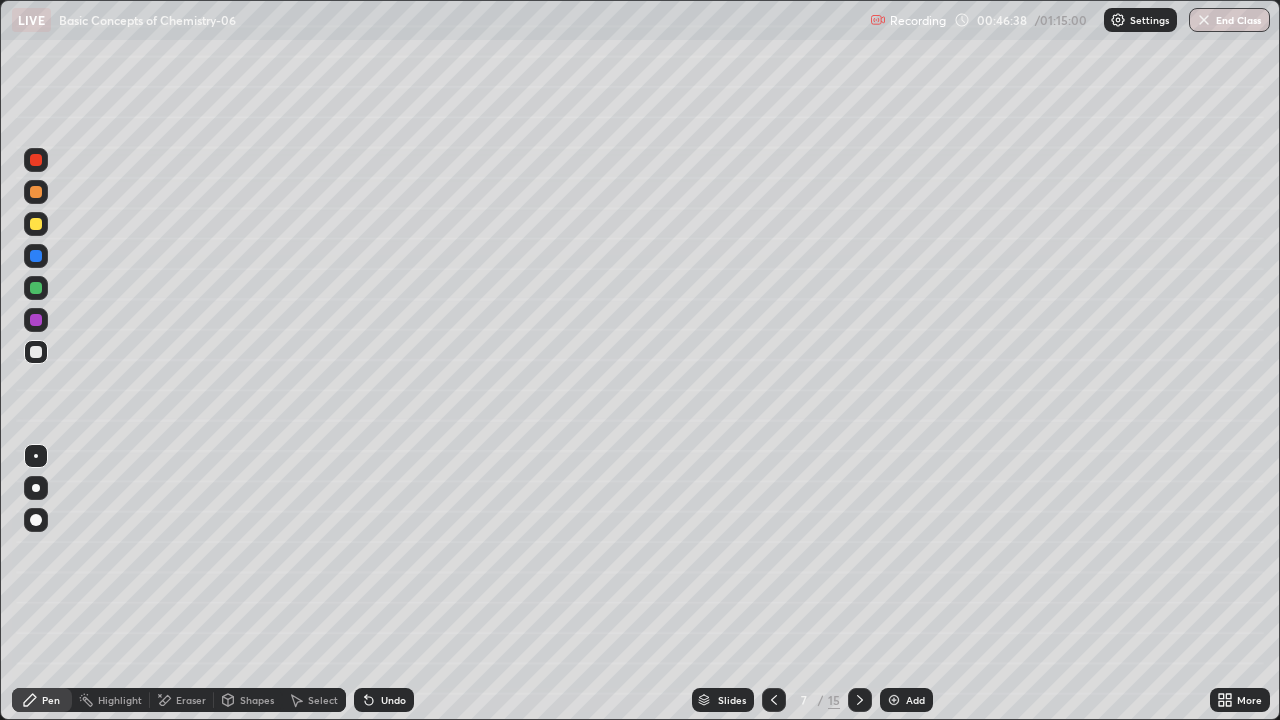 click at bounding box center (36, 256) 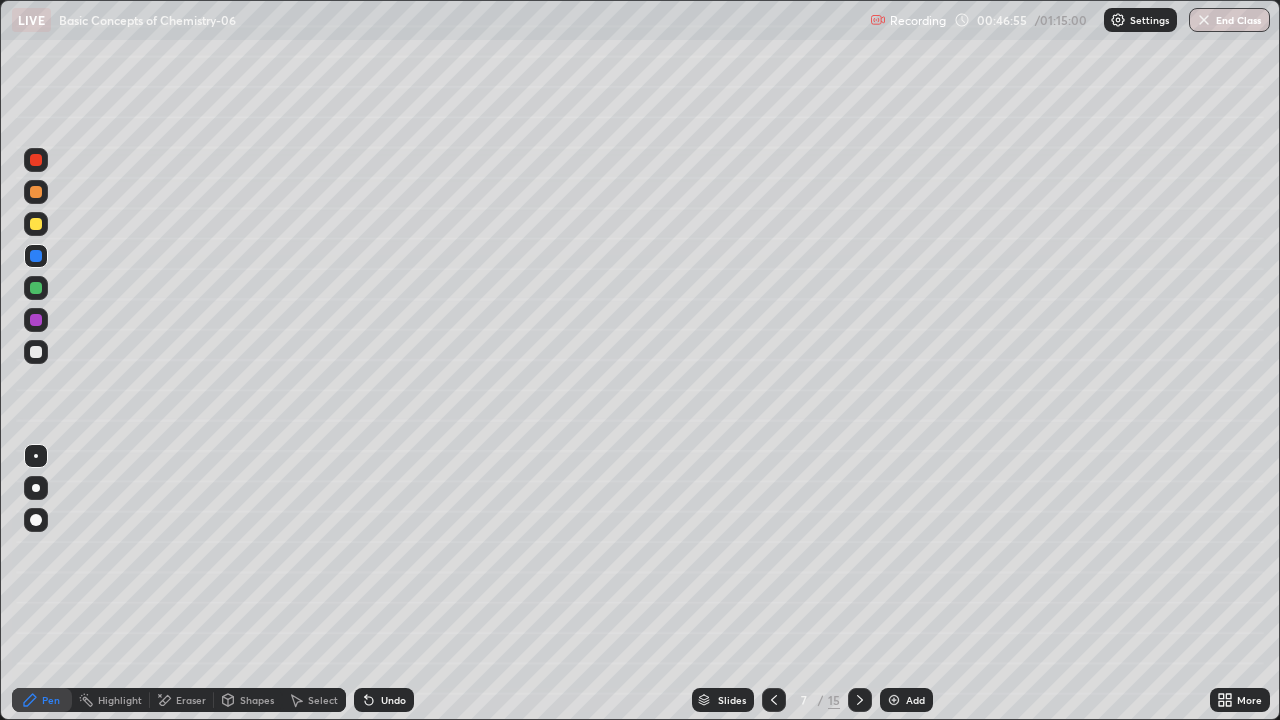 click at bounding box center (36, 288) 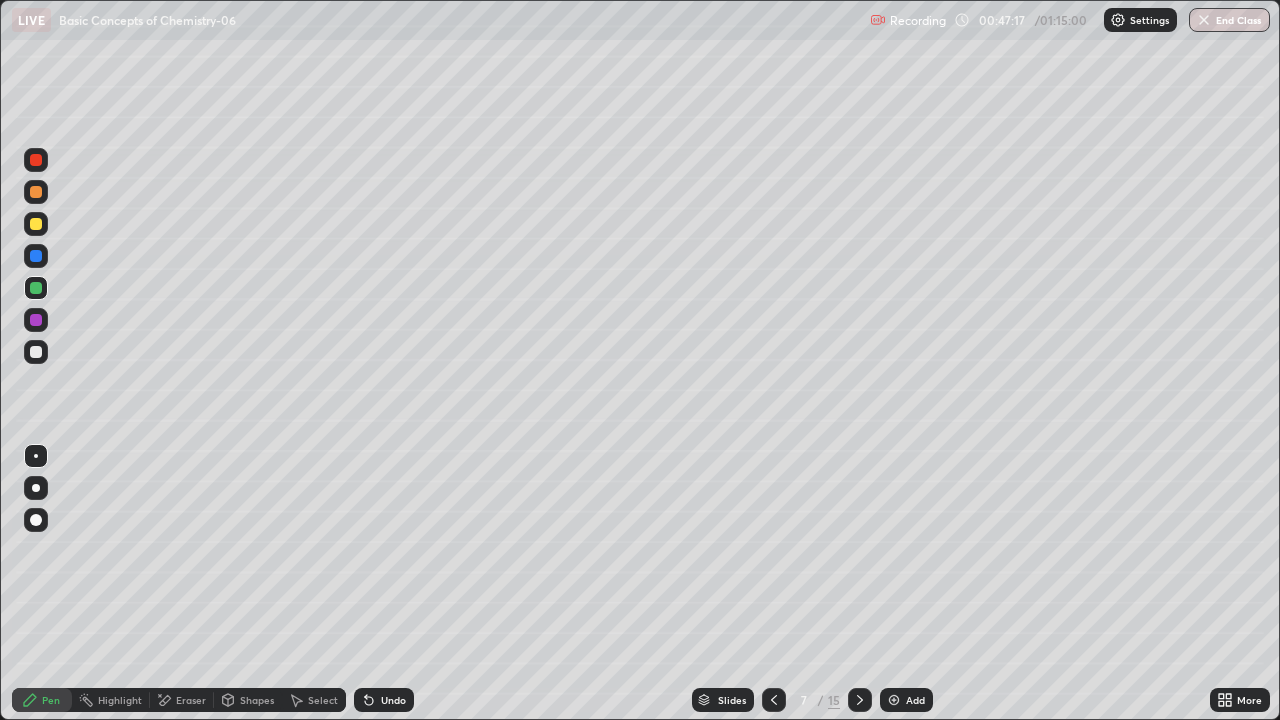 click at bounding box center (36, 256) 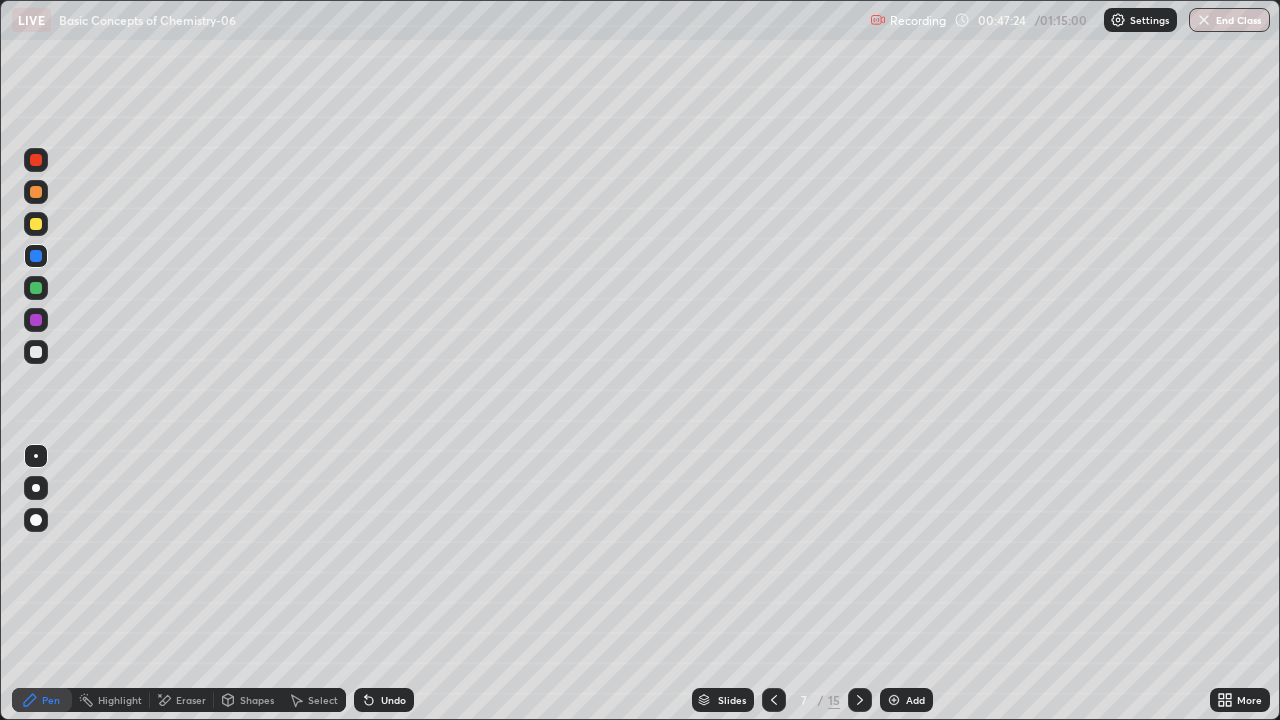 click at bounding box center [36, 352] 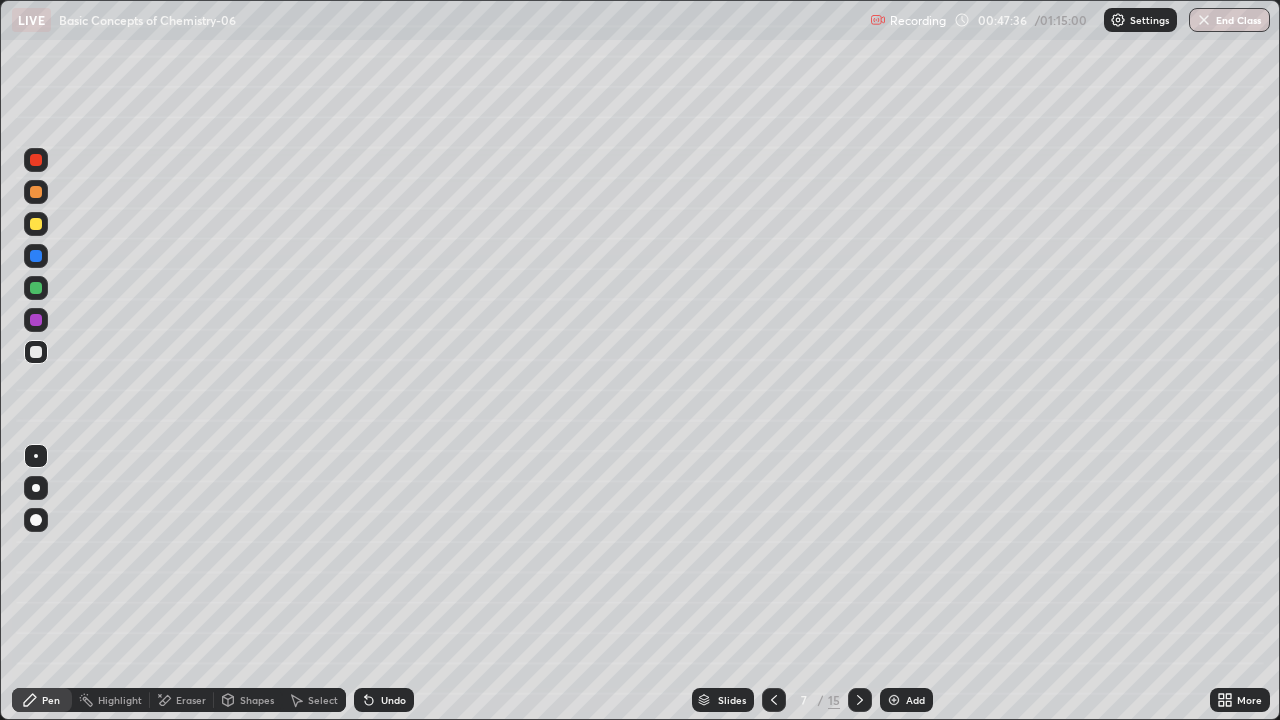 click at bounding box center [36, 288] 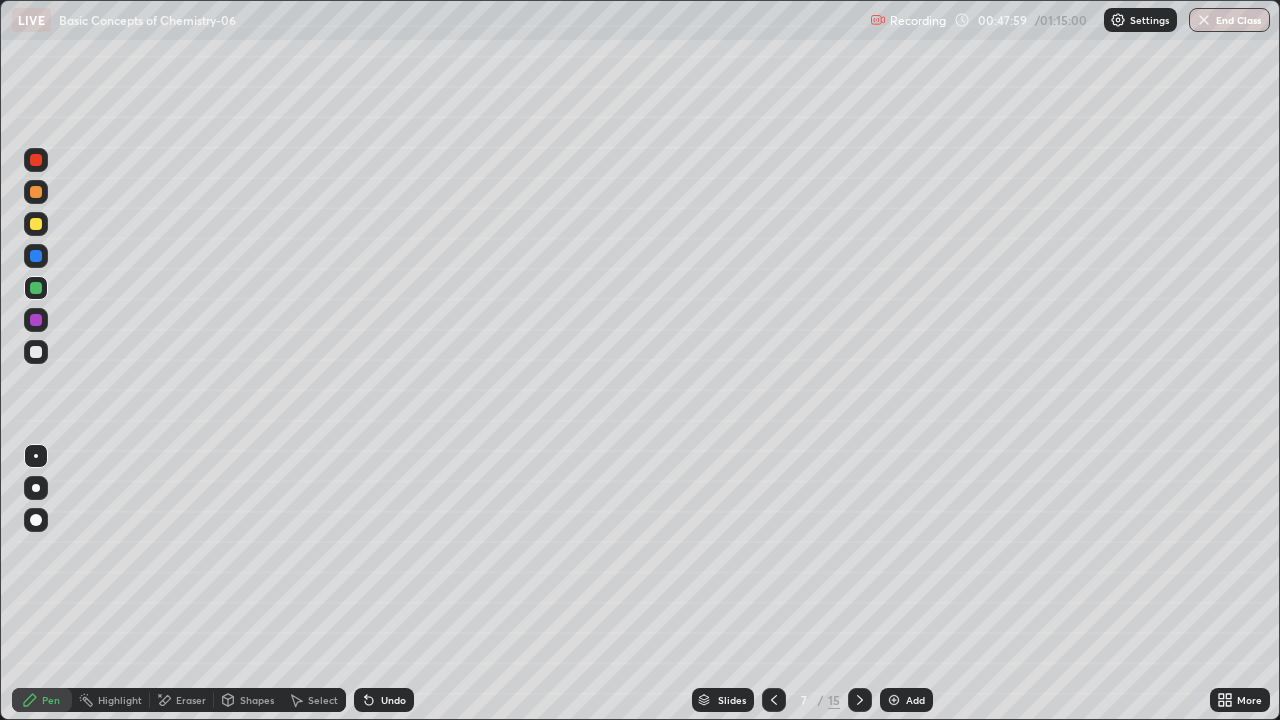 click on "Shapes" at bounding box center [257, 700] 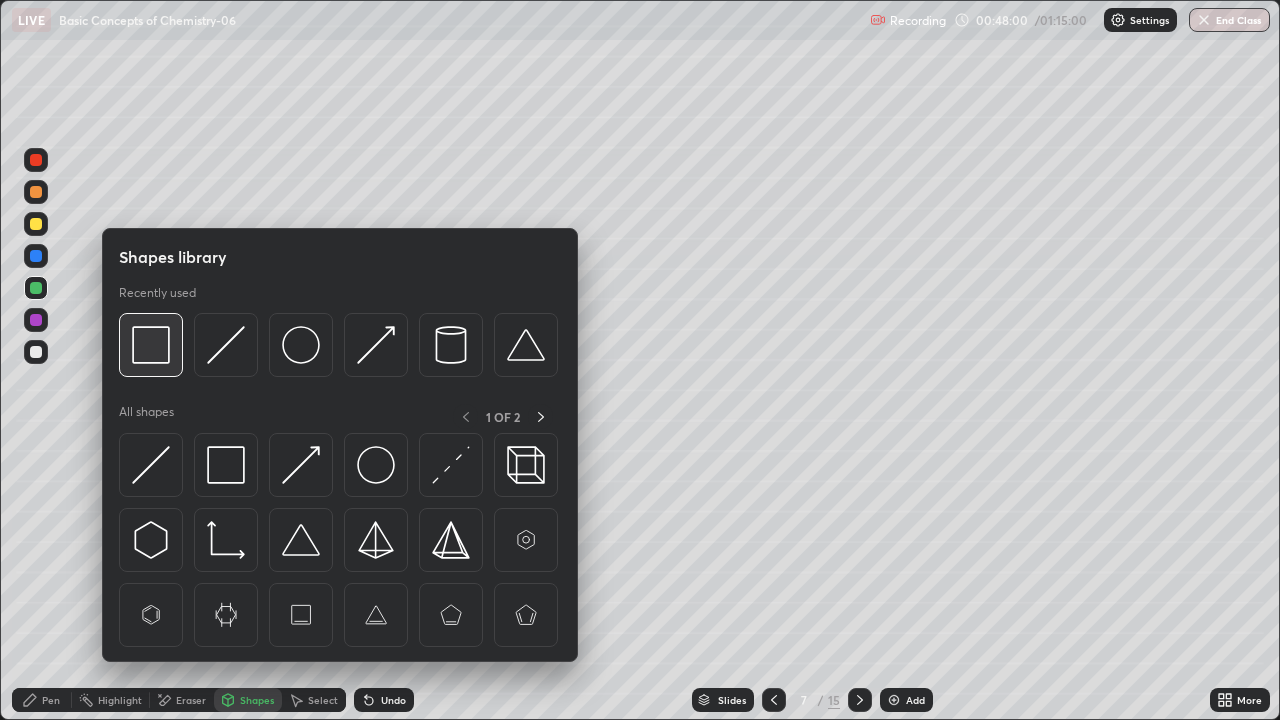 click at bounding box center [151, 345] 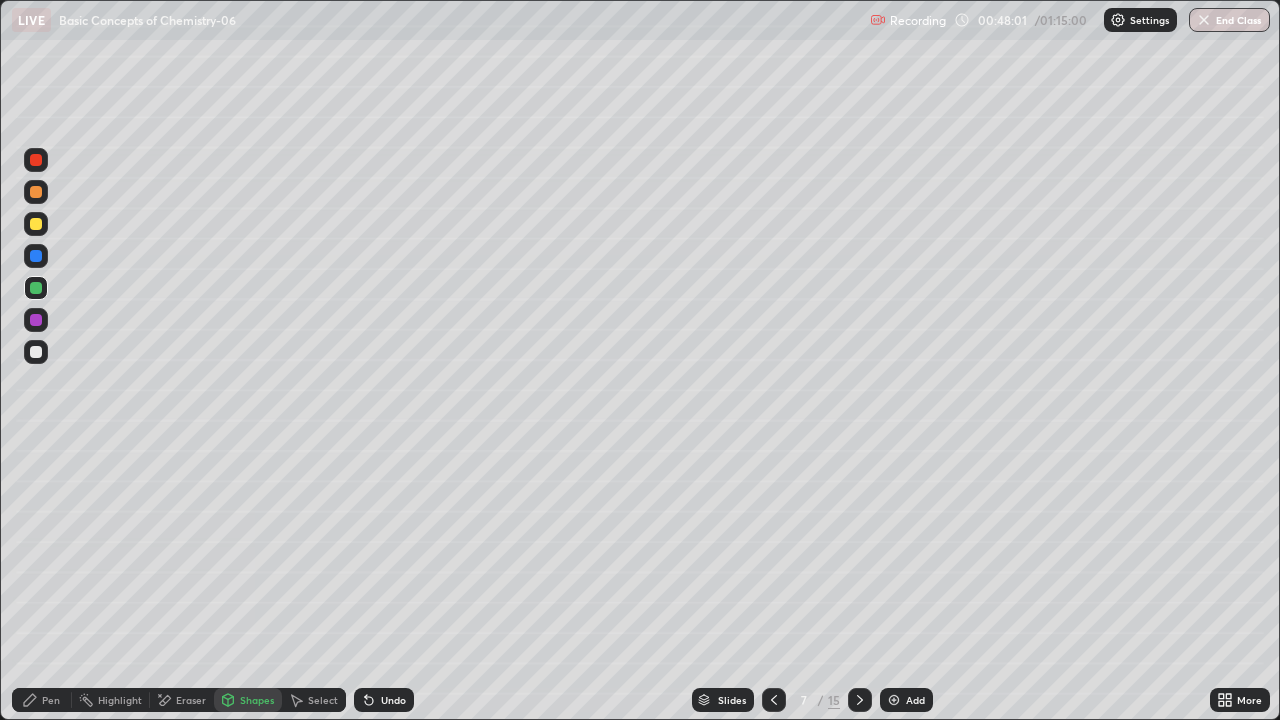 click at bounding box center (36, 160) 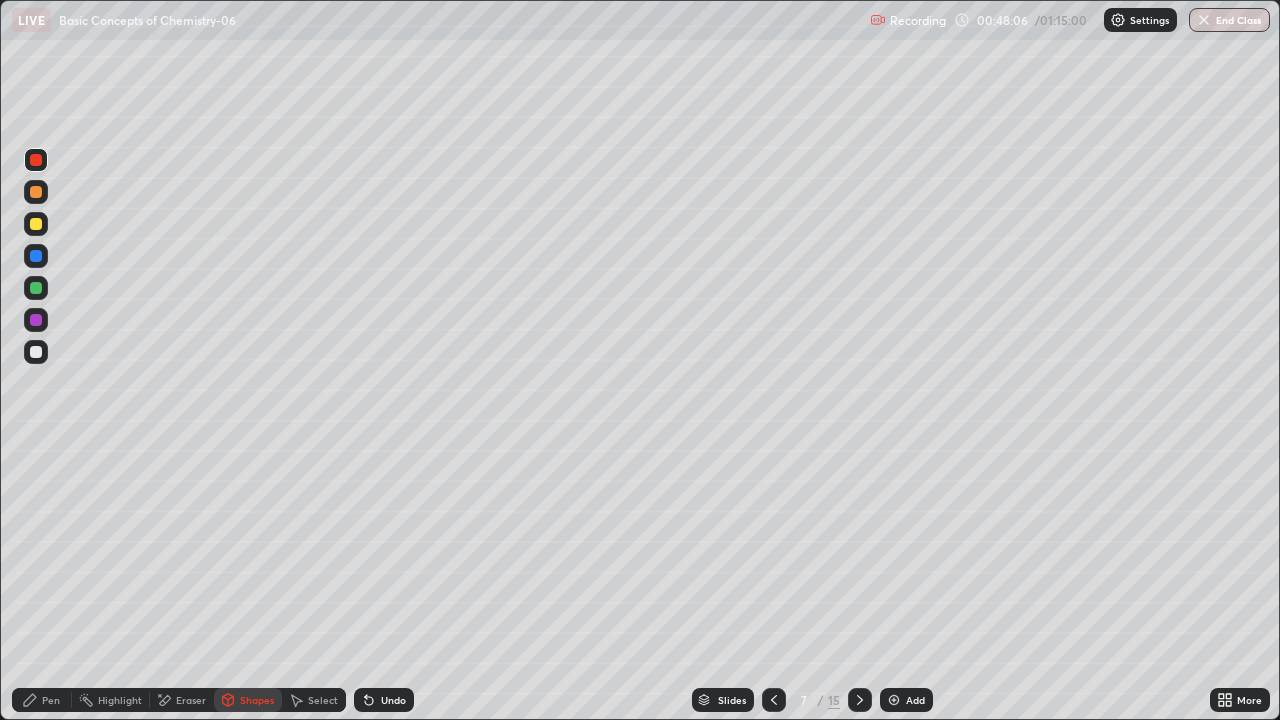 click on "Pen" at bounding box center (51, 700) 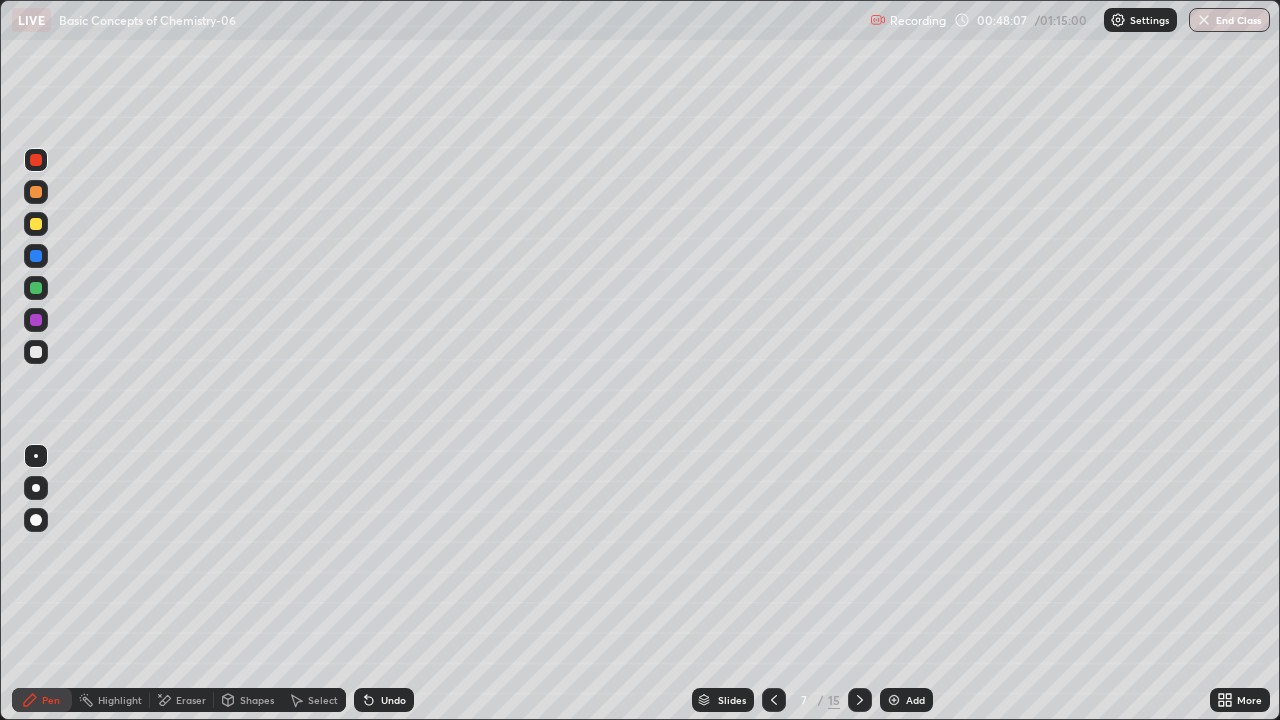 click at bounding box center (36, 256) 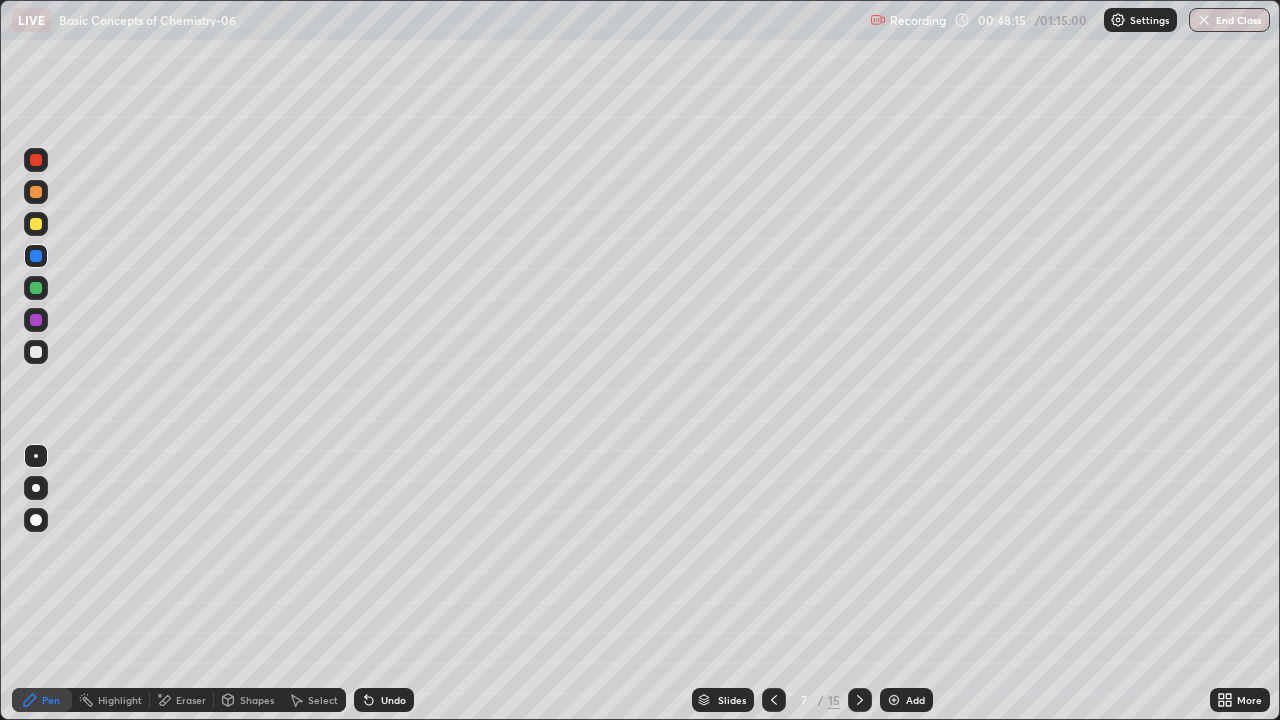 click at bounding box center (36, 352) 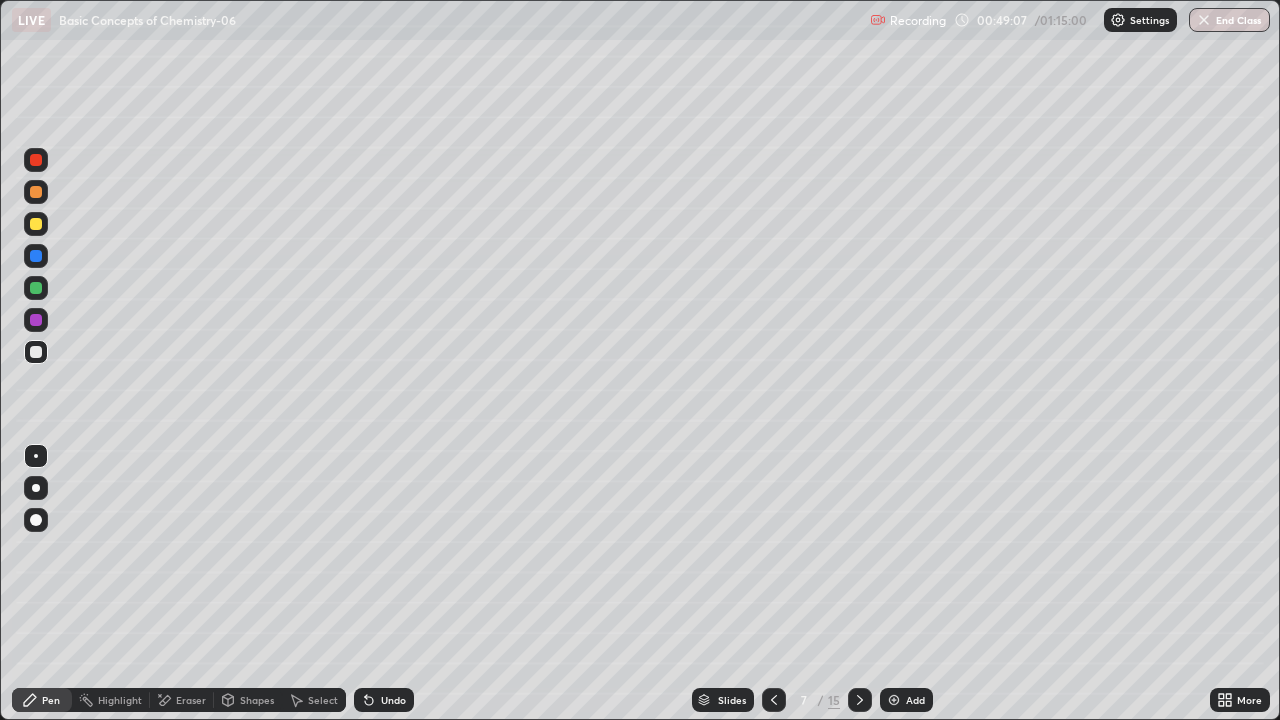 click on "Eraser" at bounding box center (182, 700) 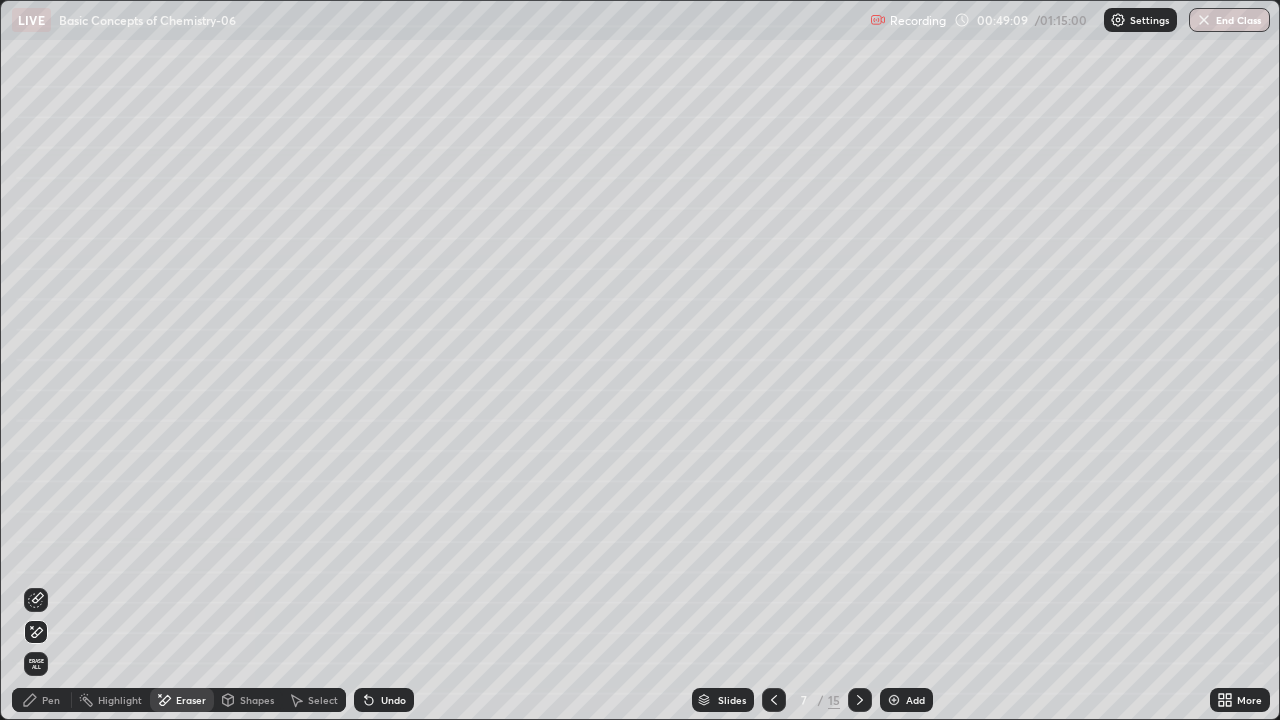 click on "Pen" at bounding box center (42, 700) 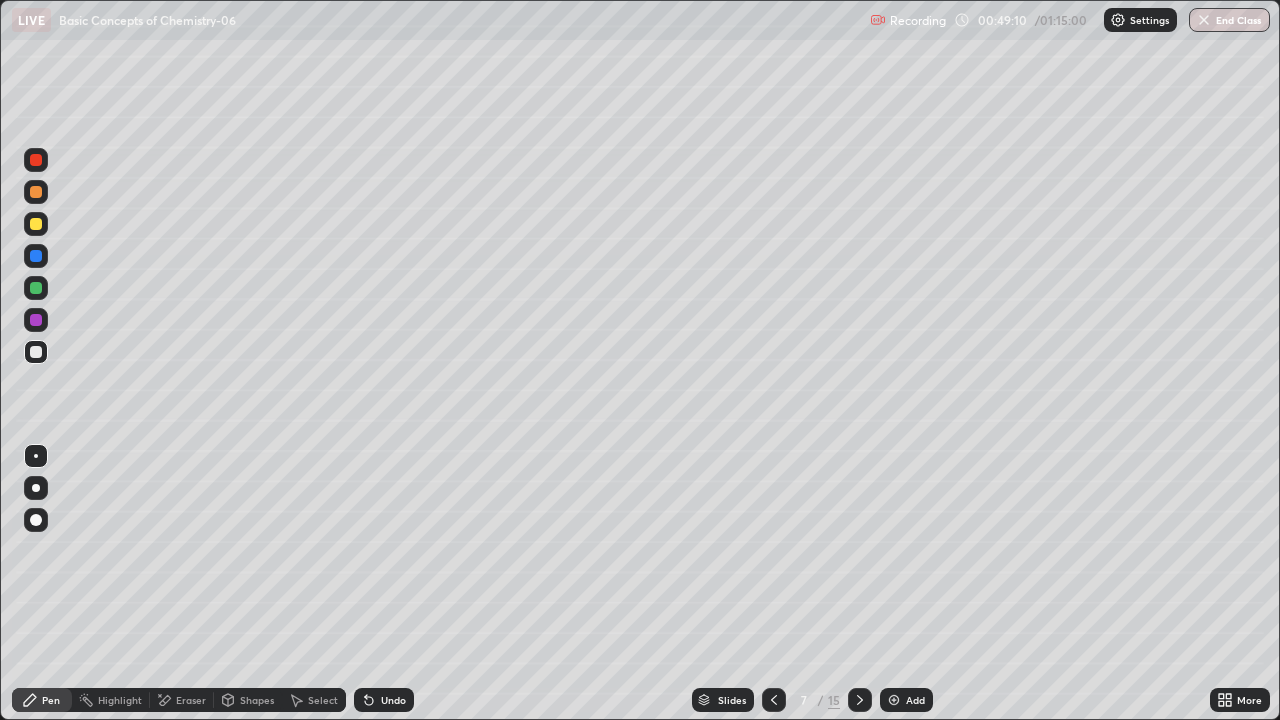 click at bounding box center [36, 288] 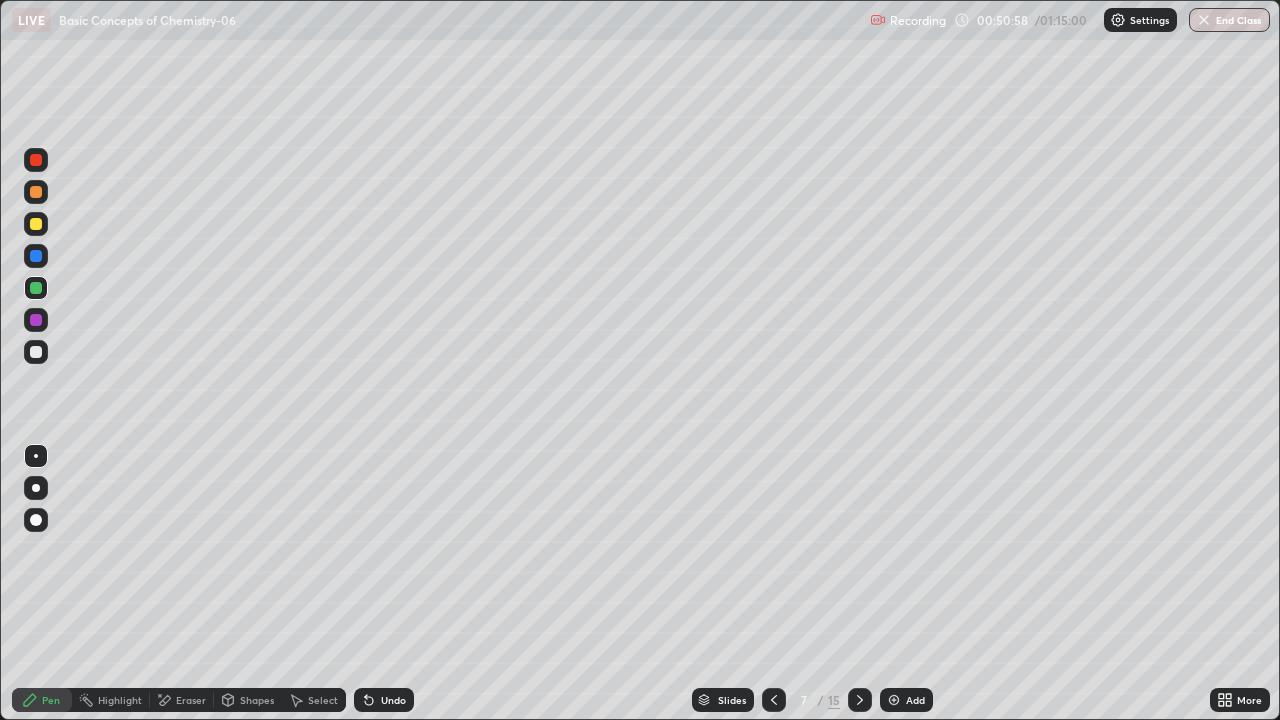 click 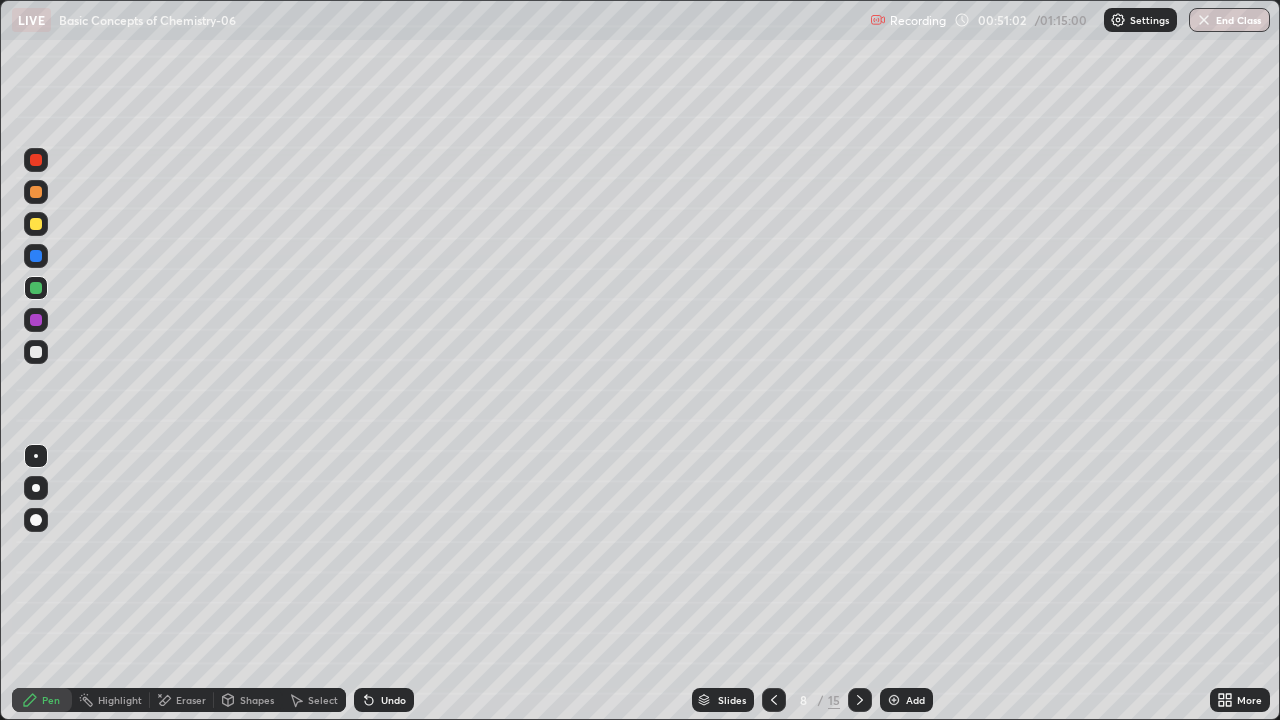 click at bounding box center (774, 700) 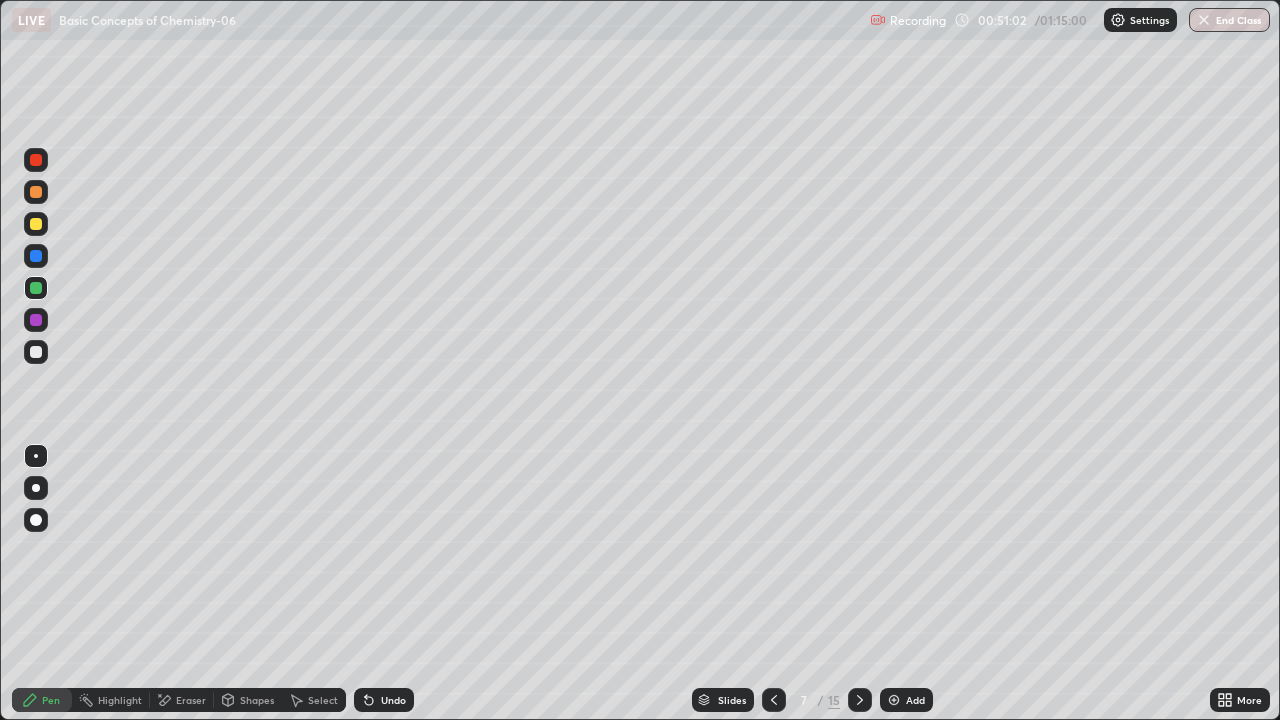 click at bounding box center [894, 700] 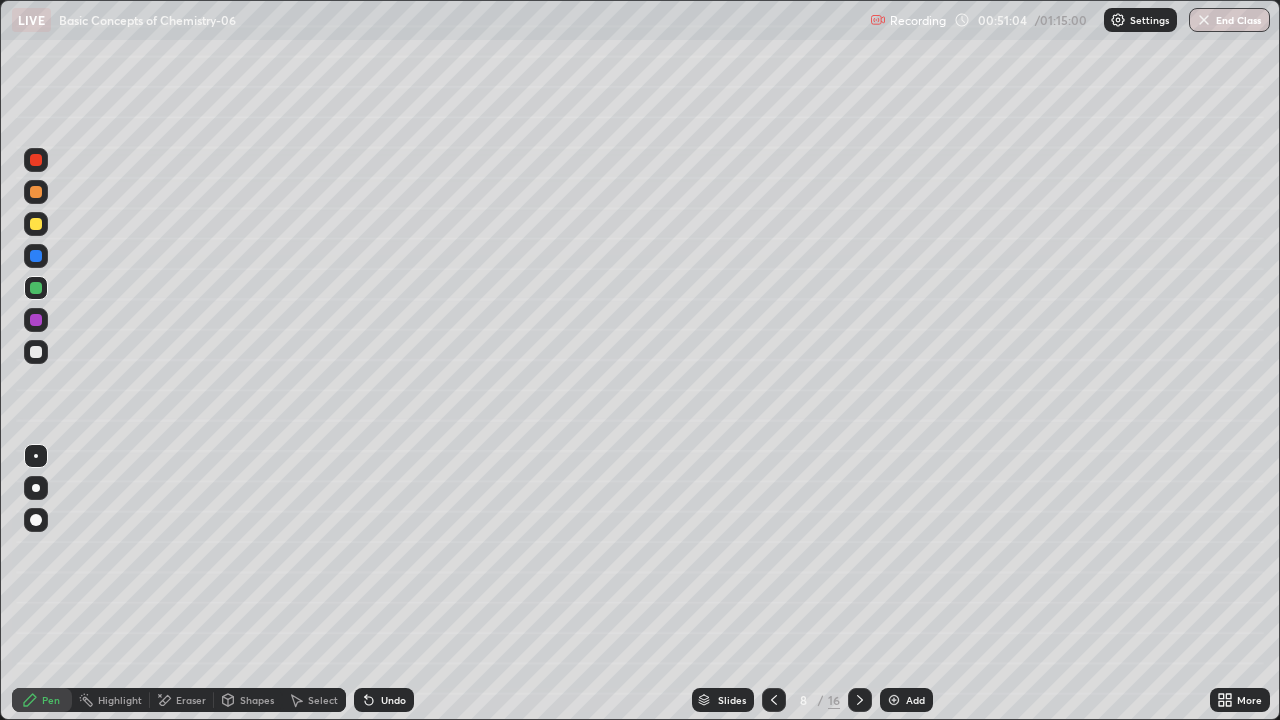 click at bounding box center [36, 192] 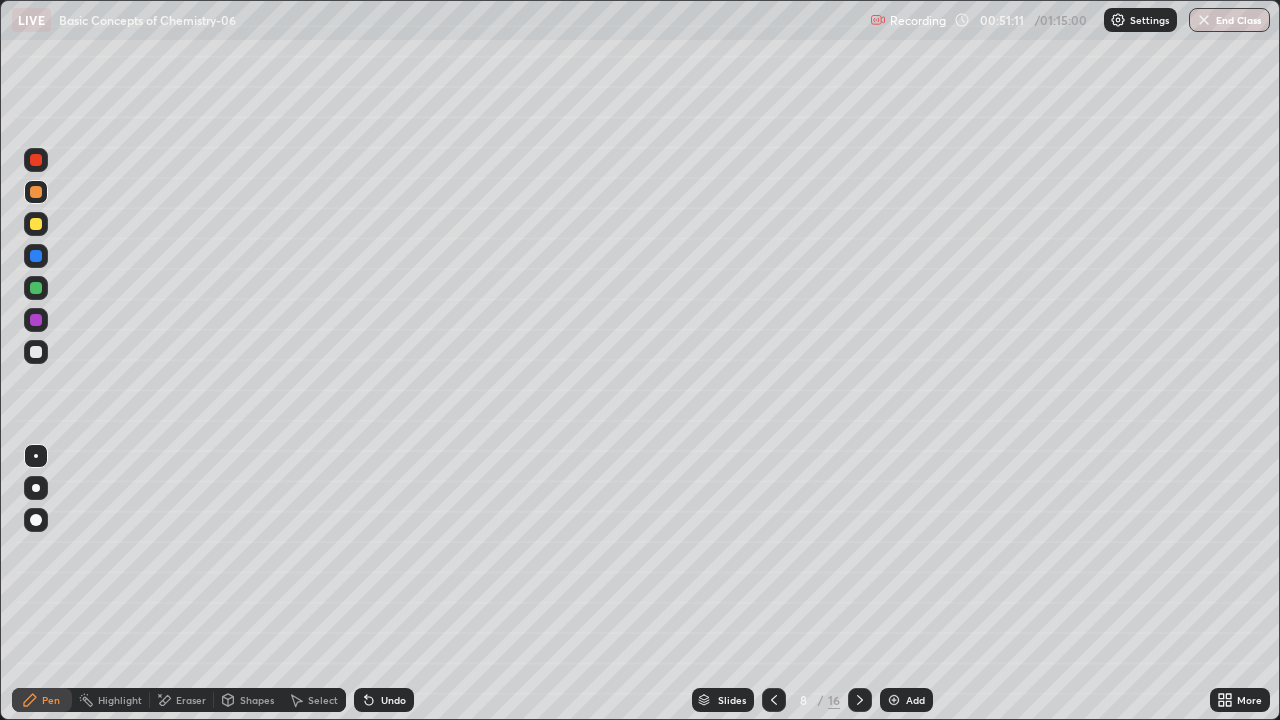 click 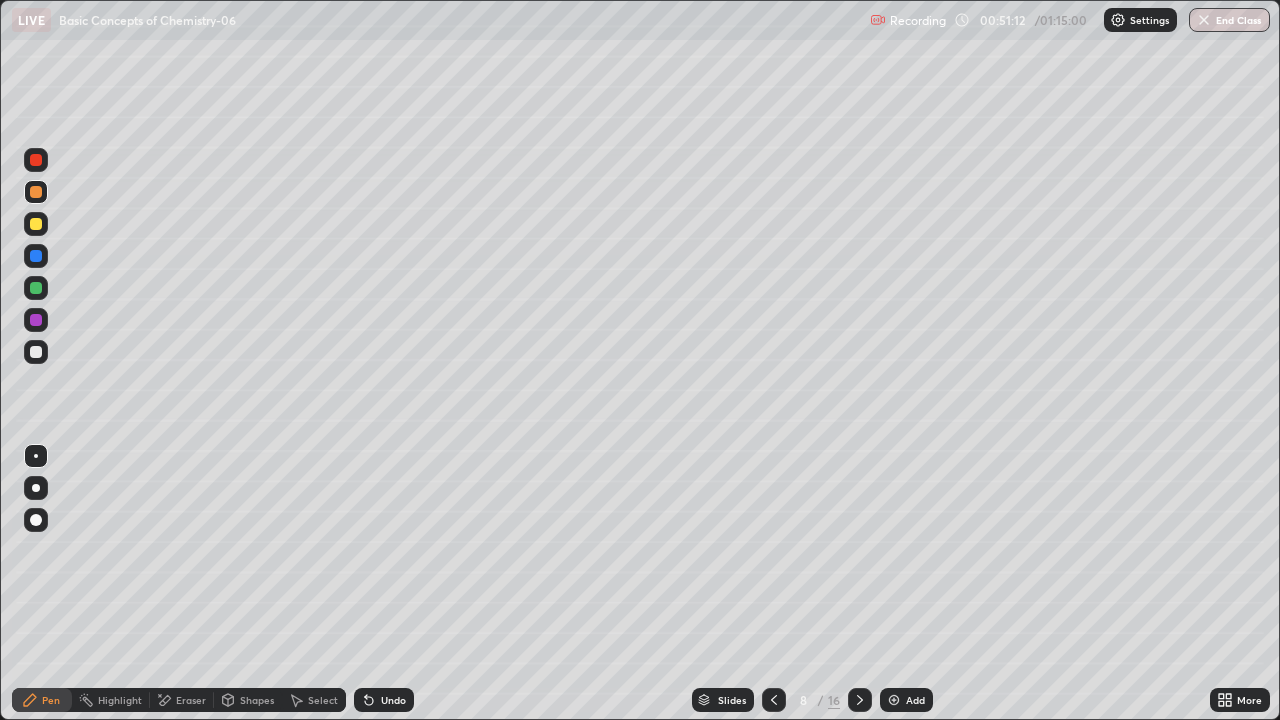 click on "Undo" at bounding box center (384, 700) 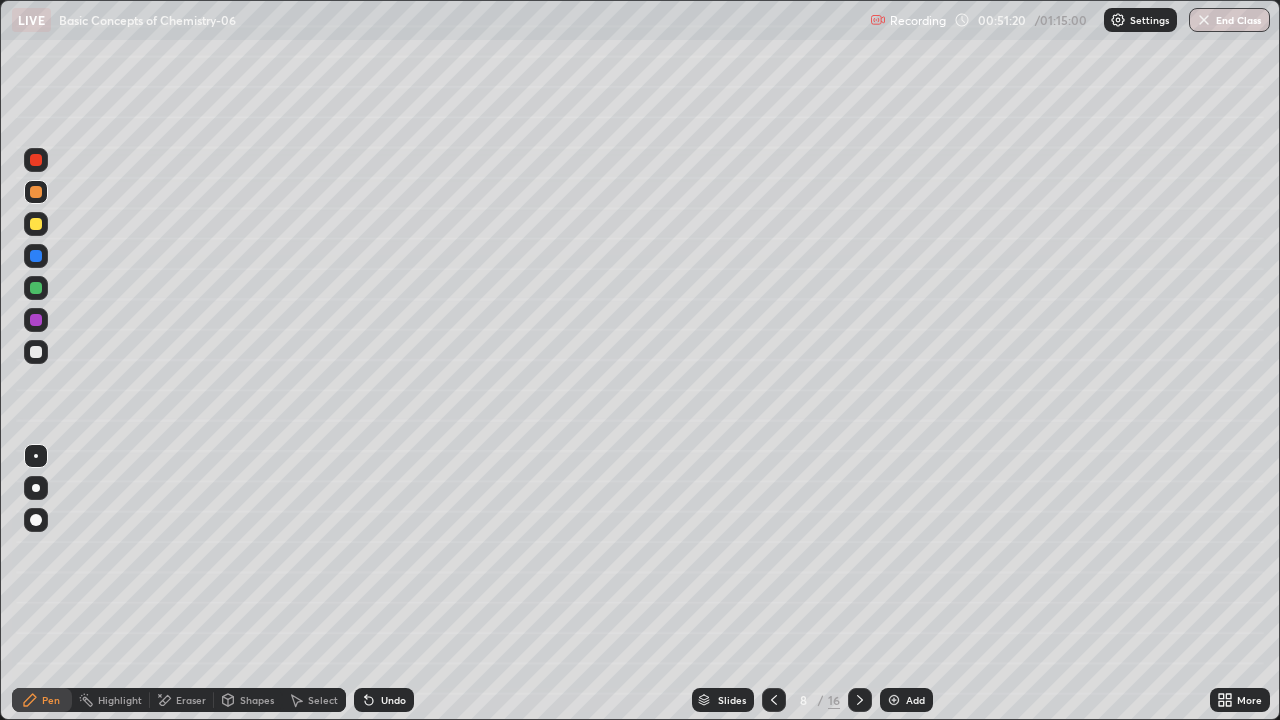 click at bounding box center (36, 224) 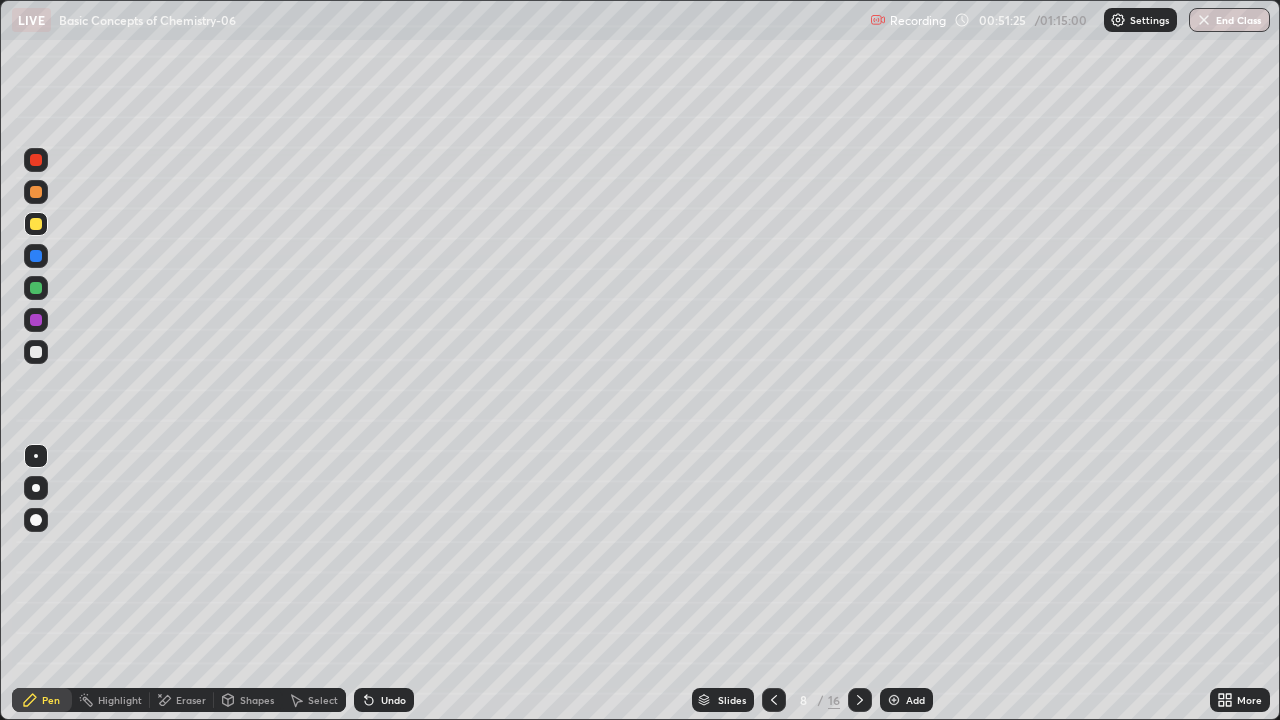 click at bounding box center (36, 288) 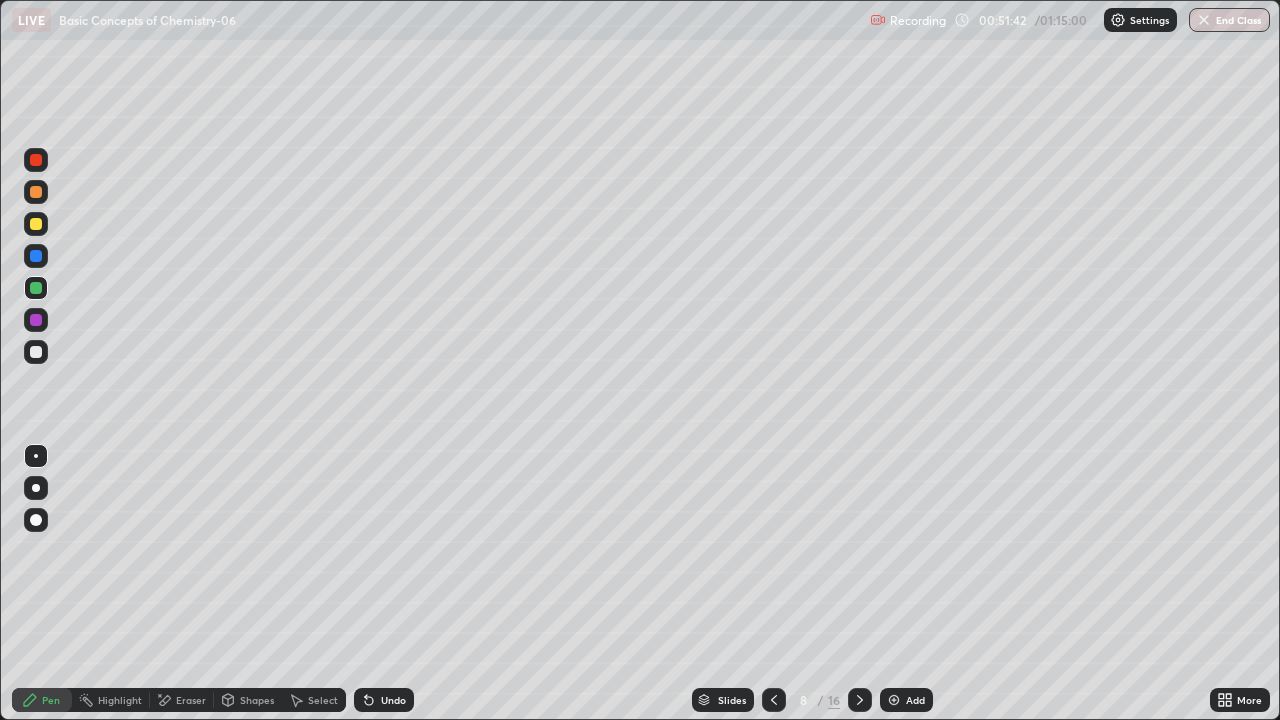 click on "Undo" at bounding box center [384, 700] 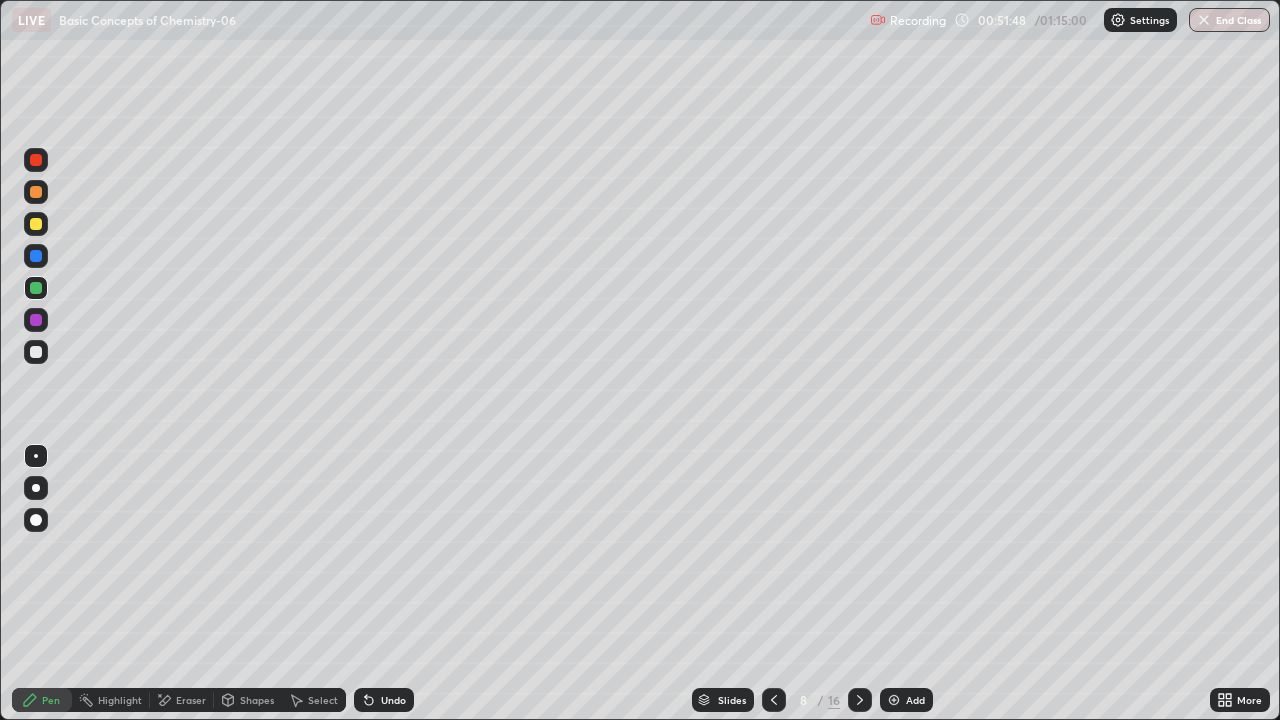 click at bounding box center (36, 256) 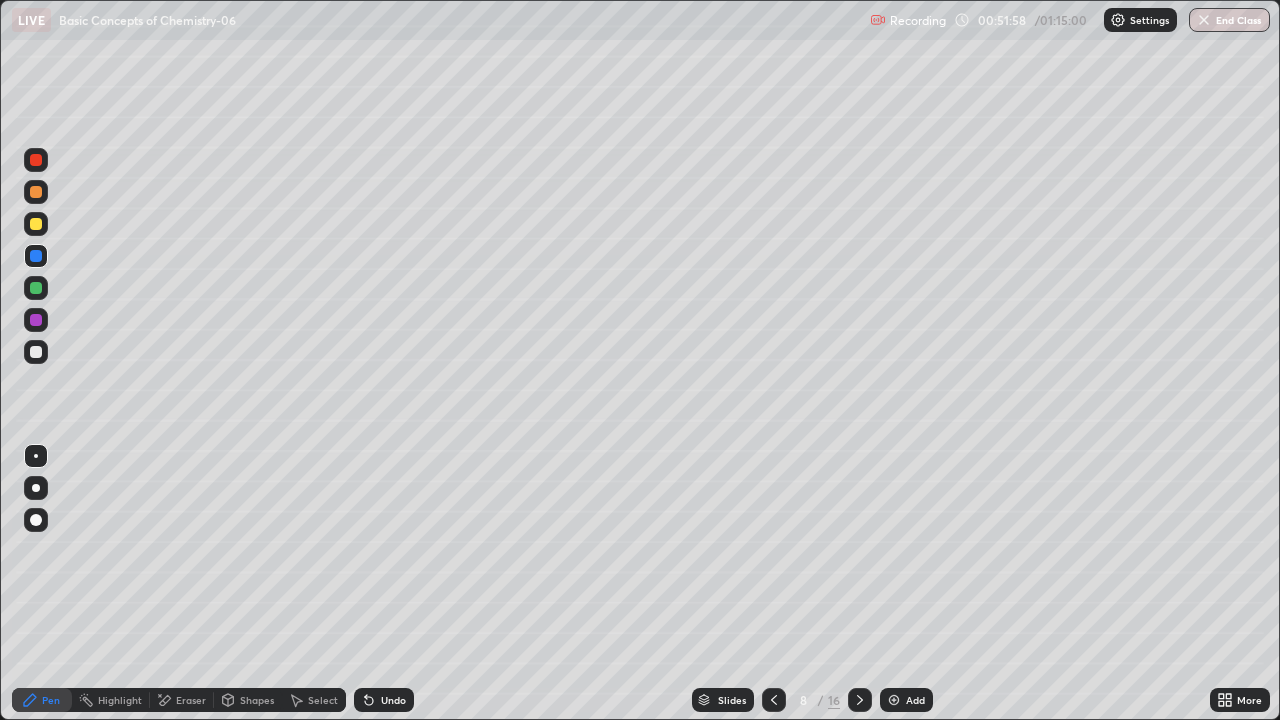 click at bounding box center [36, 224] 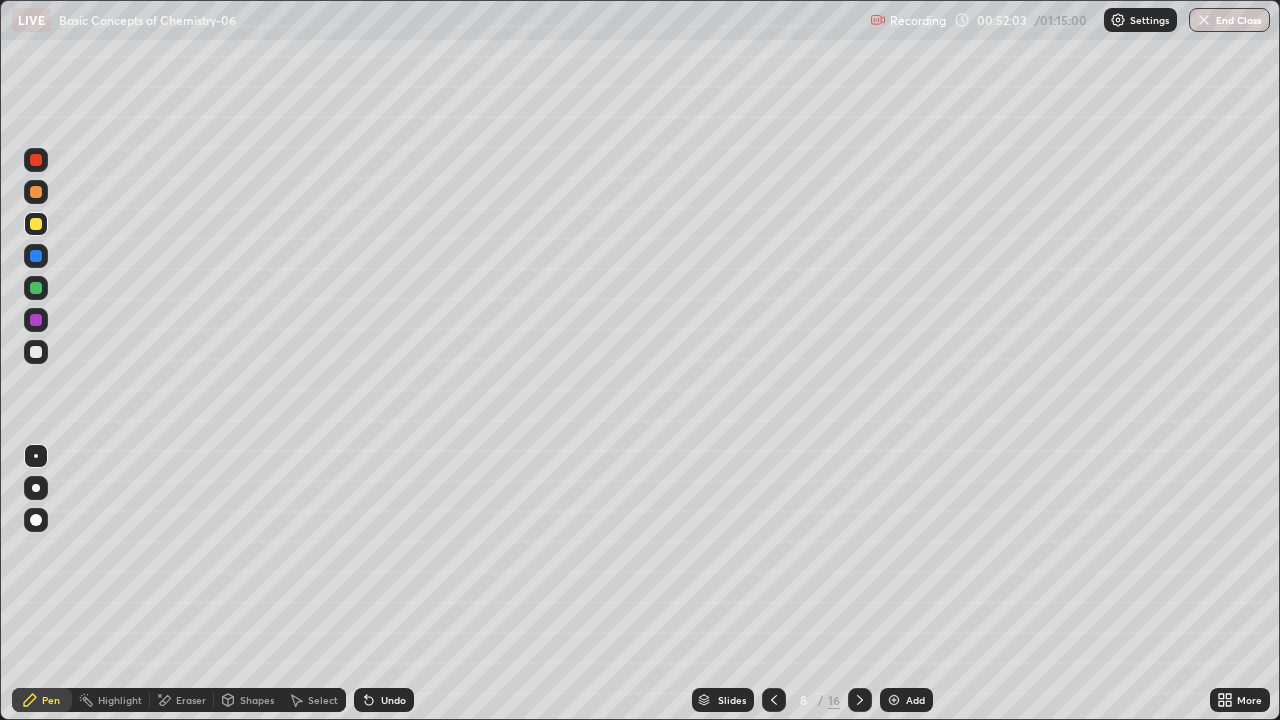 click at bounding box center [36, 352] 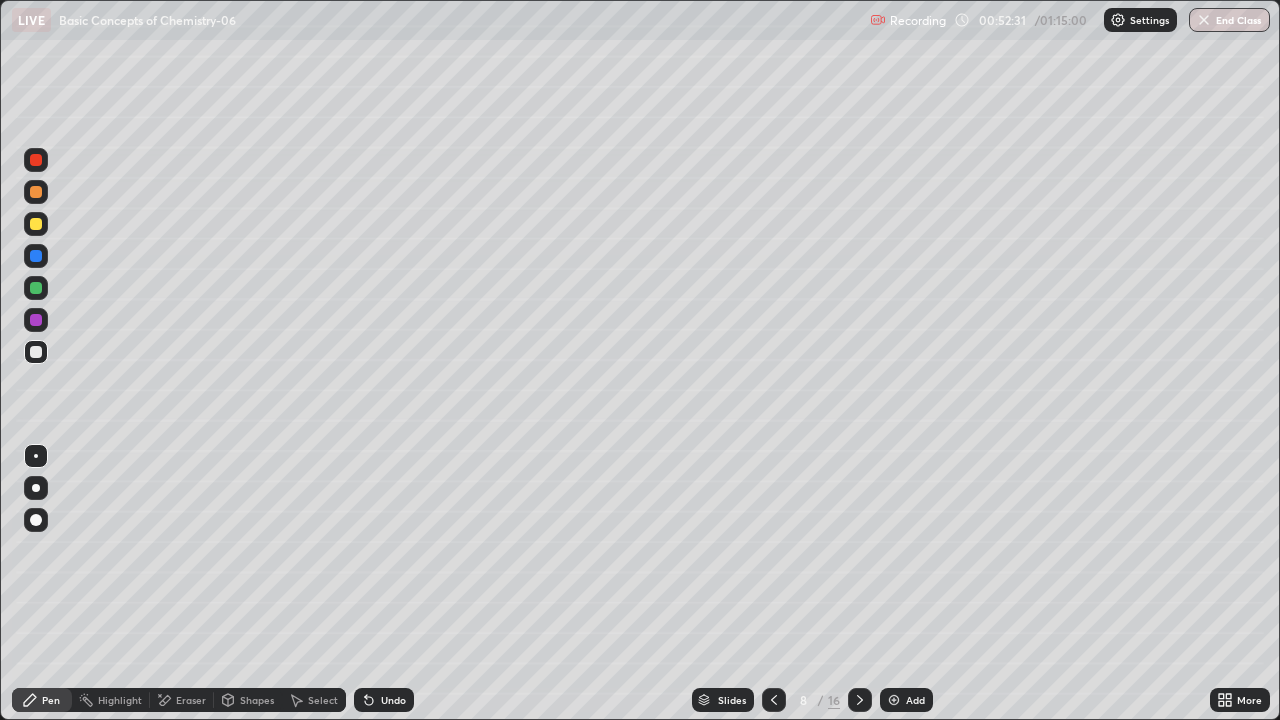 click at bounding box center (36, 192) 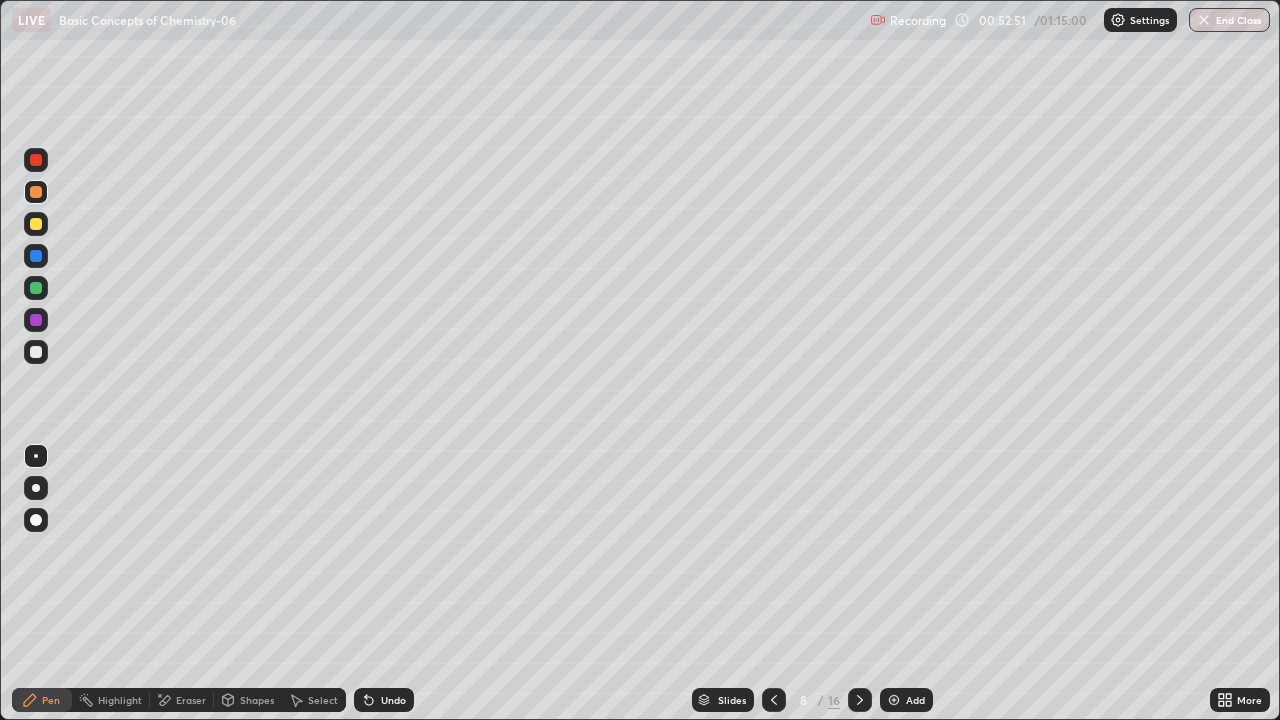 click at bounding box center (36, 224) 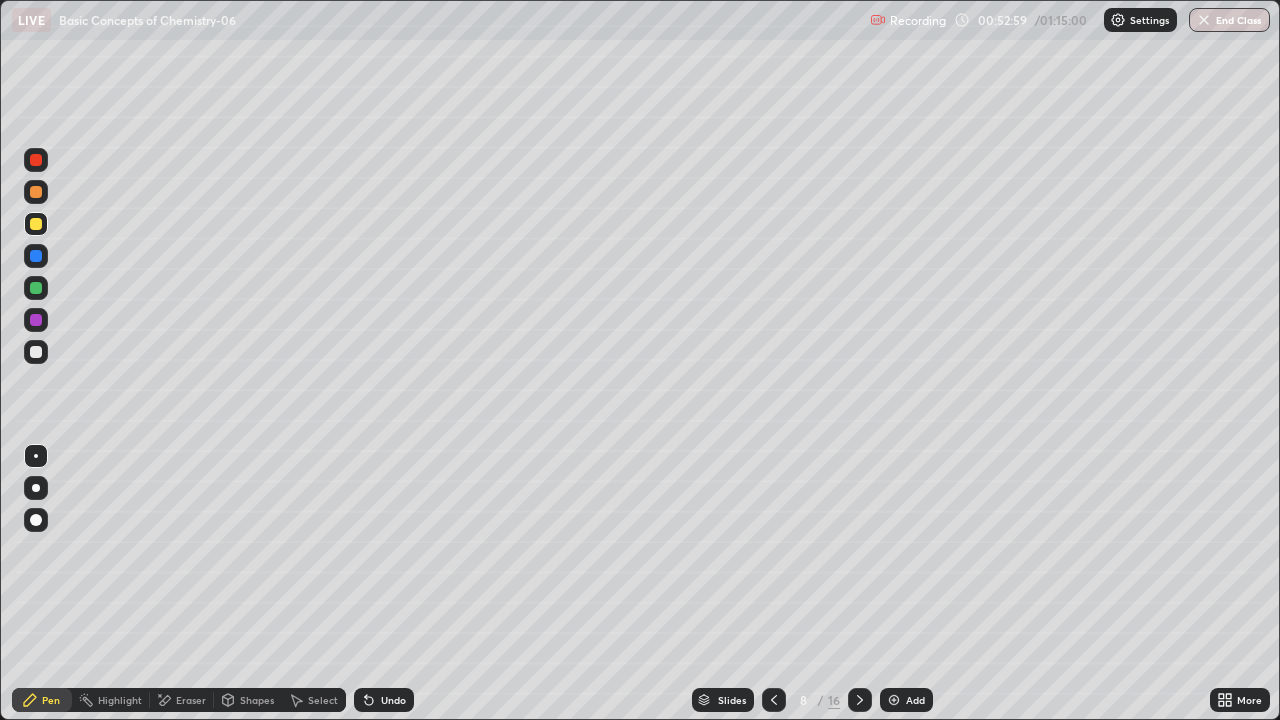 click at bounding box center (36, 288) 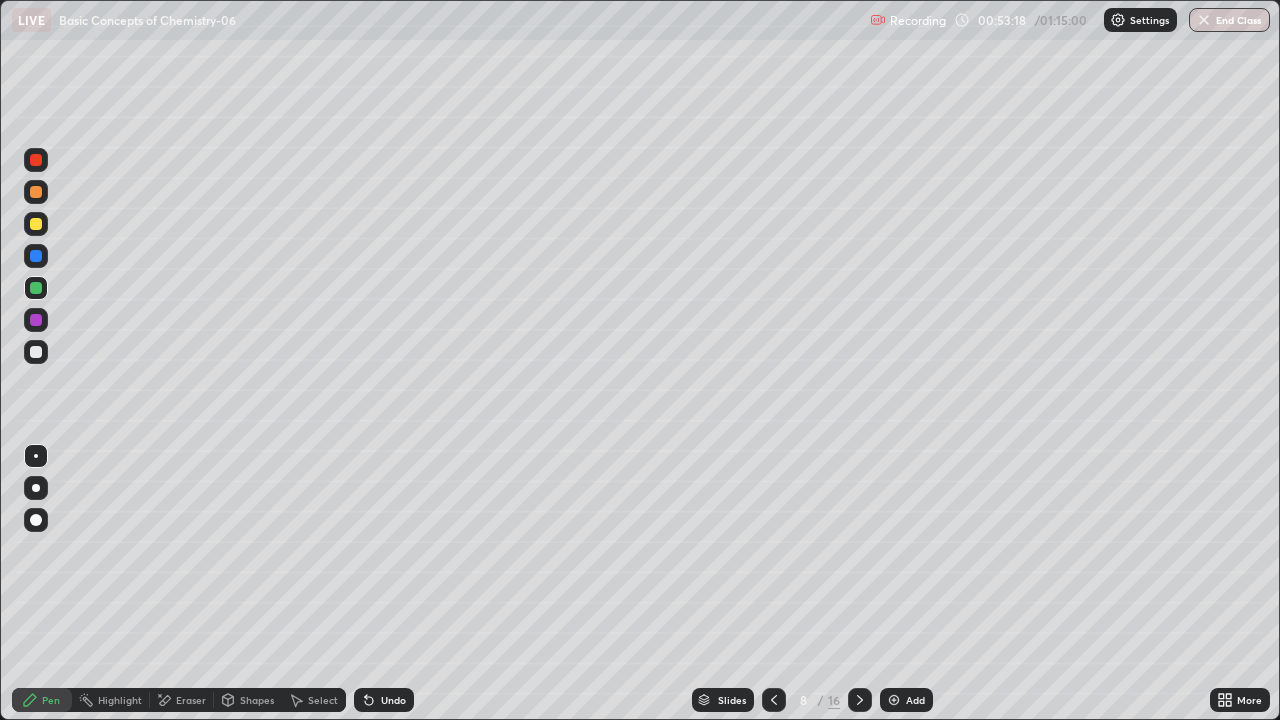 click on "Undo" at bounding box center (384, 700) 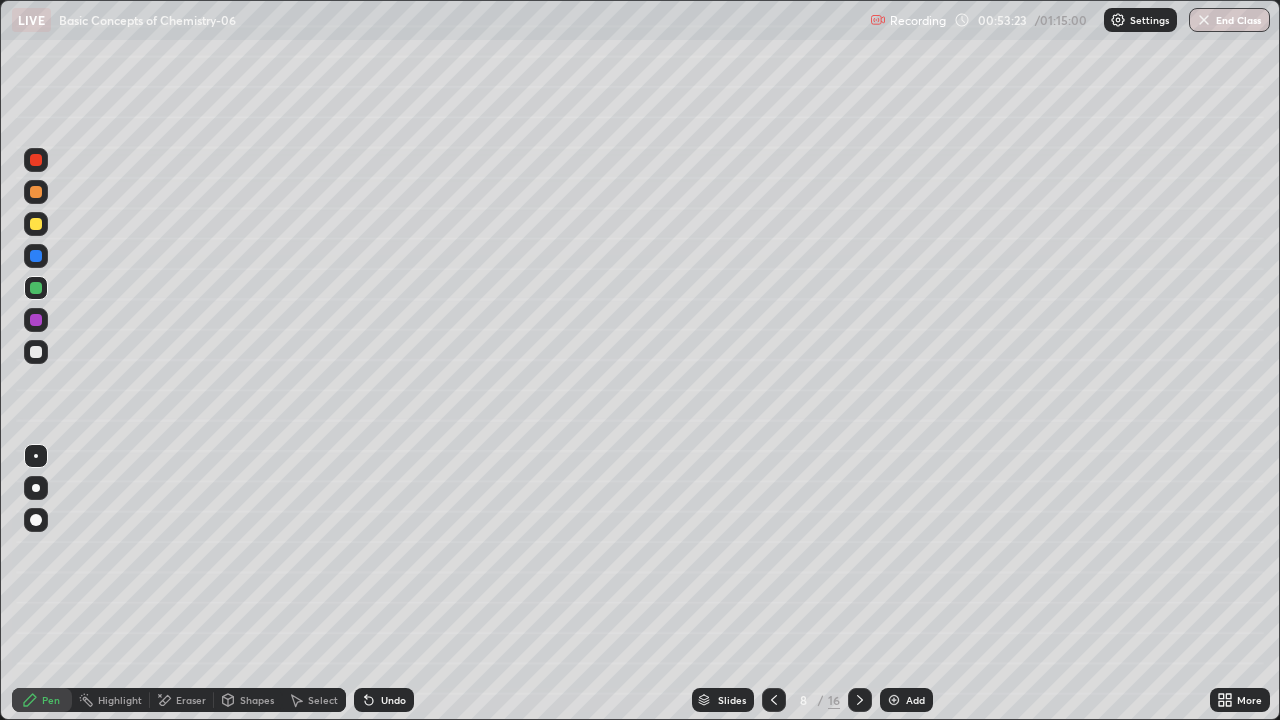 click on "Shapes" at bounding box center (257, 700) 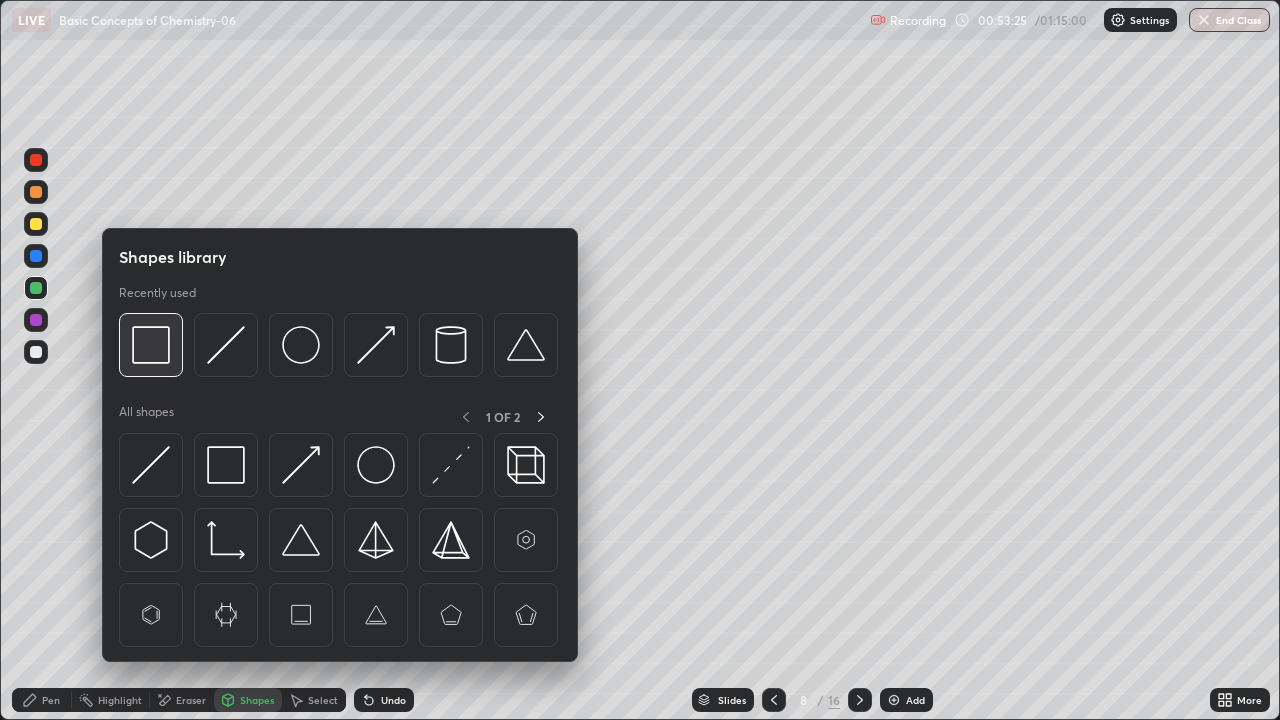 click at bounding box center [151, 345] 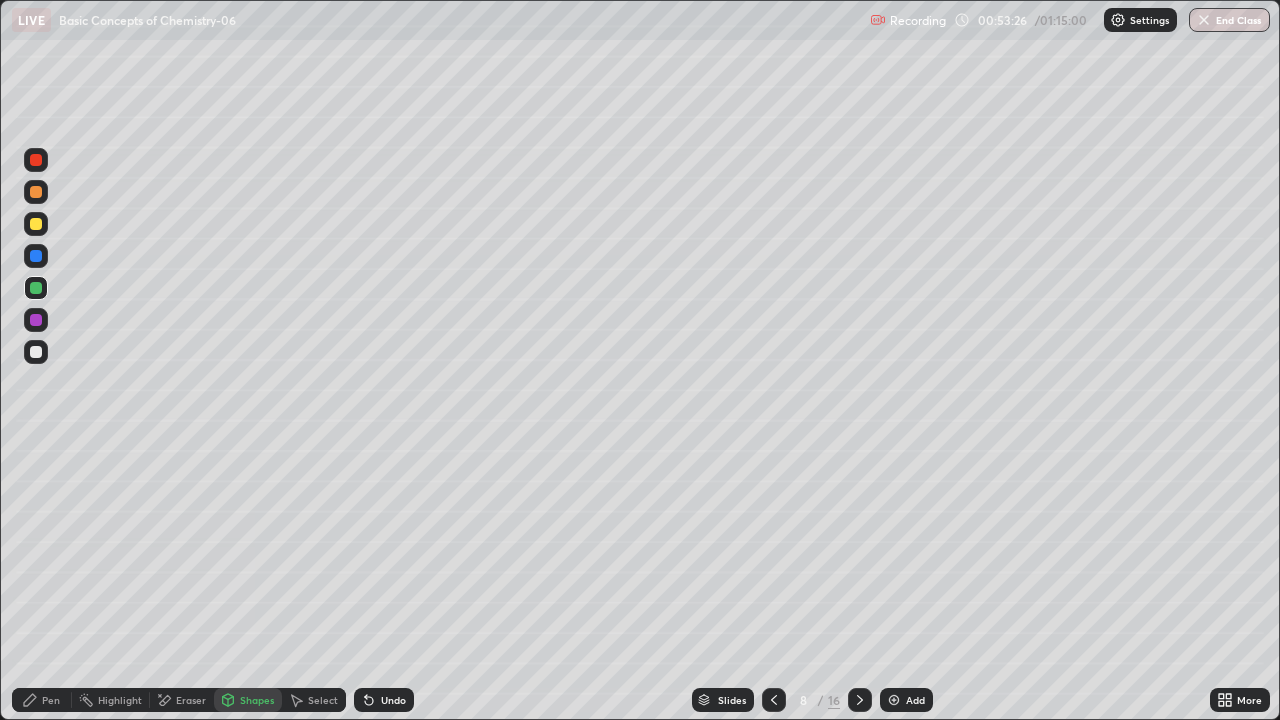 click at bounding box center (36, 256) 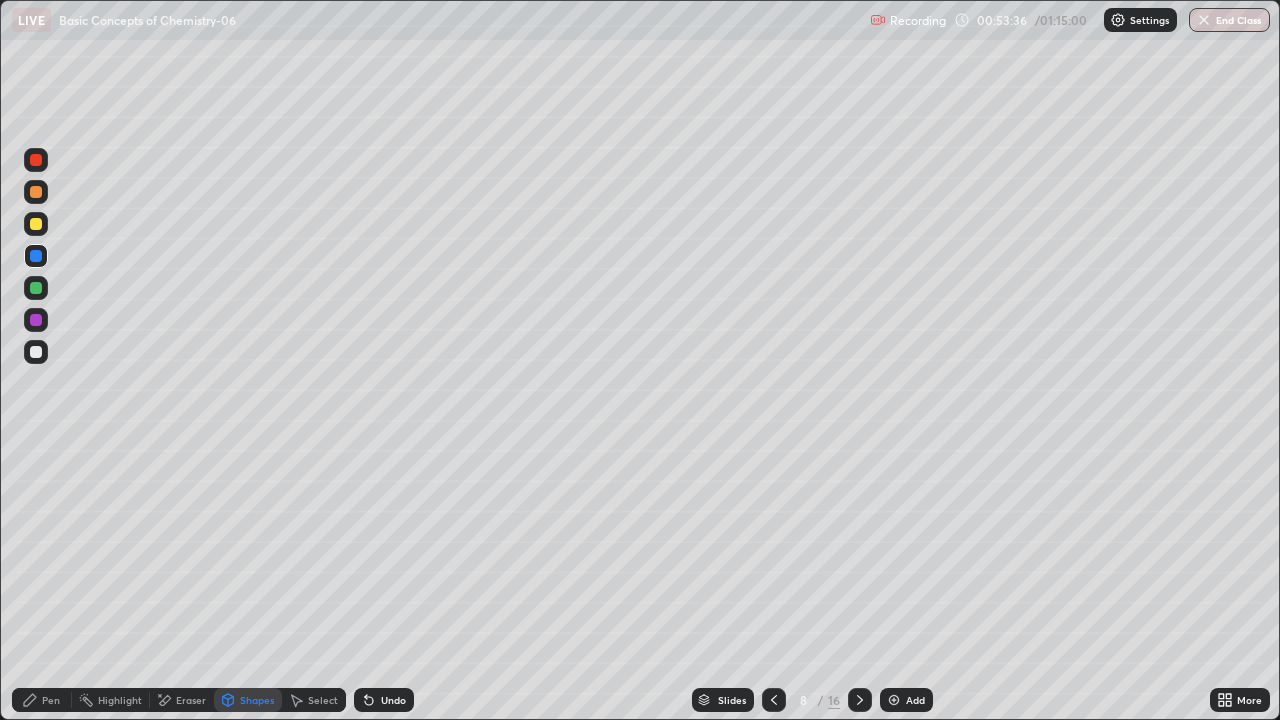 click at bounding box center (36, 320) 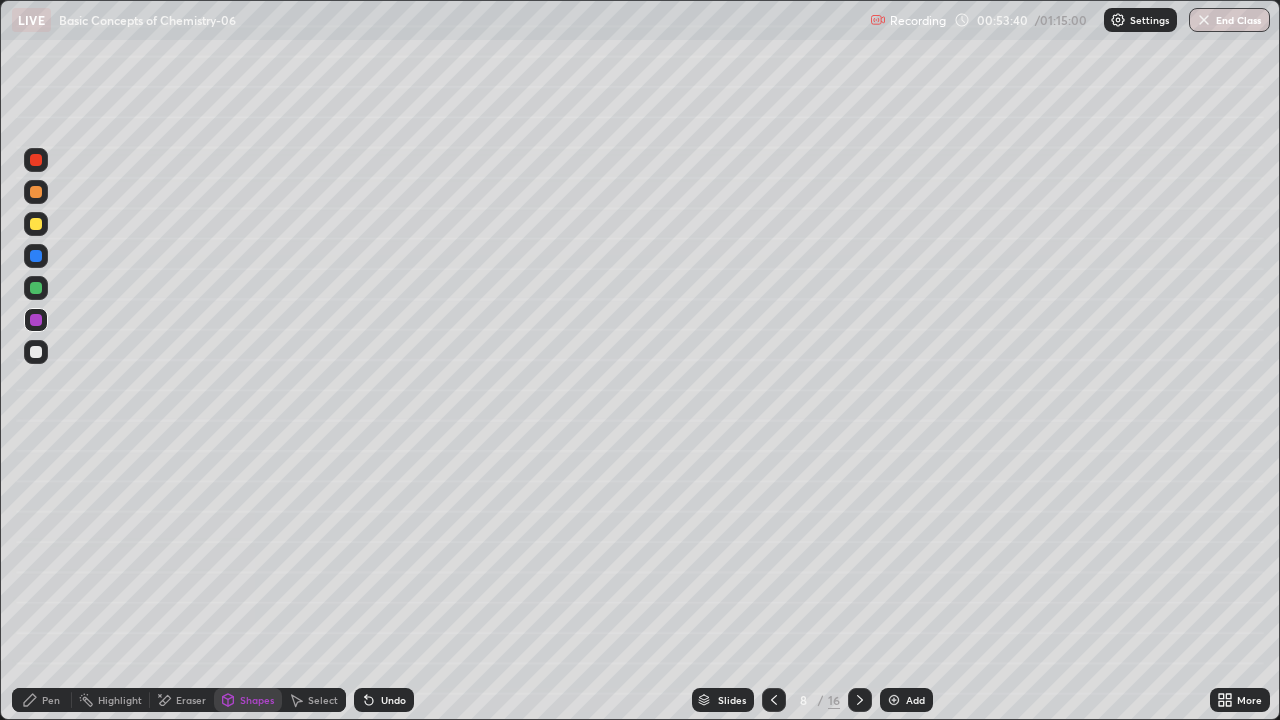 click on "Pen" at bounding box center (51, 700) 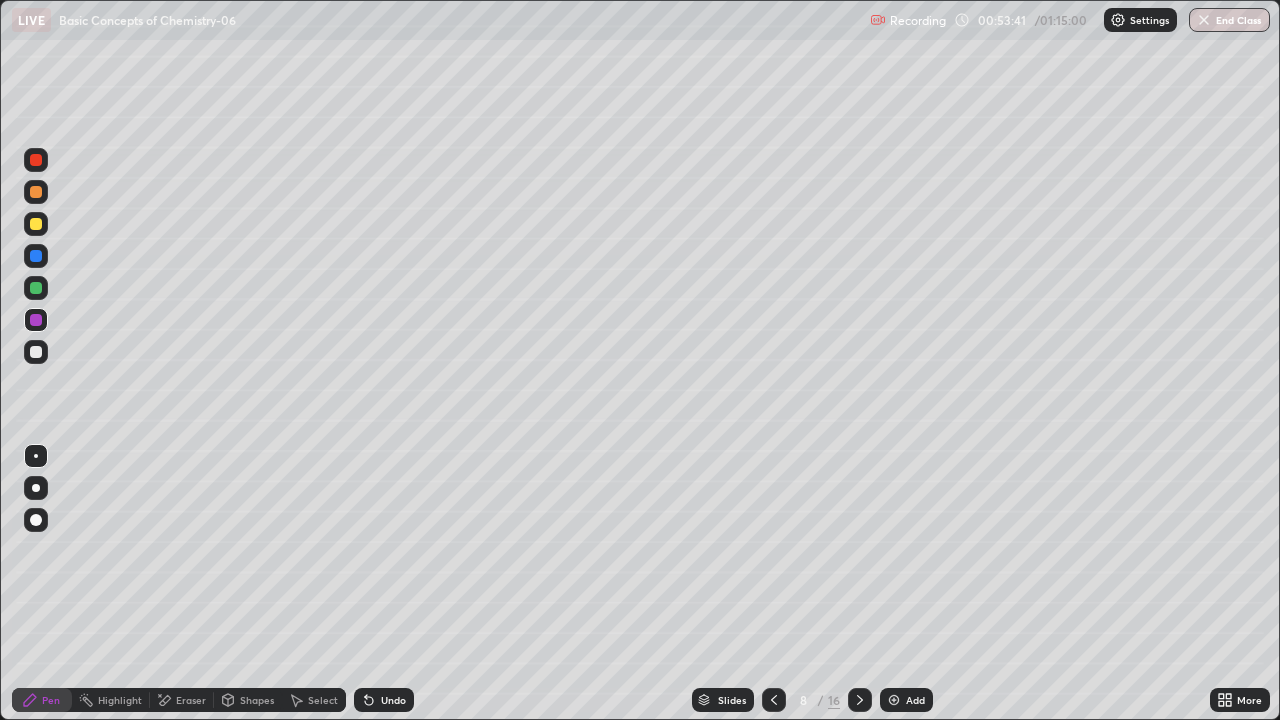 click at bounding box center [36, 224] 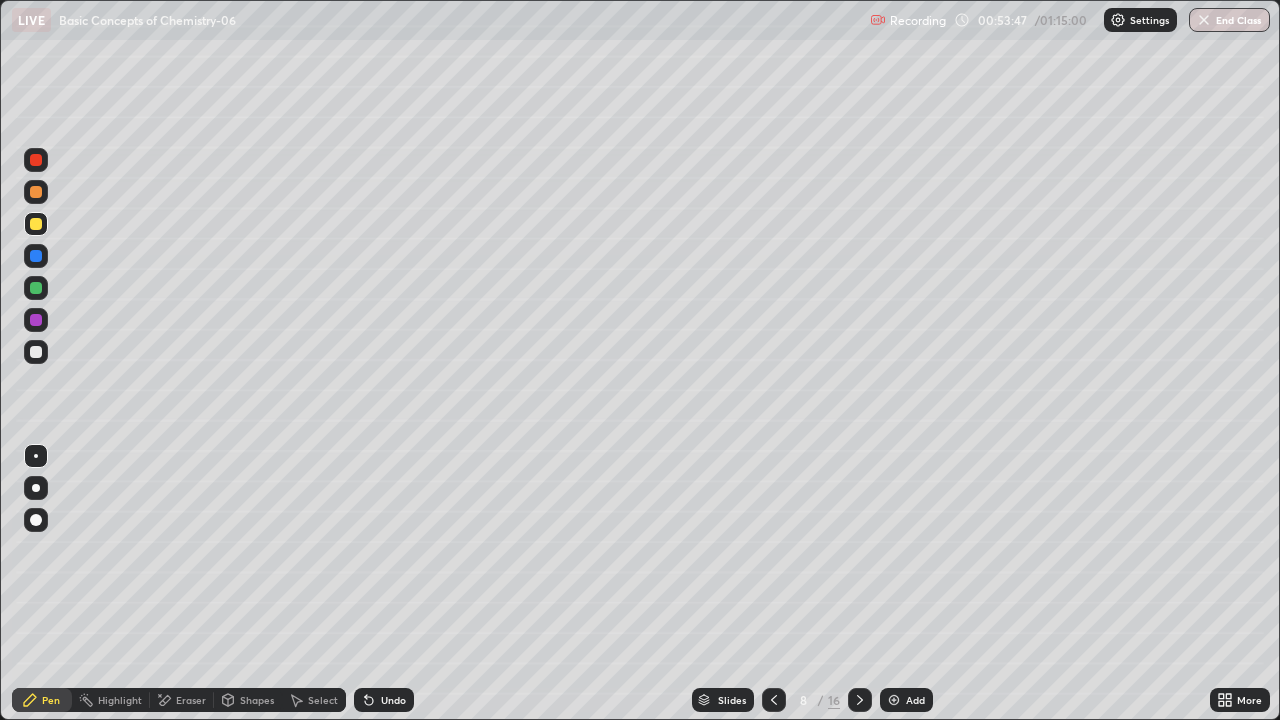 click at bounding box center (36, 352) 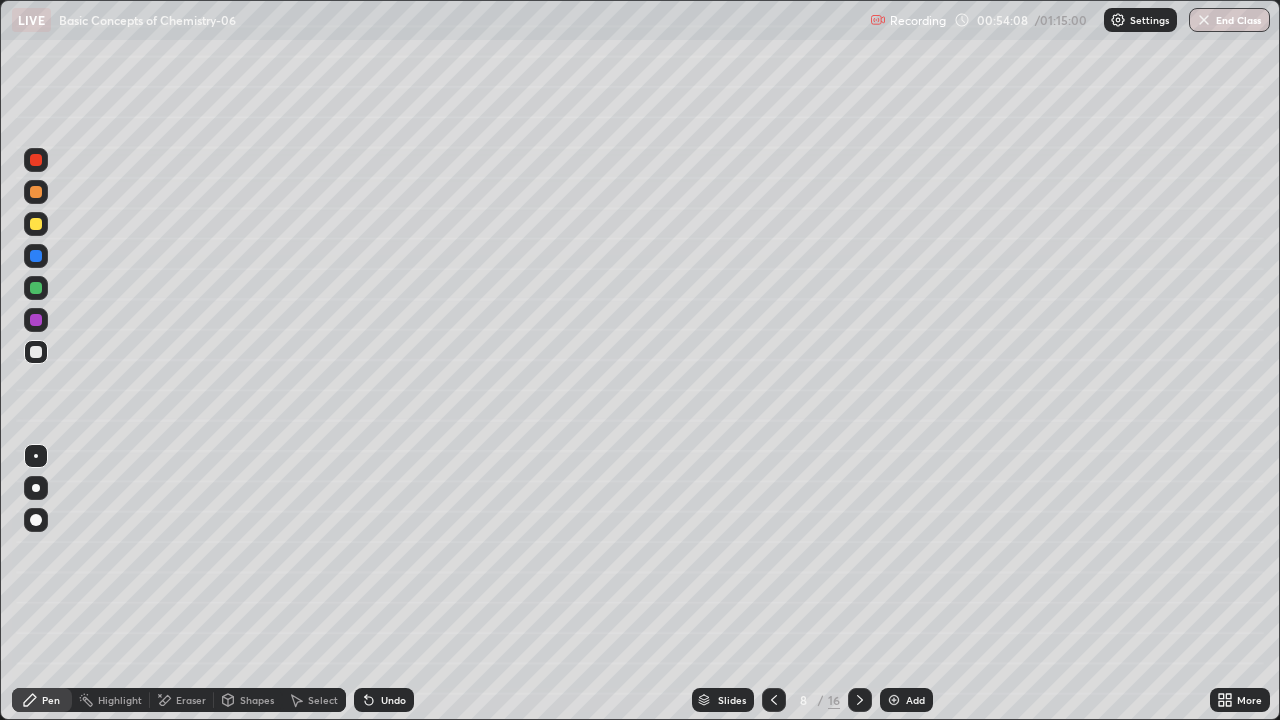 click on "Undo" at bounding box center (384, 700) 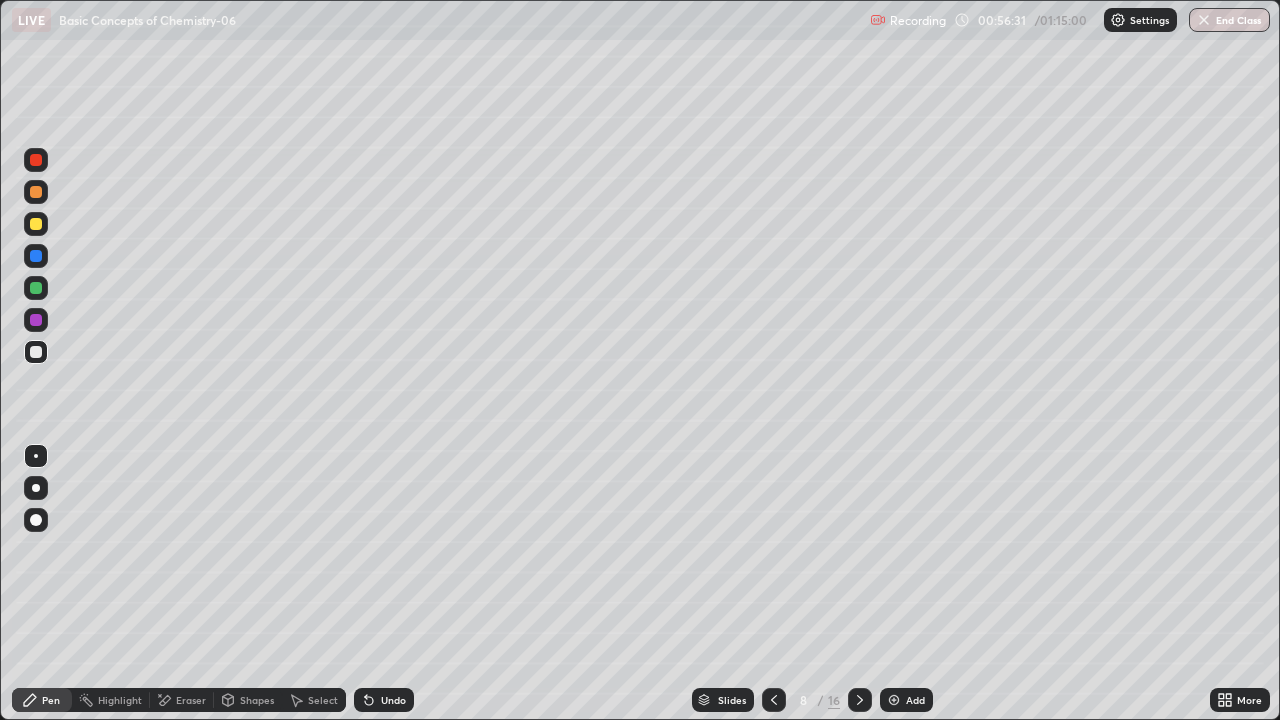 click 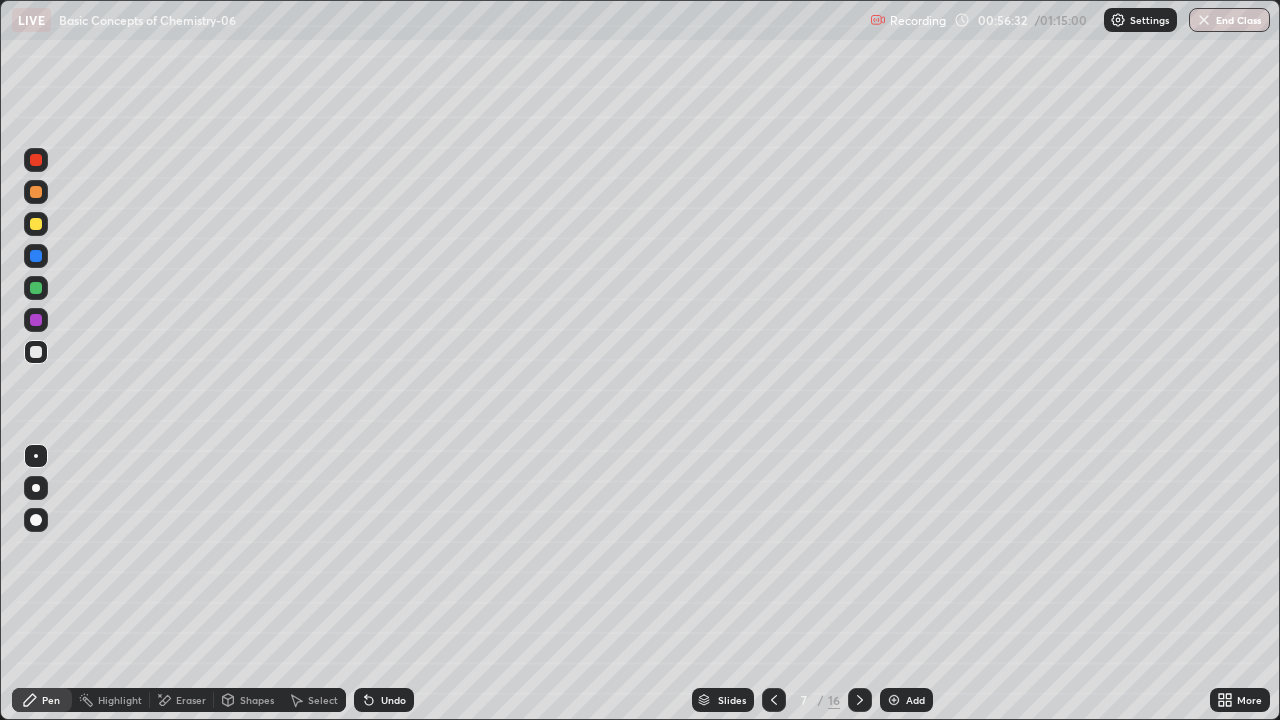 click 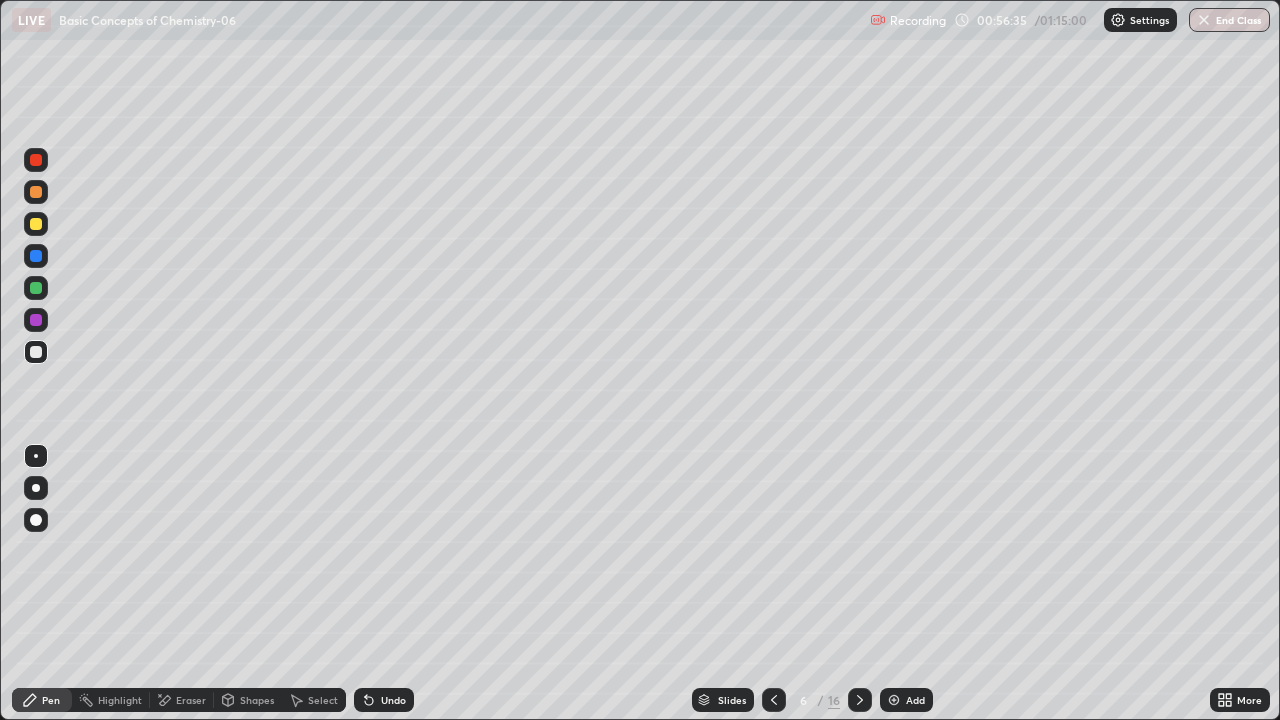 click 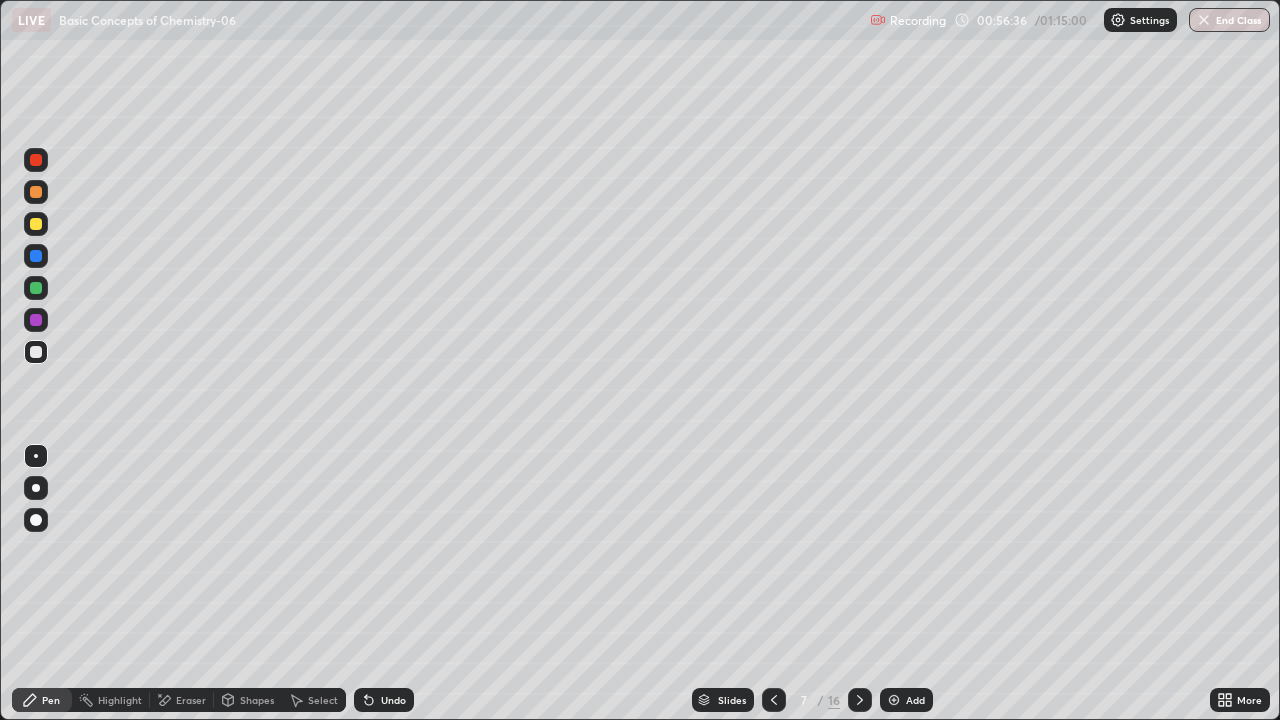 click 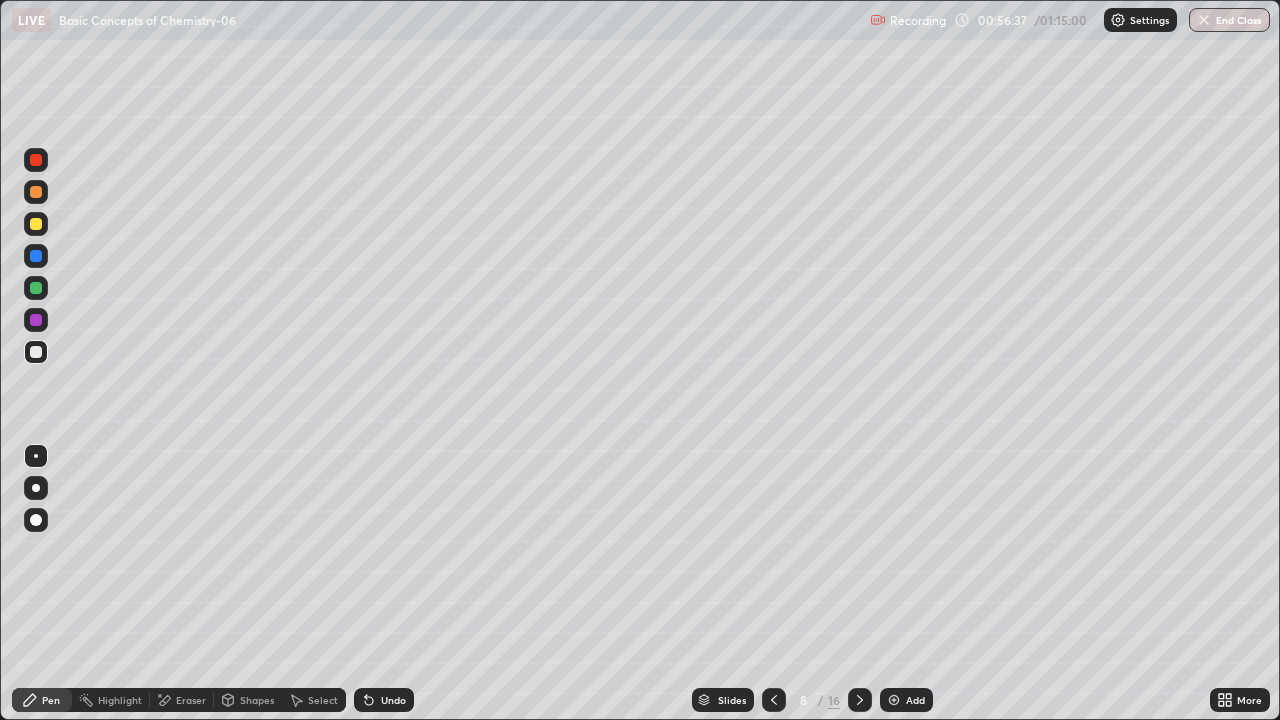 click at bounding box center (860, 700) 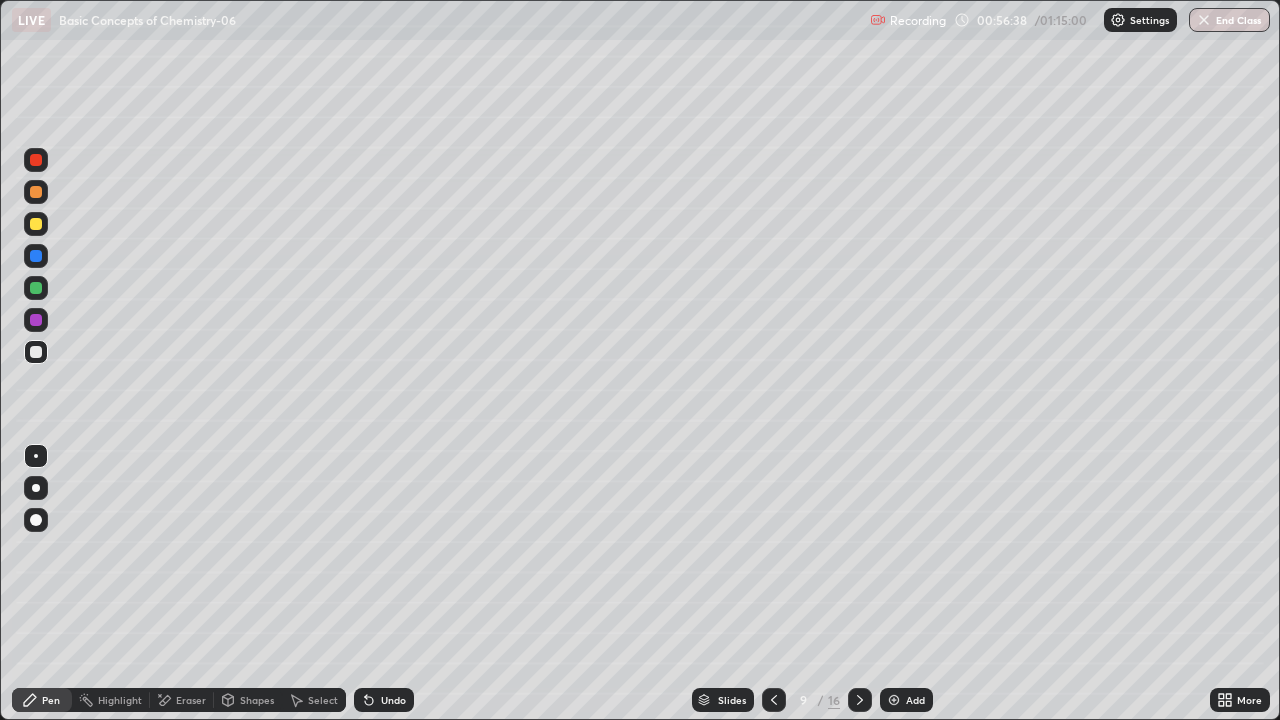 click 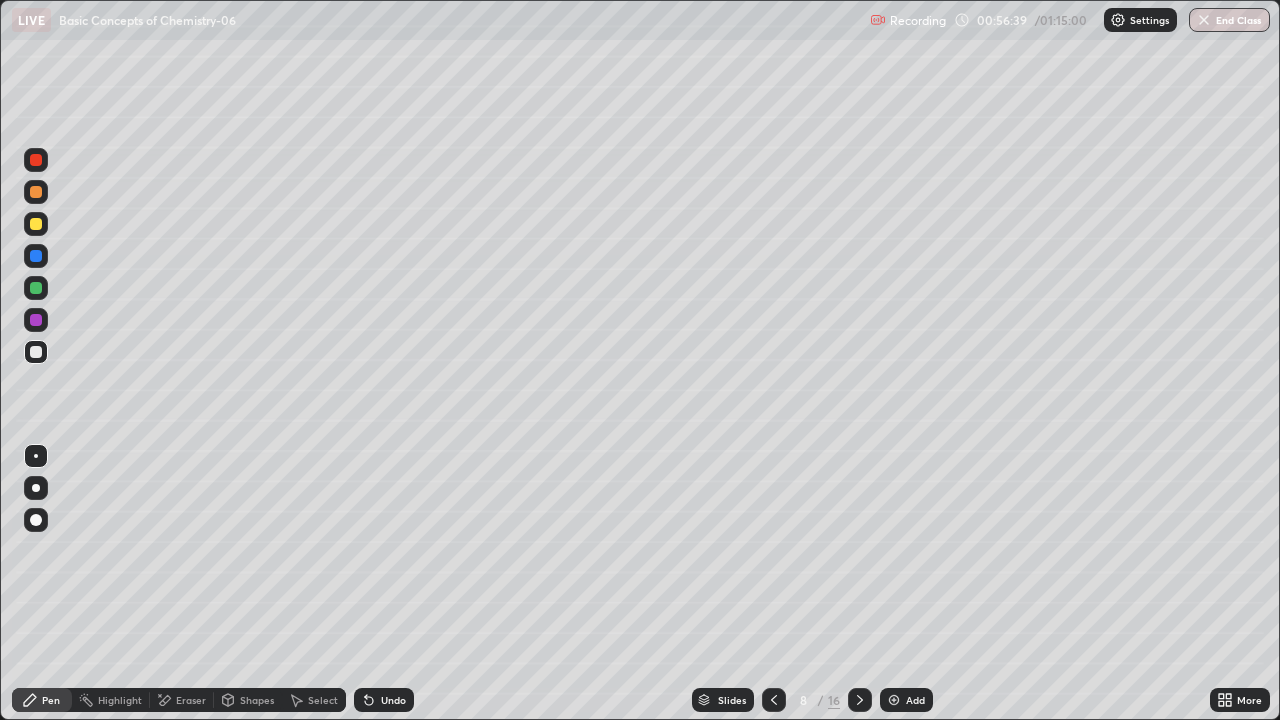 click at bounding box center [894, 700] 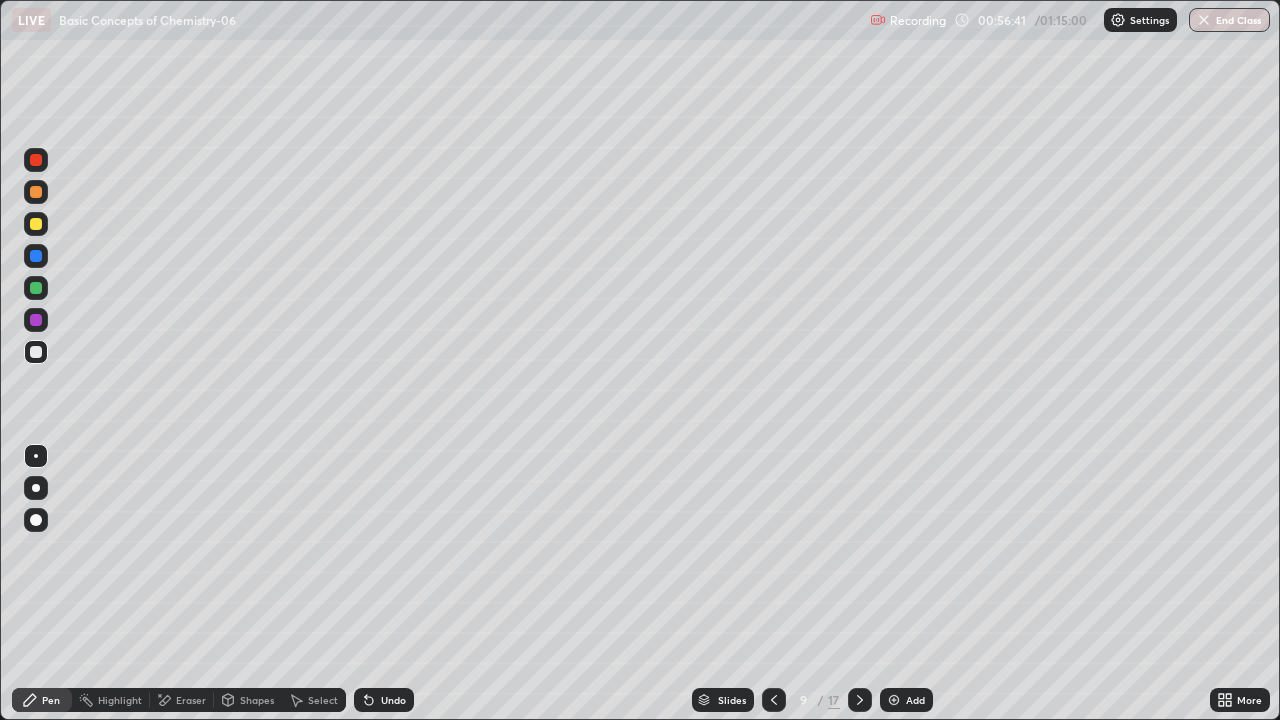 click at bounding box center (36, 192) 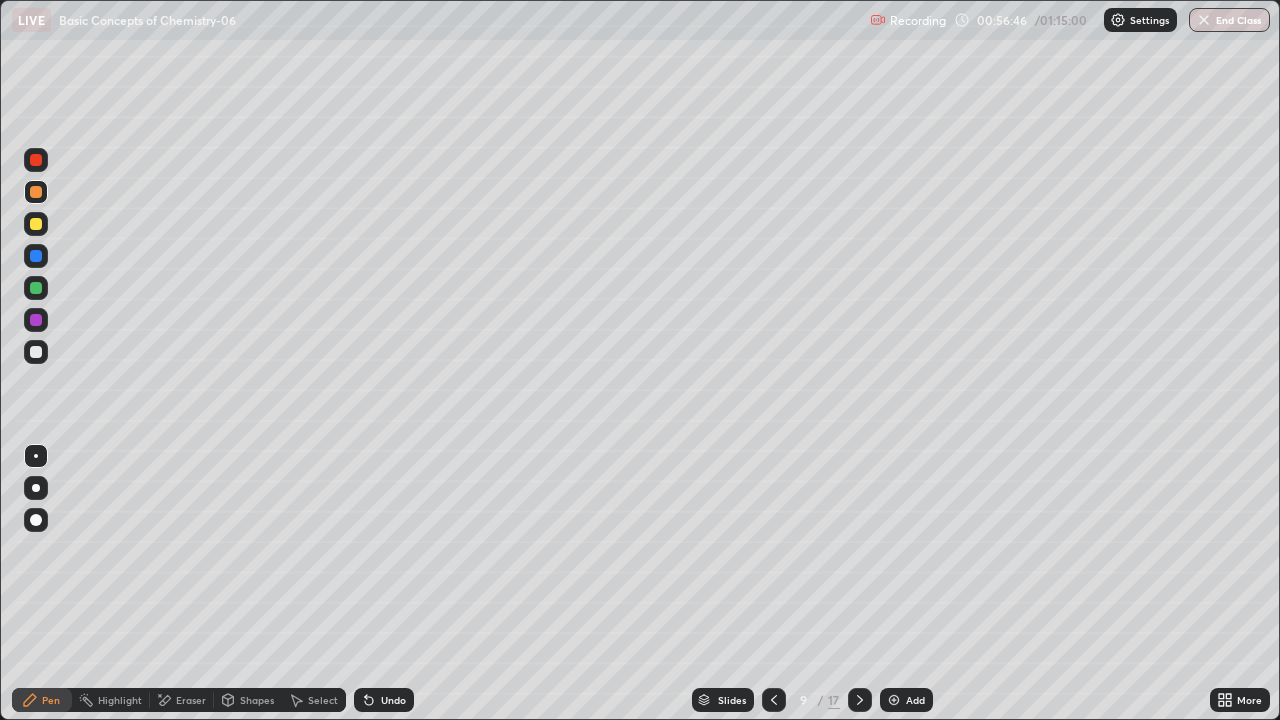 click on "Undo" at bounding box center [384, 700] 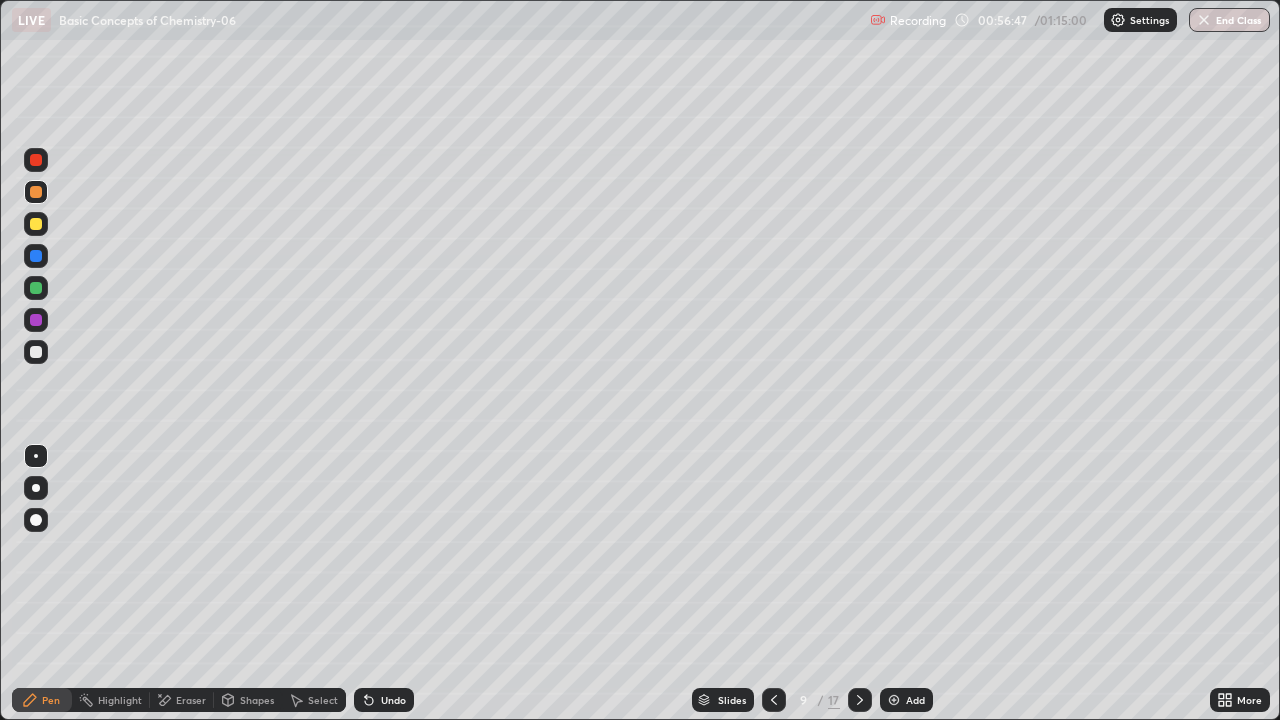 click on "Undo" at bounding box center [384, 700] 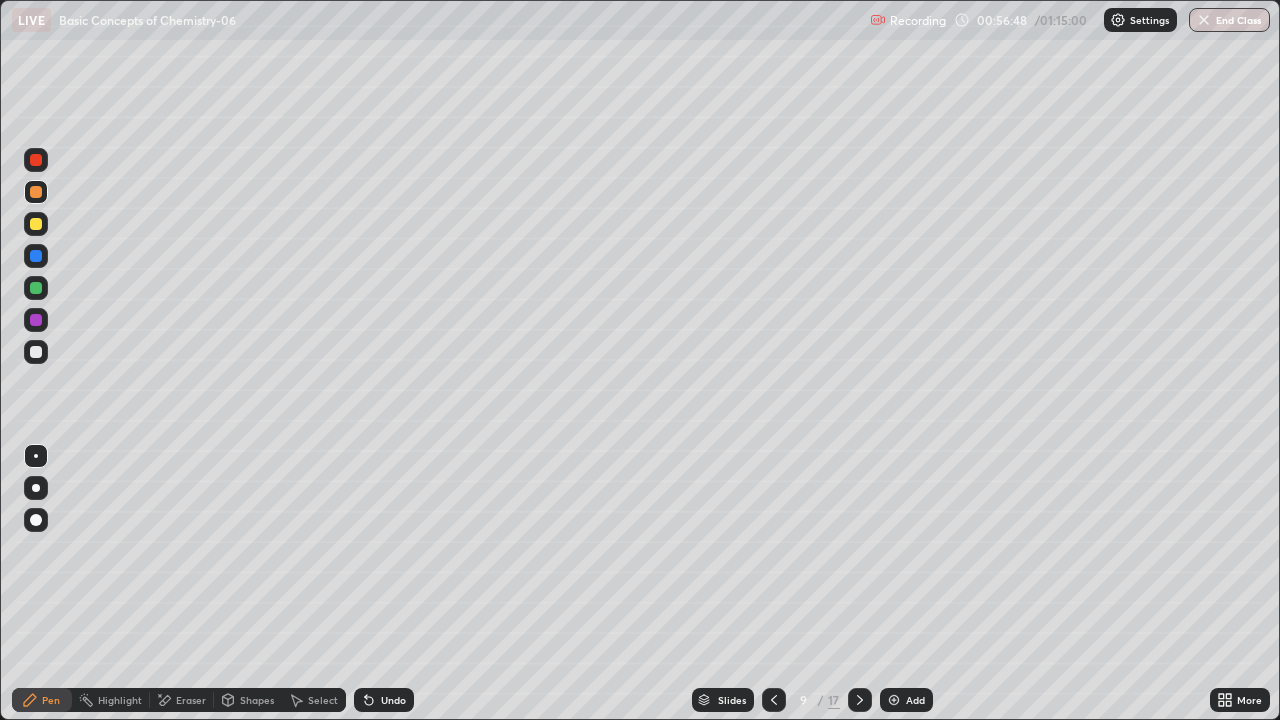 click 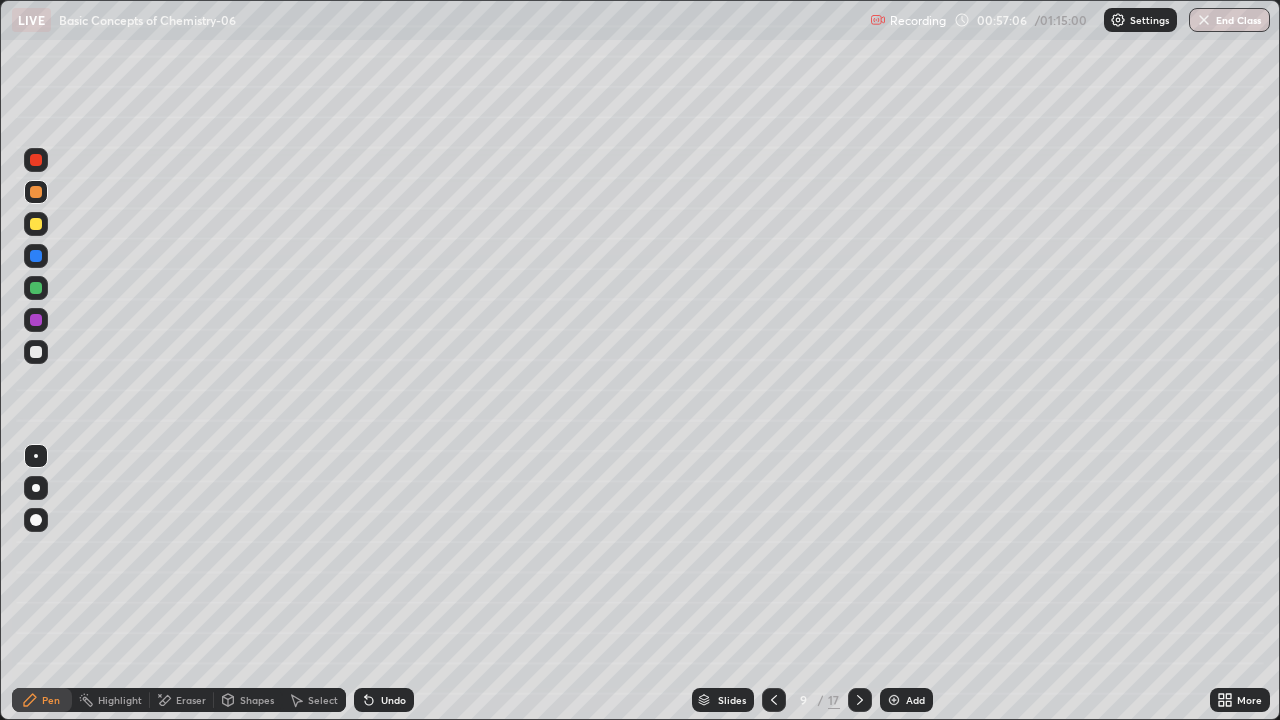 click at bounding box center [36, 288] 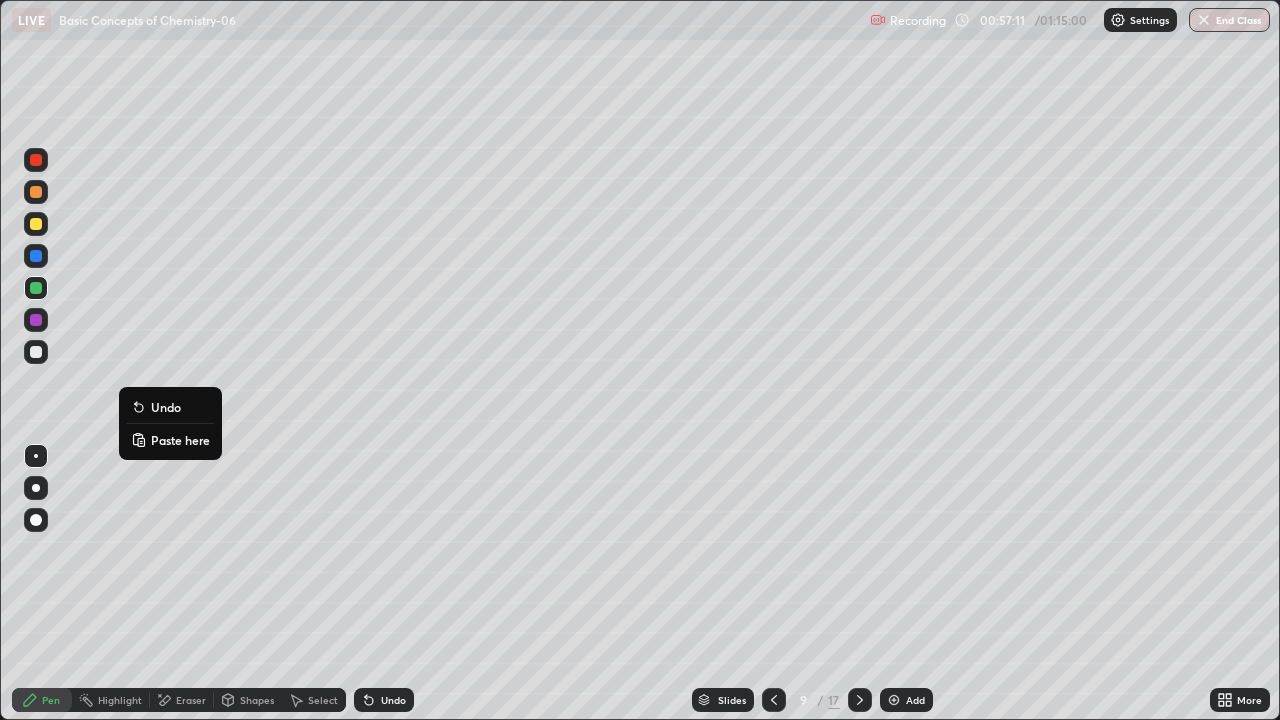 click at bounding box center (36, 352) 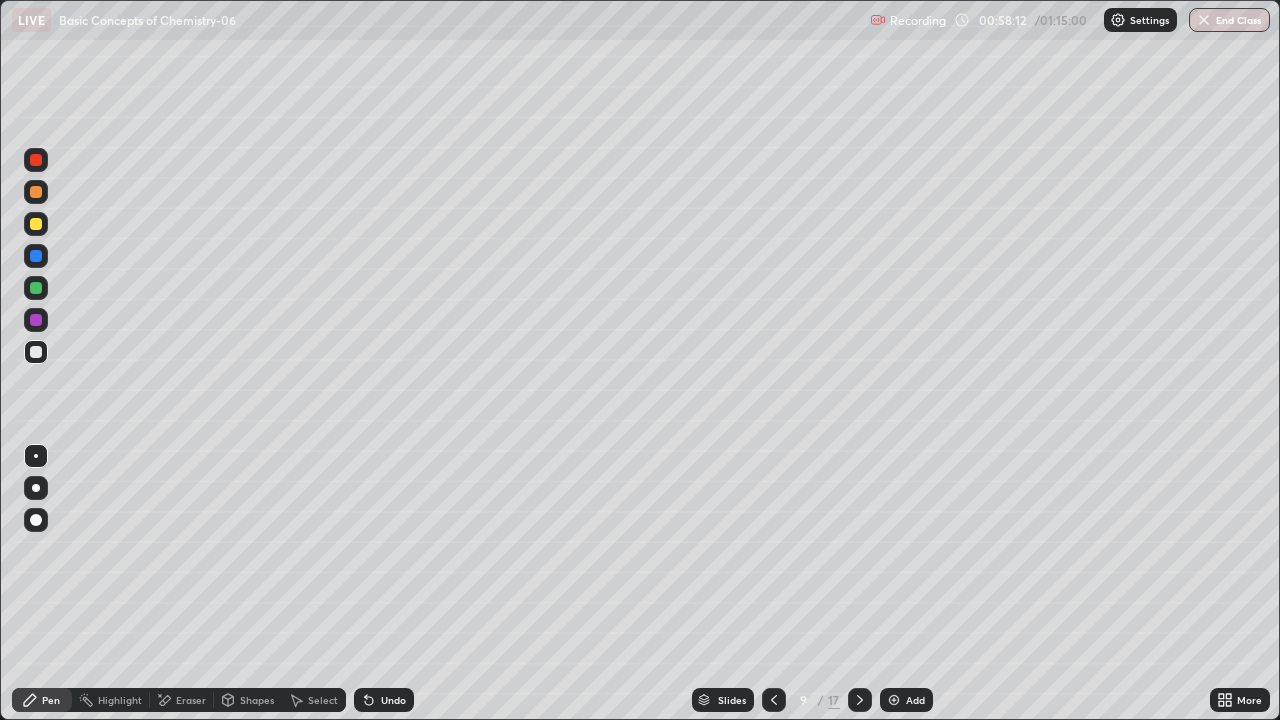 click on "Eraser" at bounding box center [191, 700] 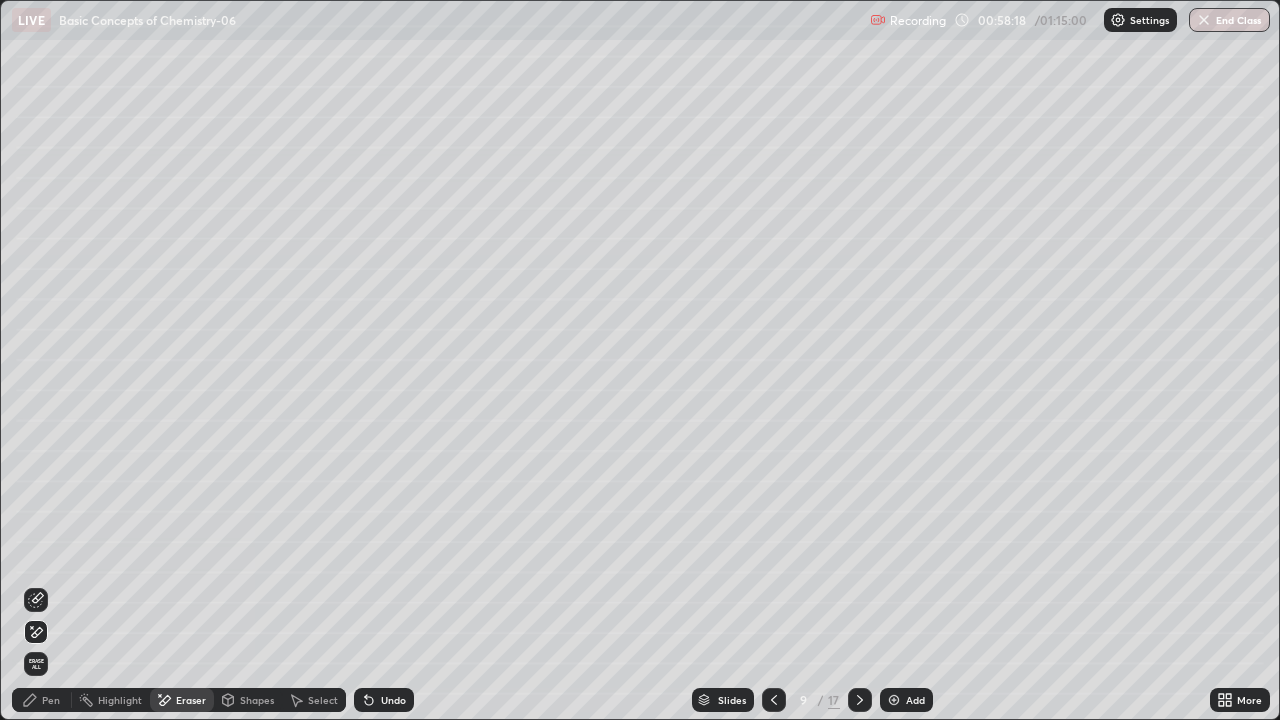 click on "Pen" at bounding box center (42, 700) 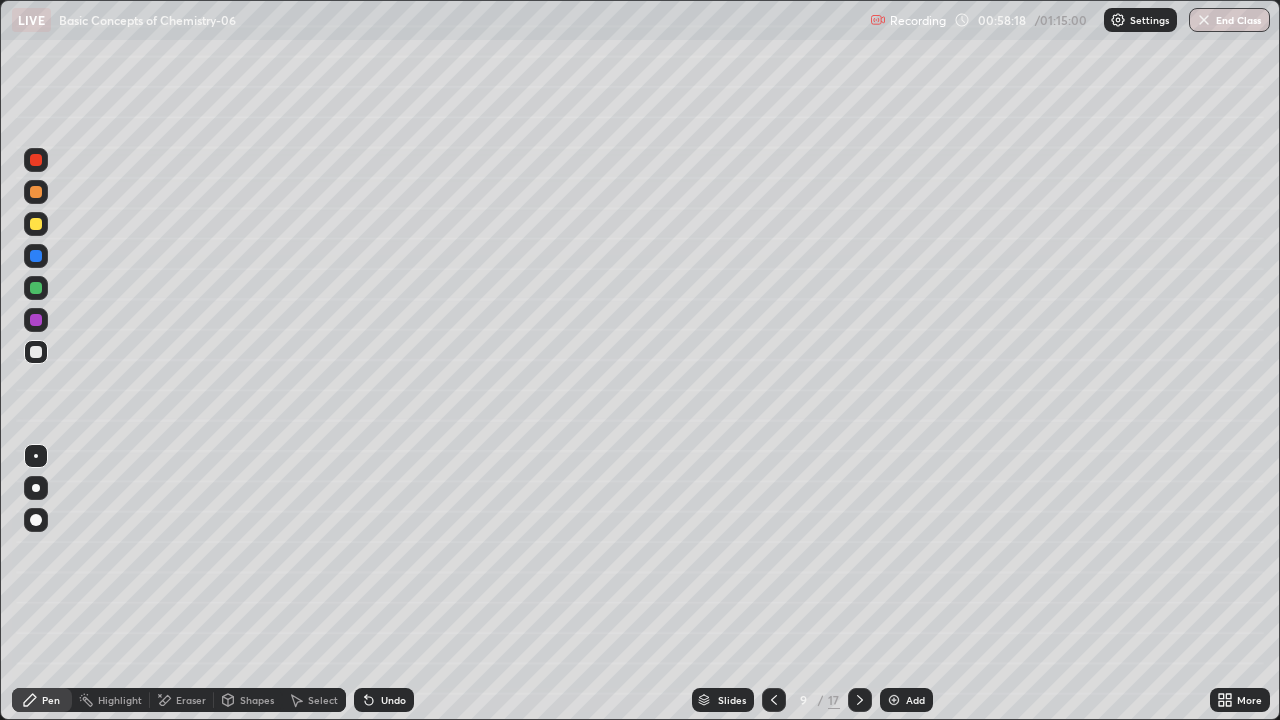 click at bounding box center (36, 288) 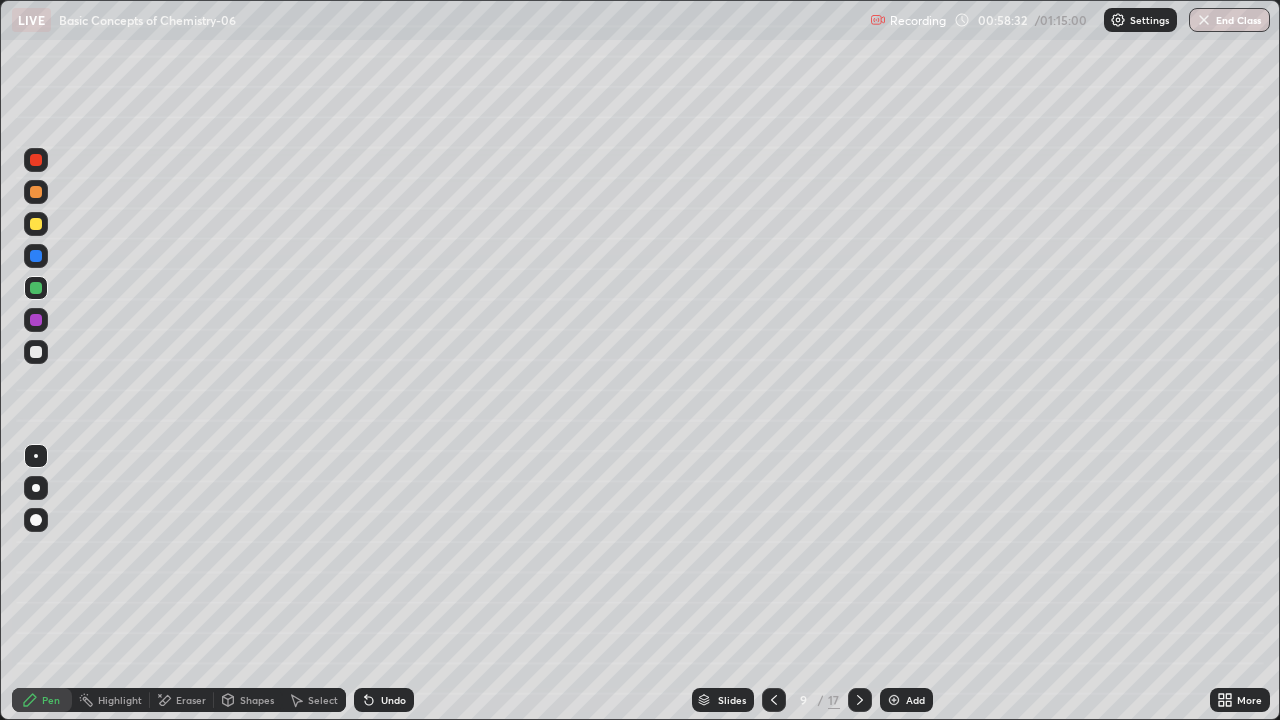 click at bounding box center [36, 352] 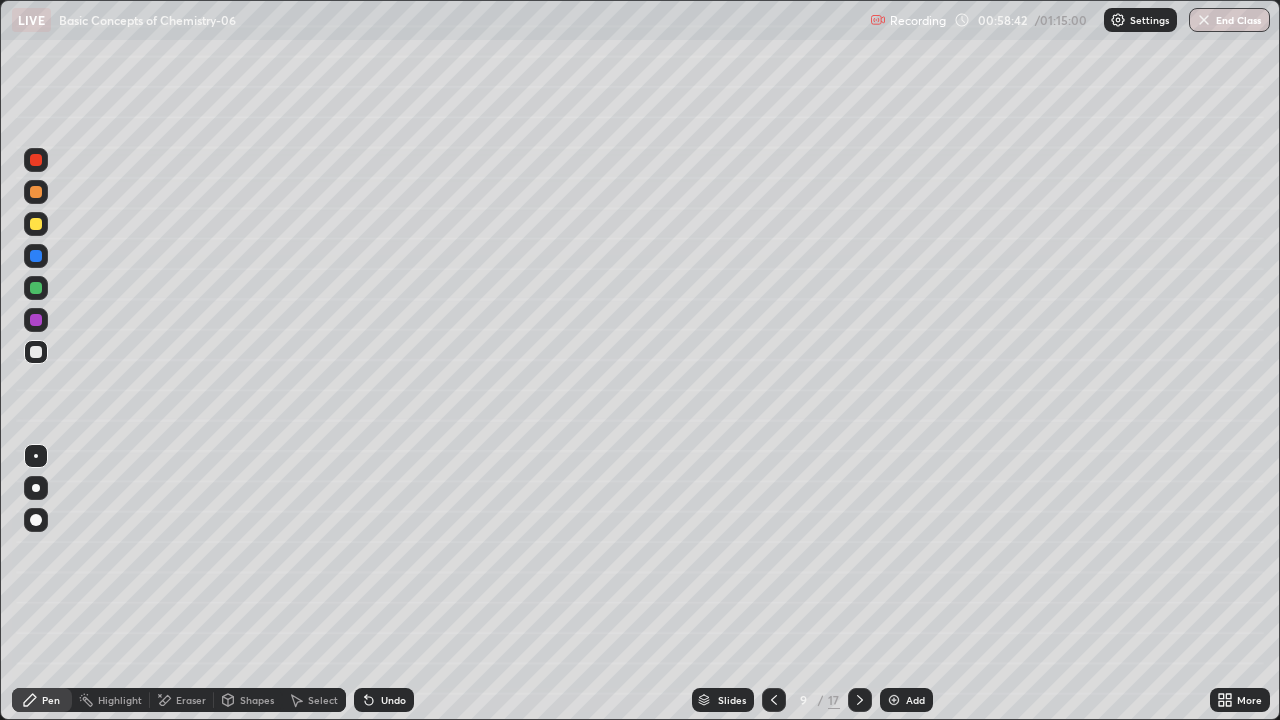 click on "Undo" at bounding box center [393, 700] 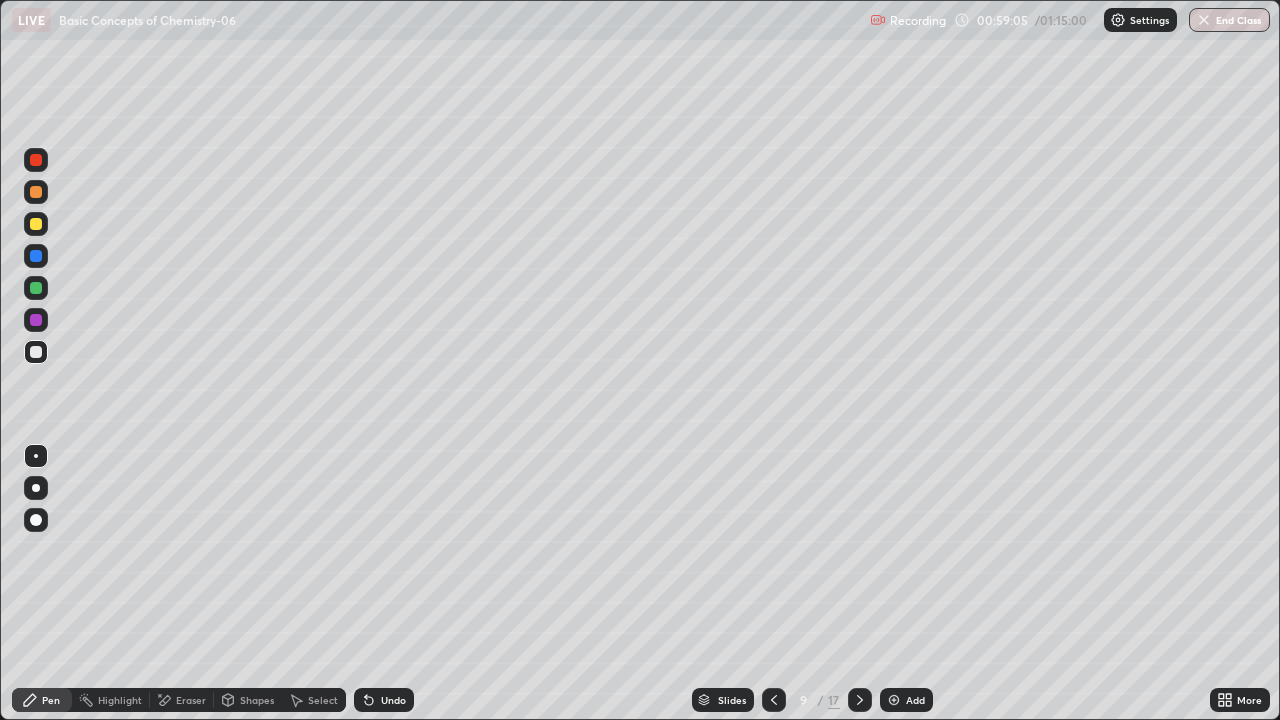 click 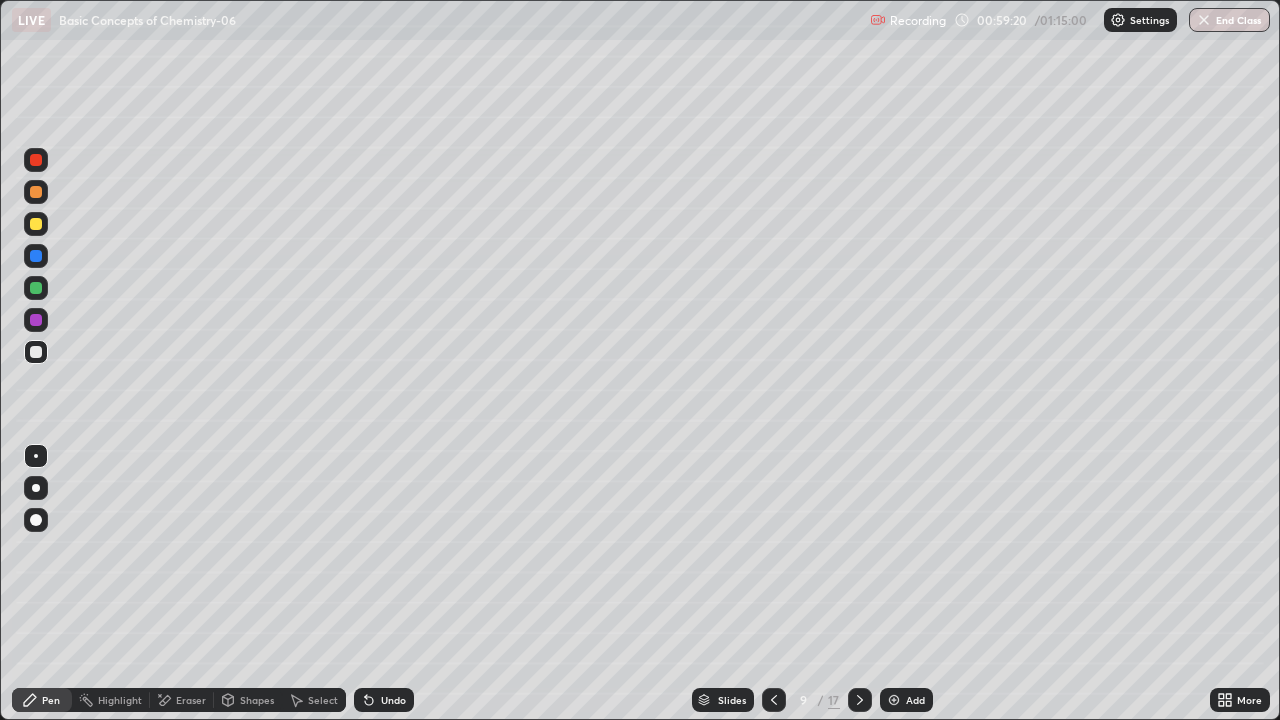 click on "Undo" at bounding box center [384, 700] 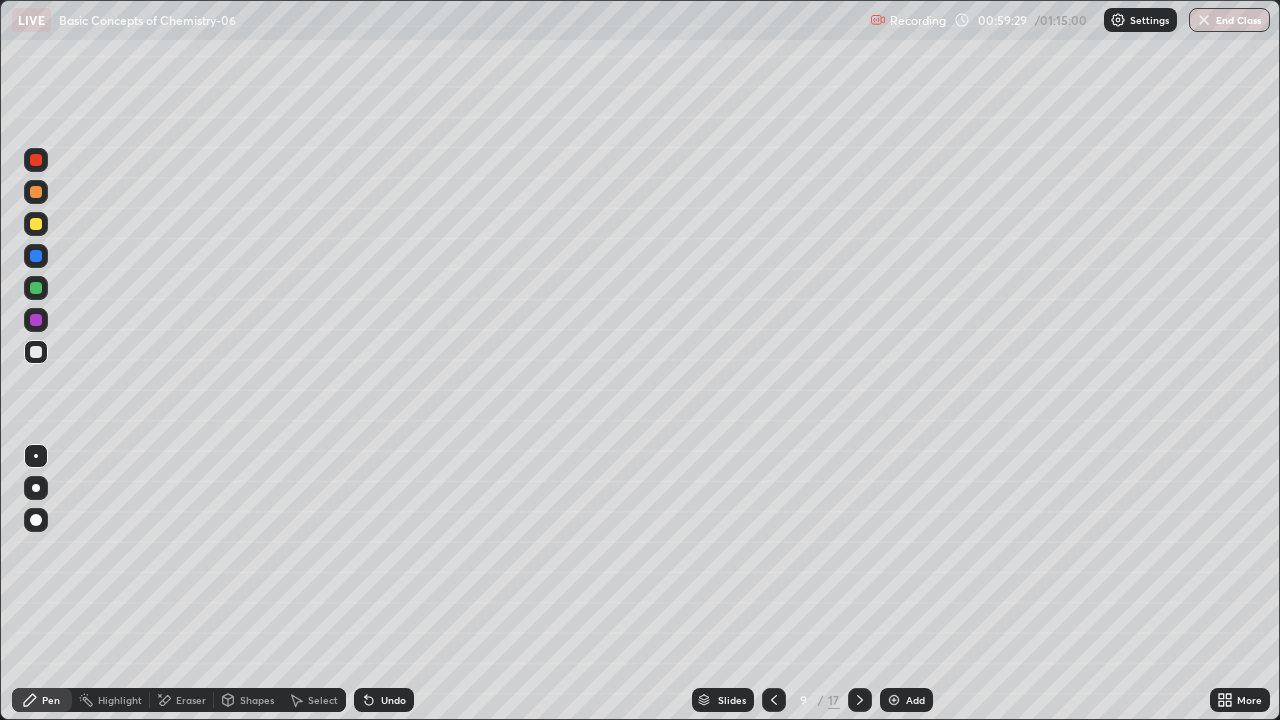 click at bounding box center [36, 224] 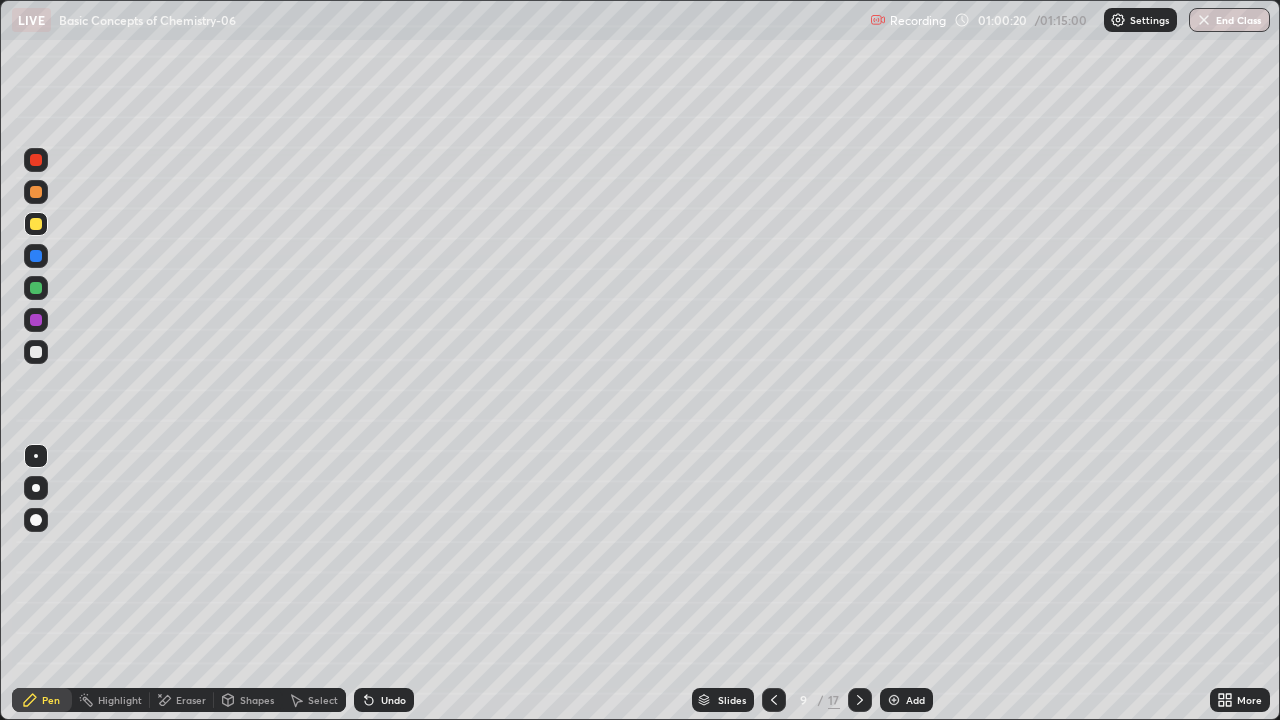 click at bounding box center (36, 352) 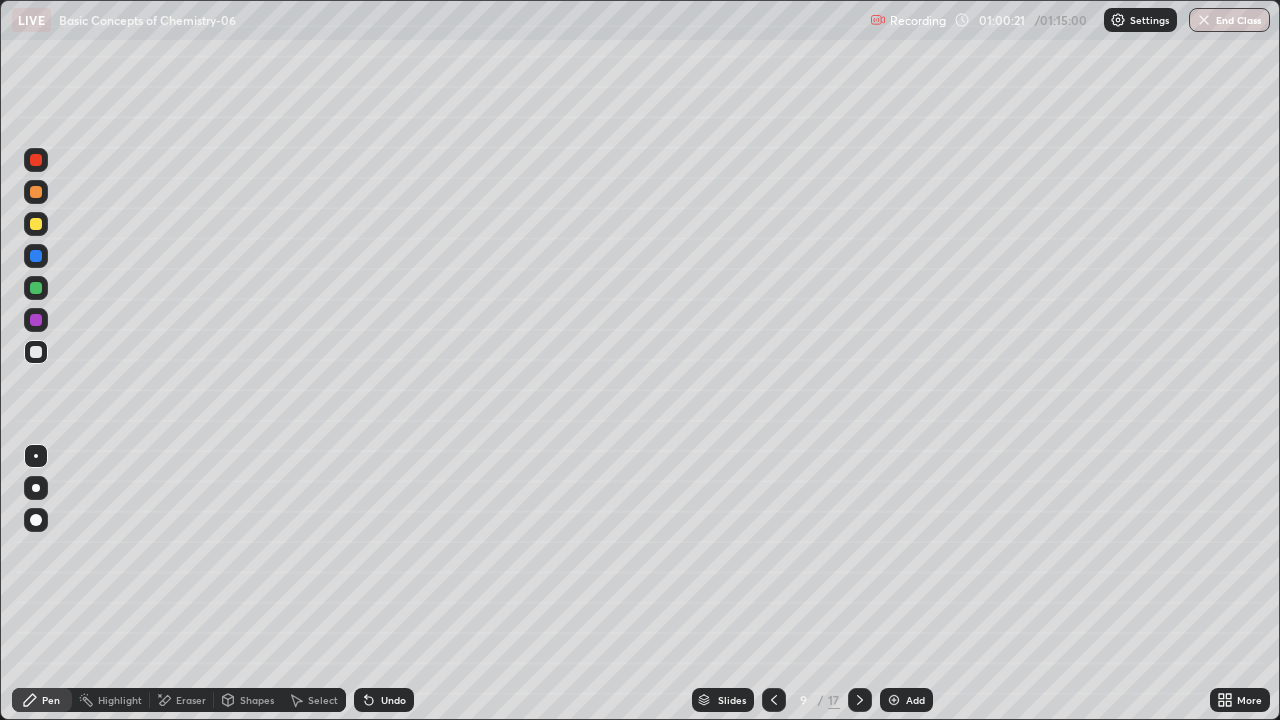 click at bounding box center (36, 224) 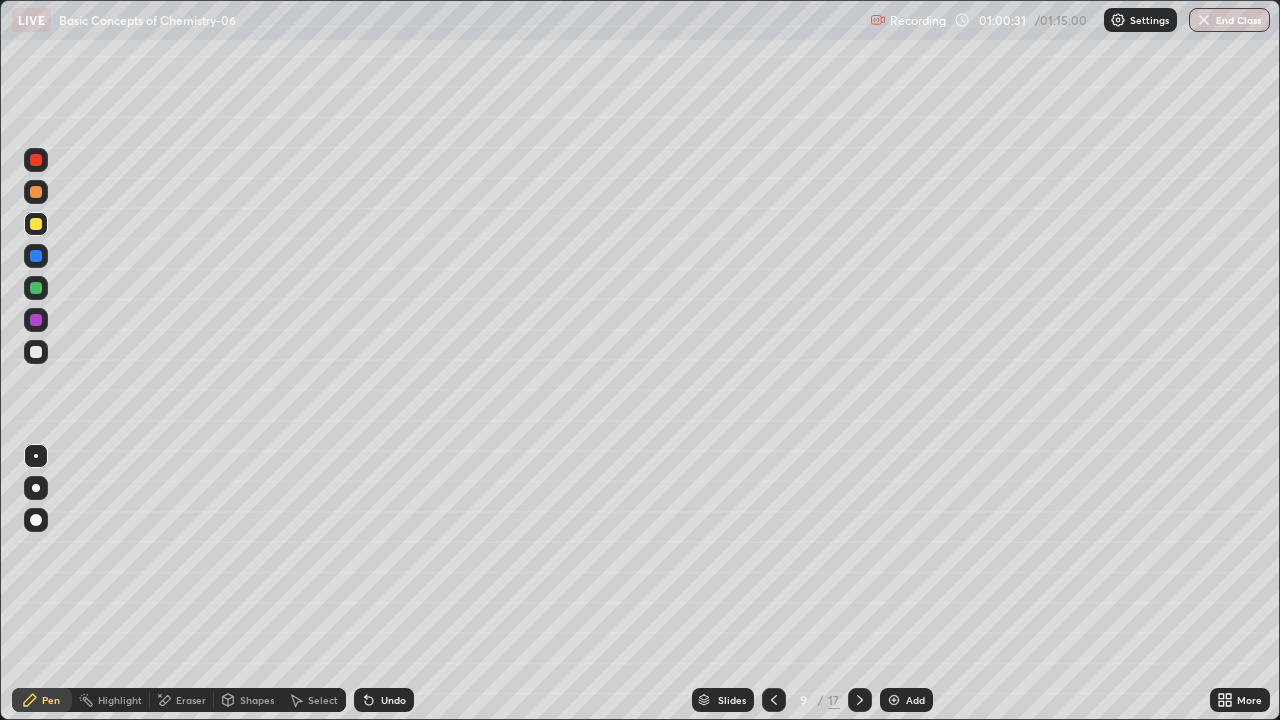 click 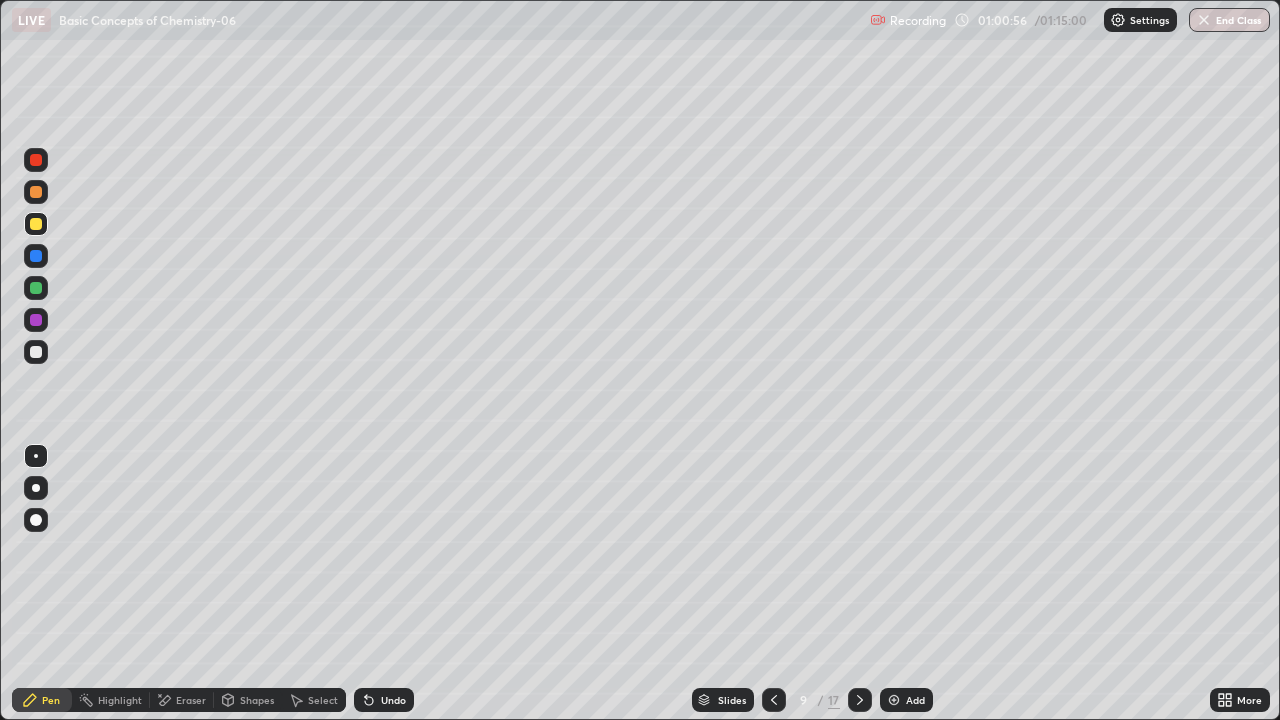 click at bounding box center (36, 256) 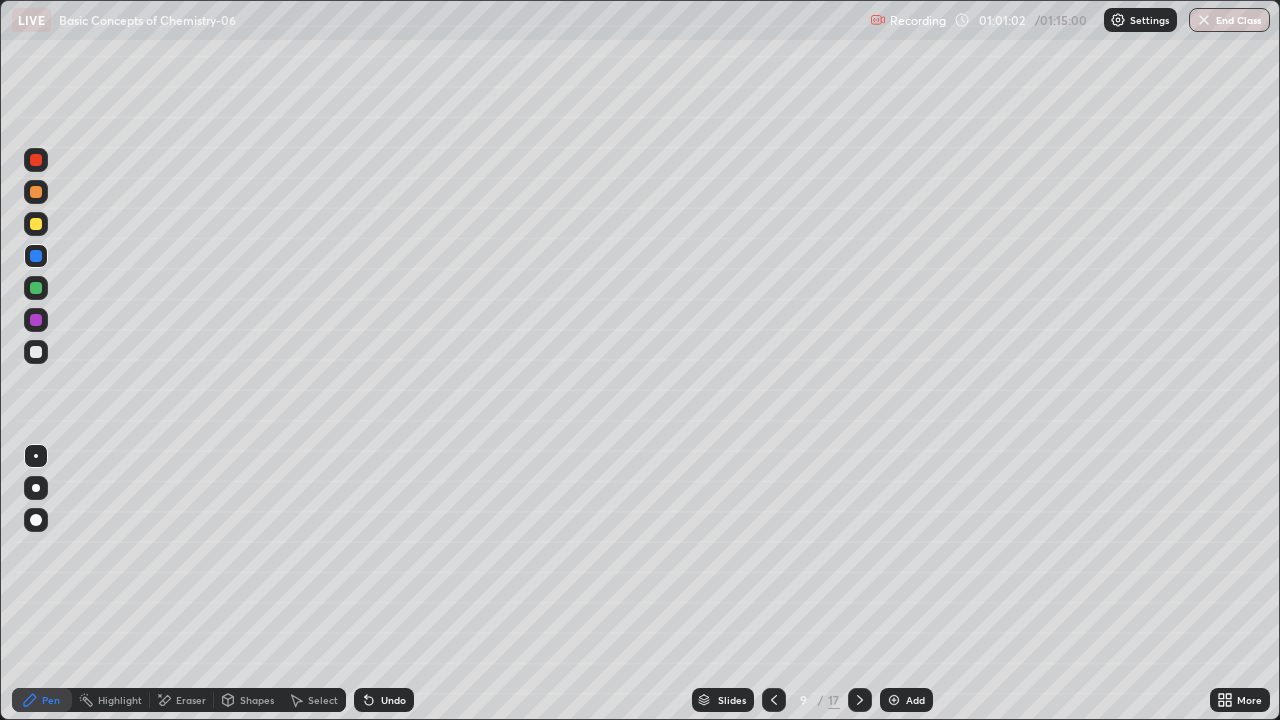 click at bounding box center (36, 288) 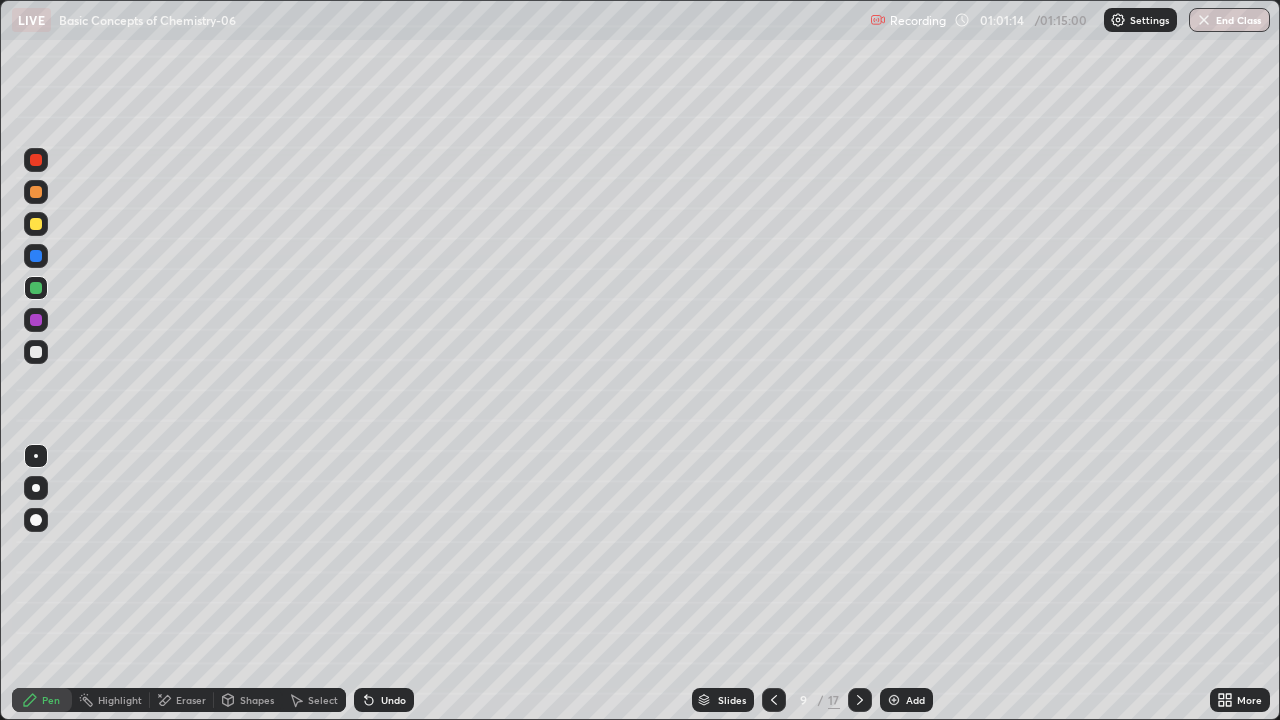 click at bounding box center (36, 256) 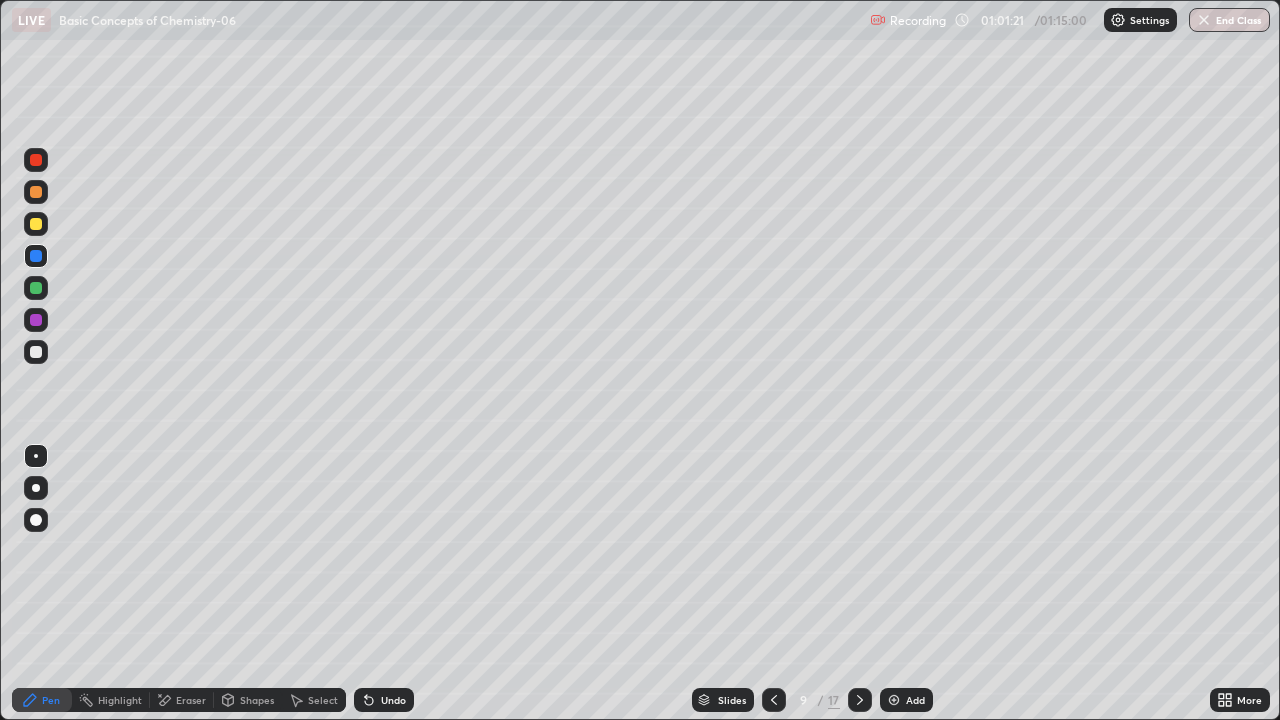 click at bounding box center (36, 288) 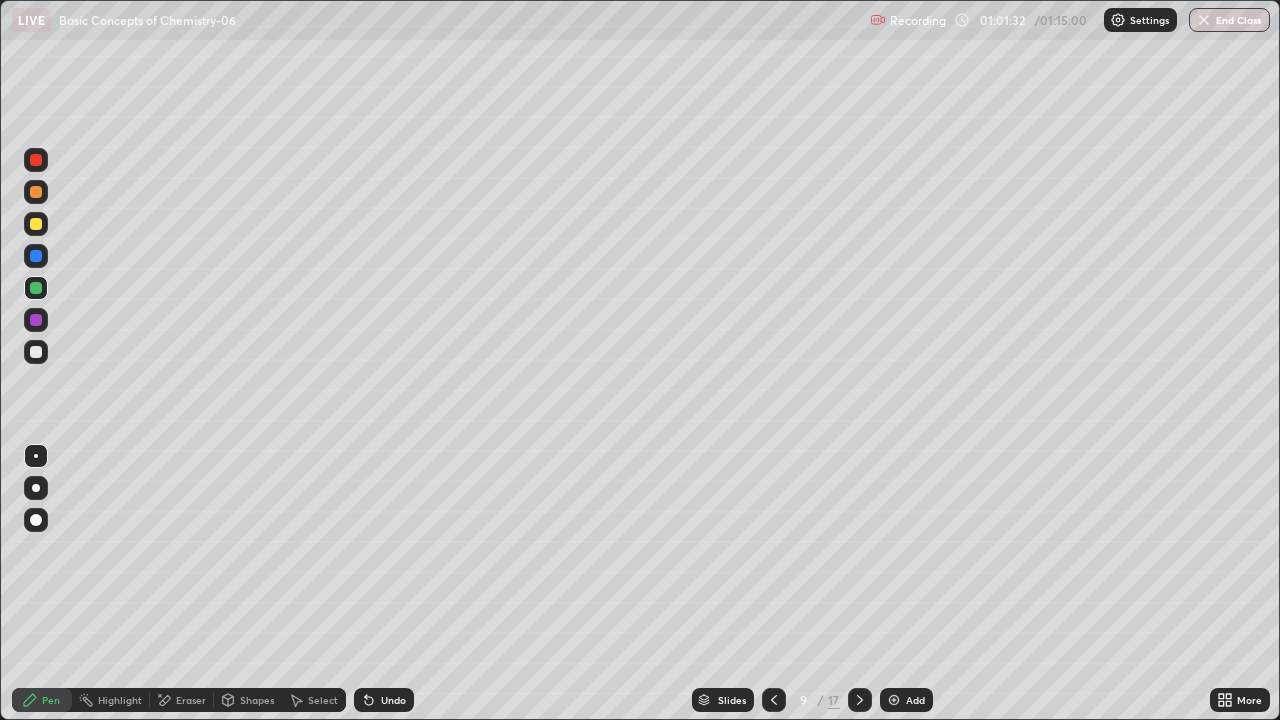 click at bounding box center (36, 256) 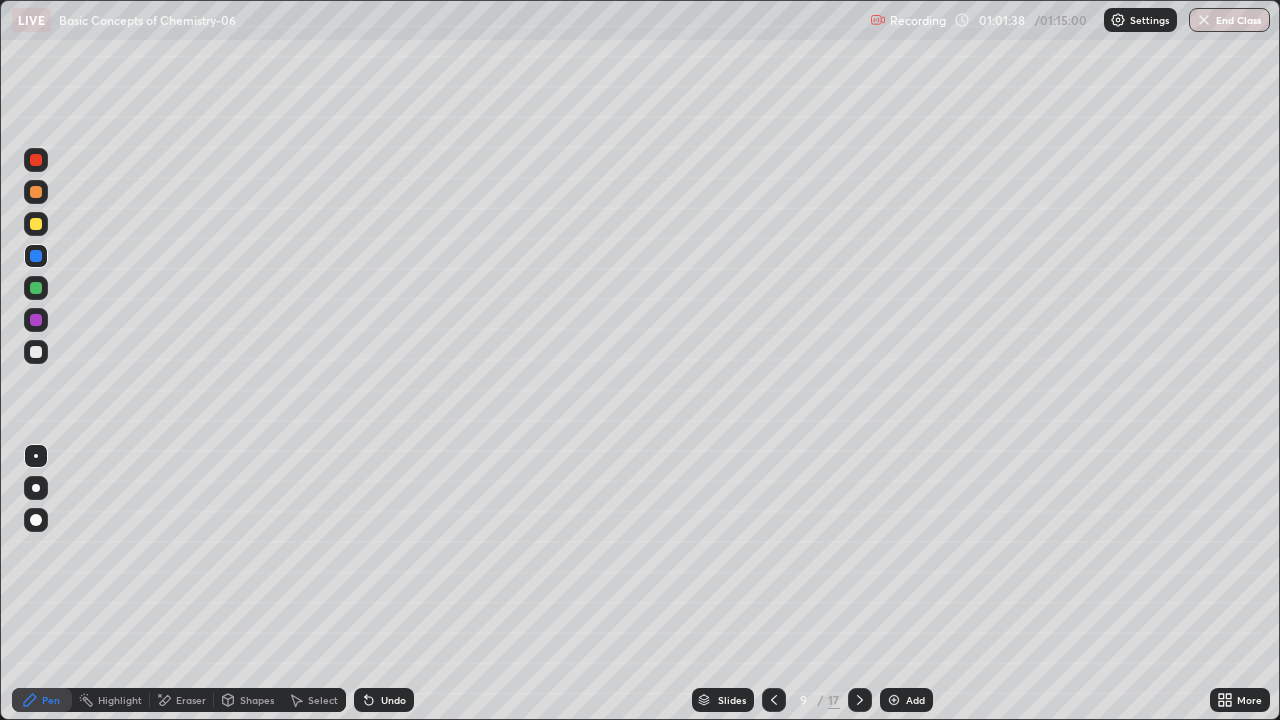 click at bounding box center (36, 288) 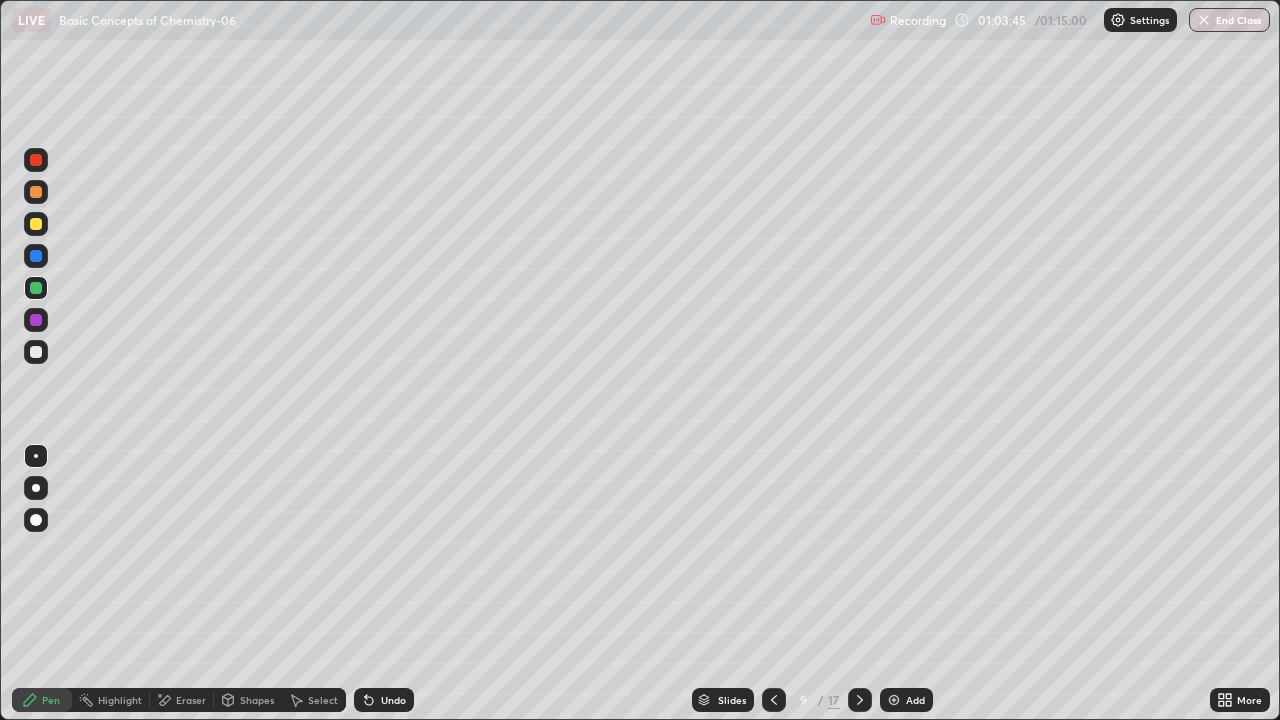 click at bounding box center [774, 700] 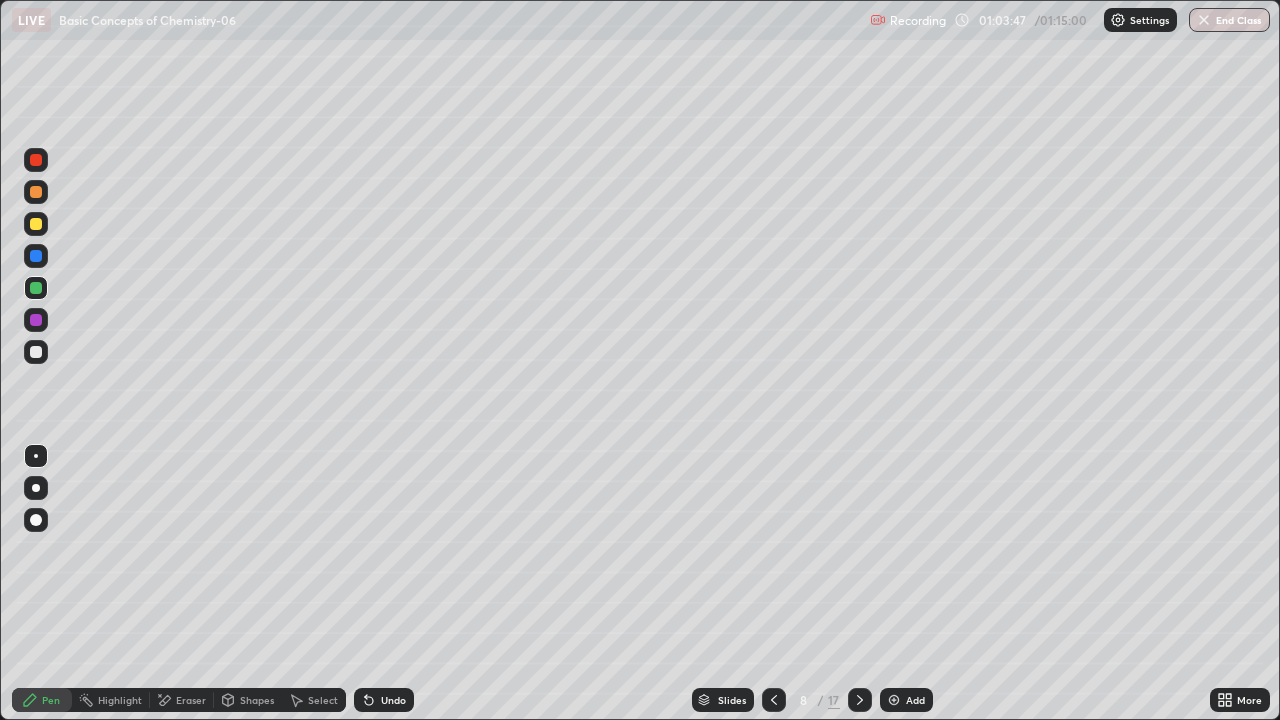 click on "Highlight" at bounding box center (120, 700) 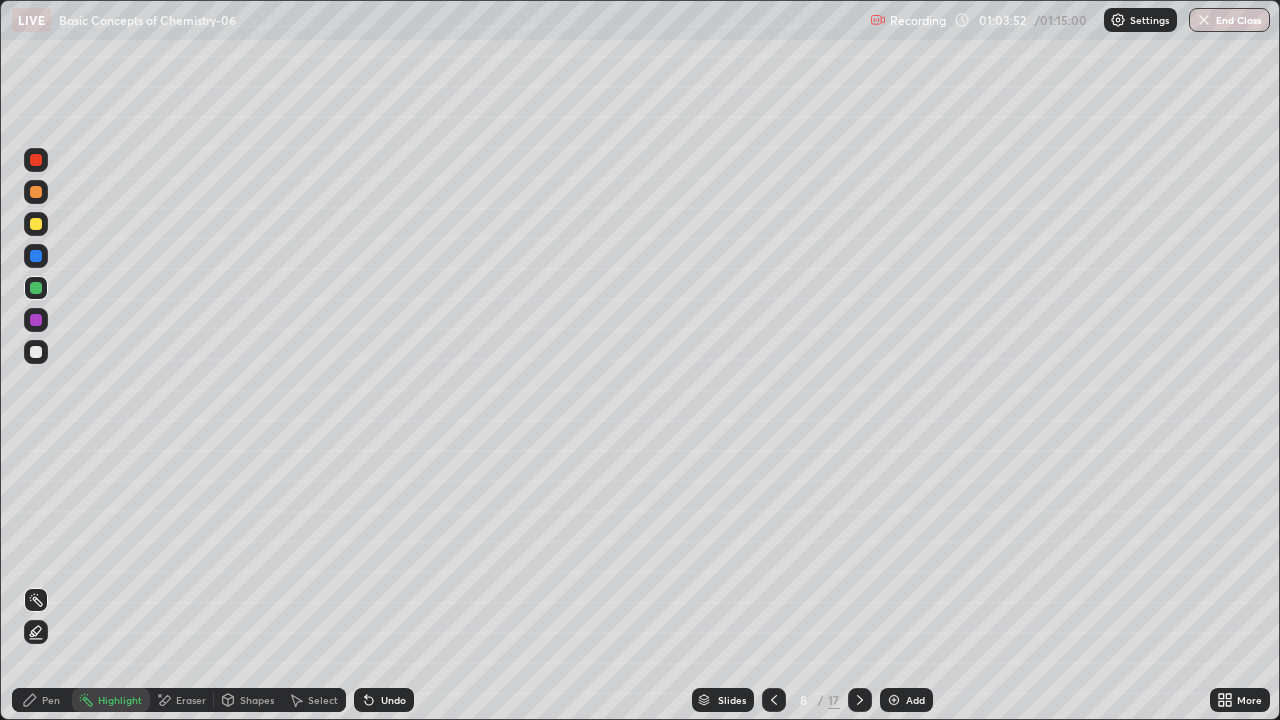 click at bounding box center [36, 192] 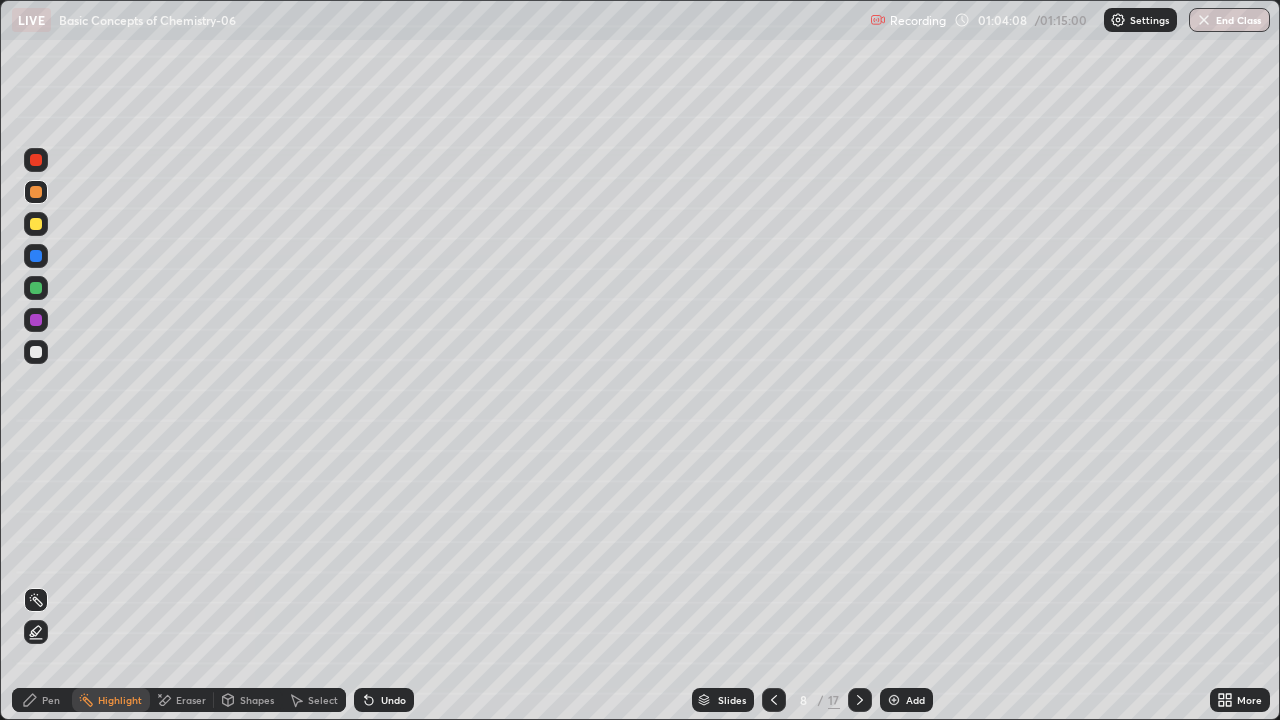 click 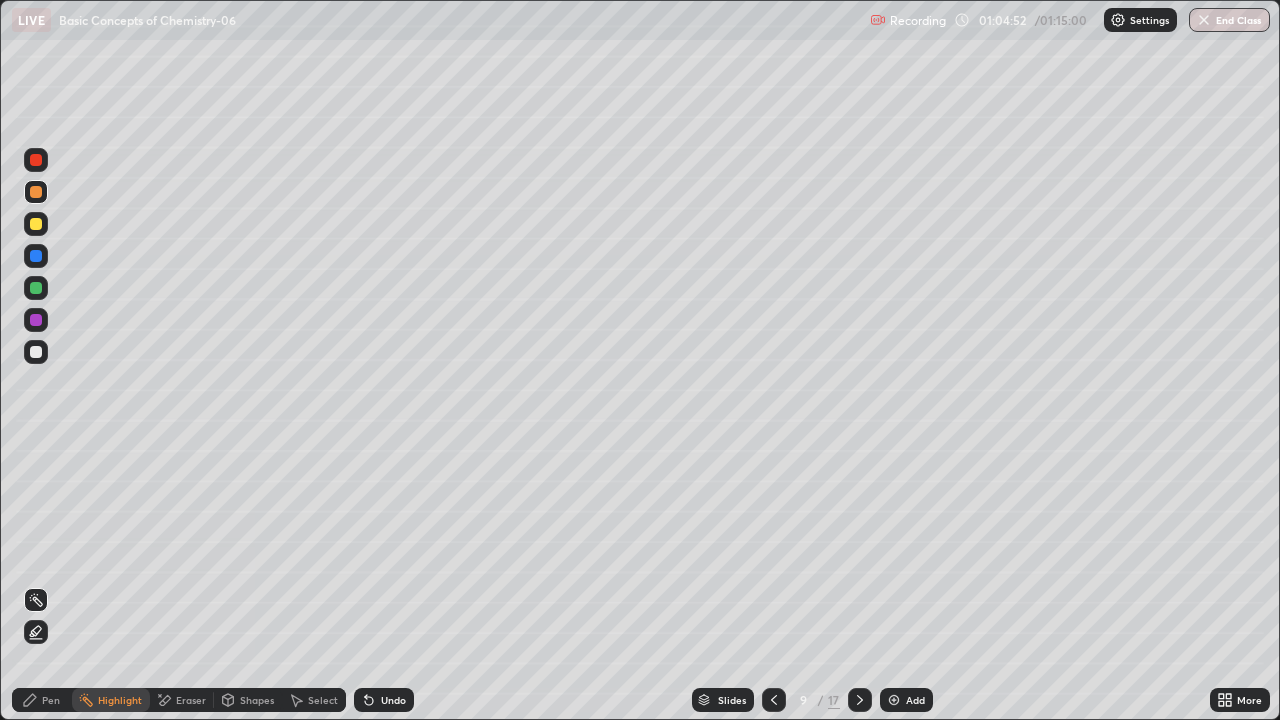 click on "End Class" at bounding box center [1229, 20] 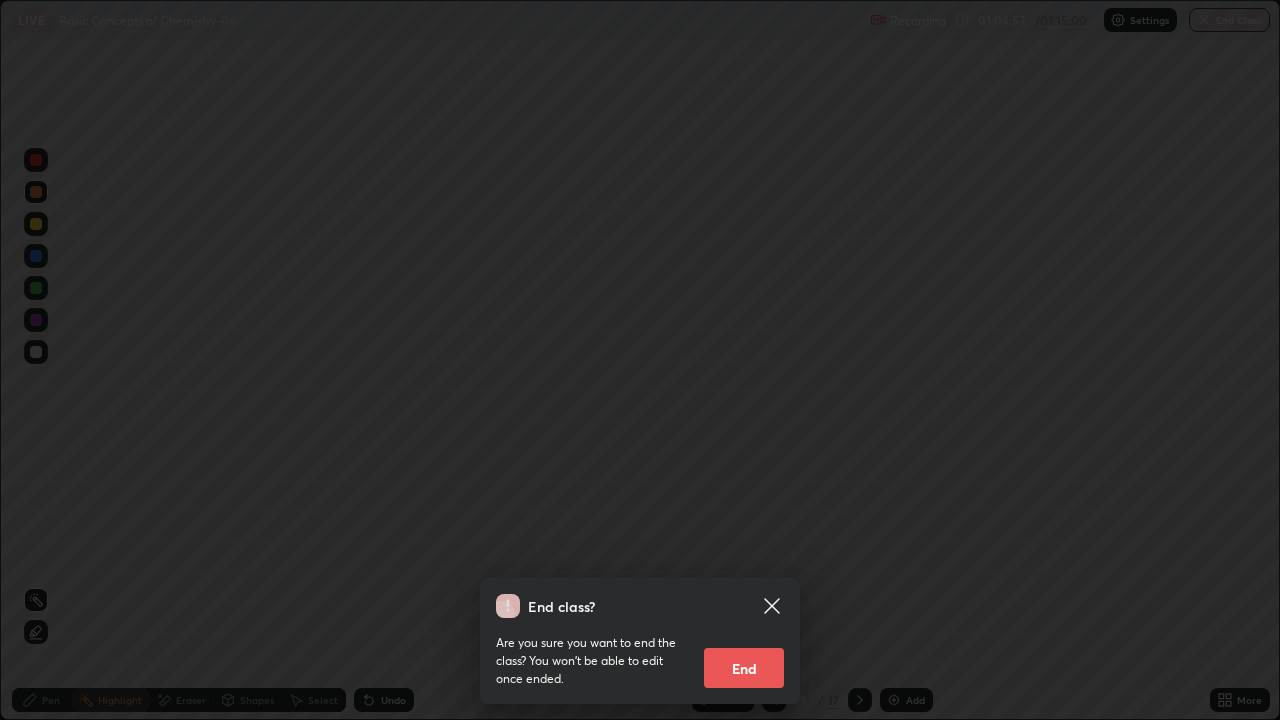 click on "End" at bounding box center (744, 668) 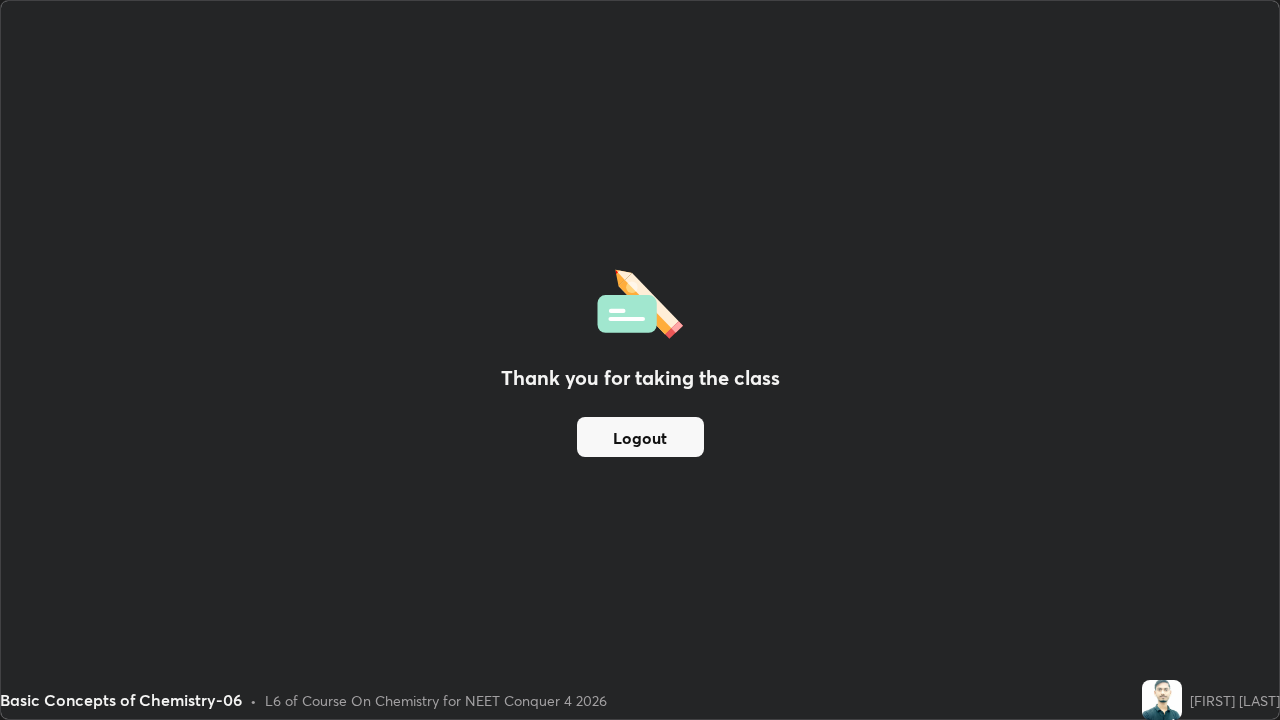 click on "Logout" at bounding box center [640, 437] 